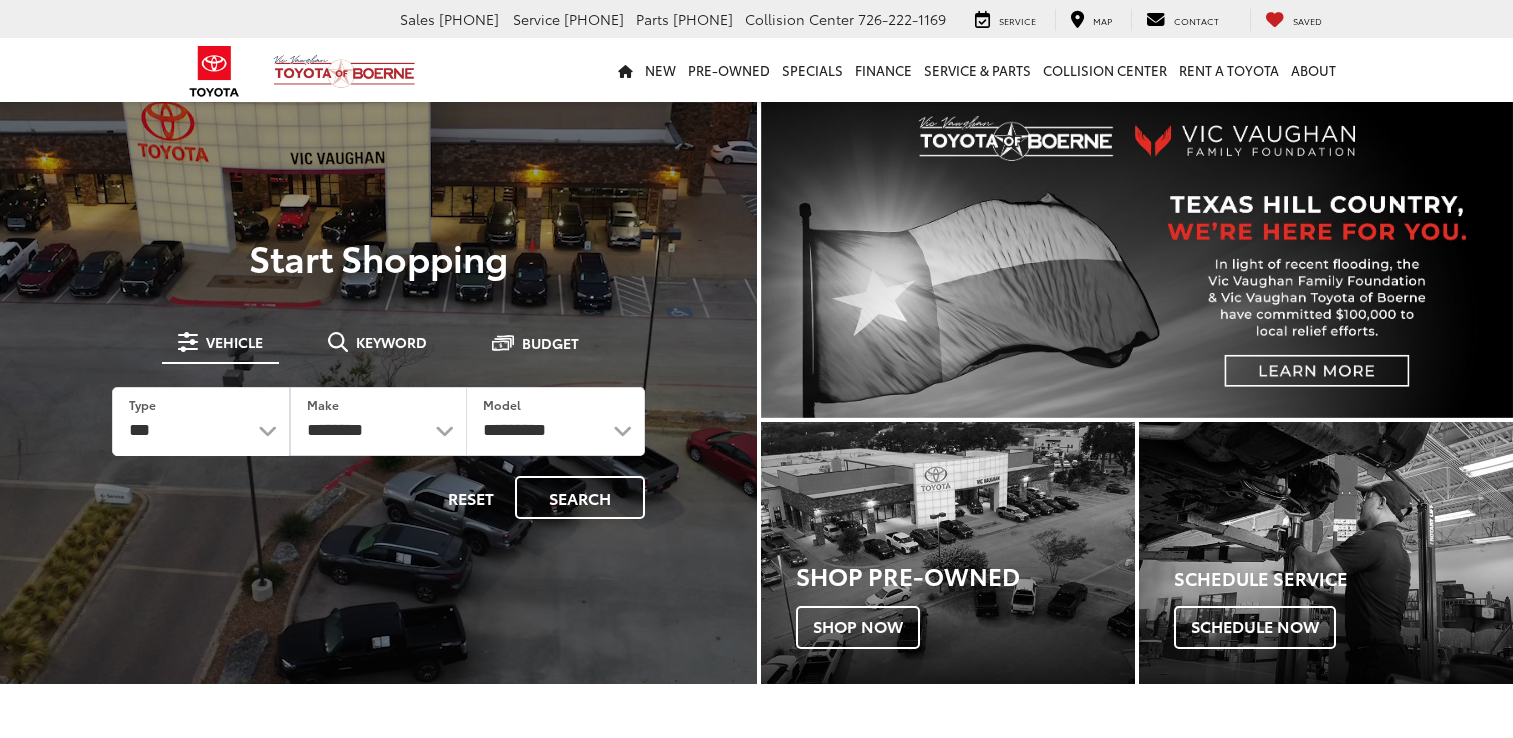 scroll, scrollTop: 0, scrollLeft: 0, axis: both 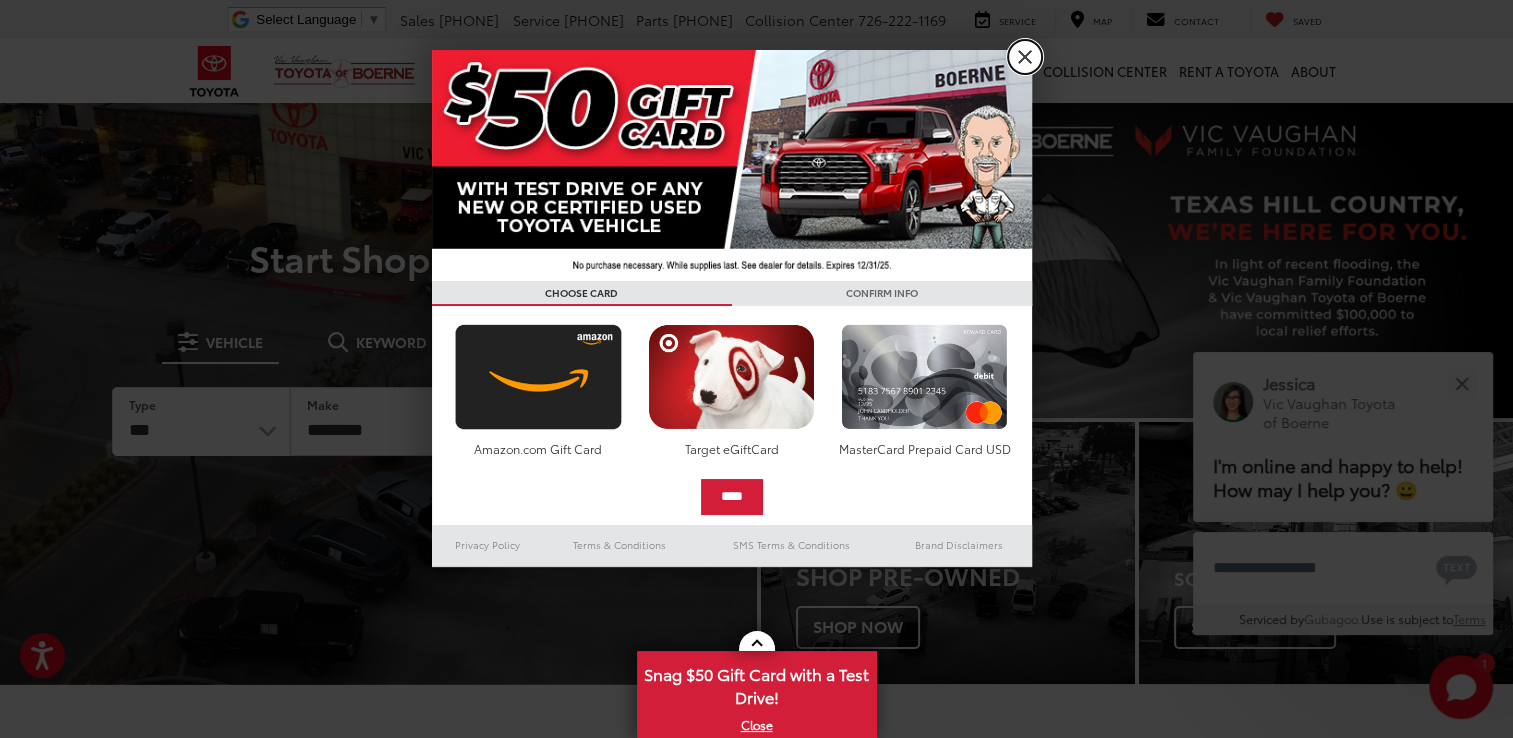 click on "X" at bounding box center (1025, 57) 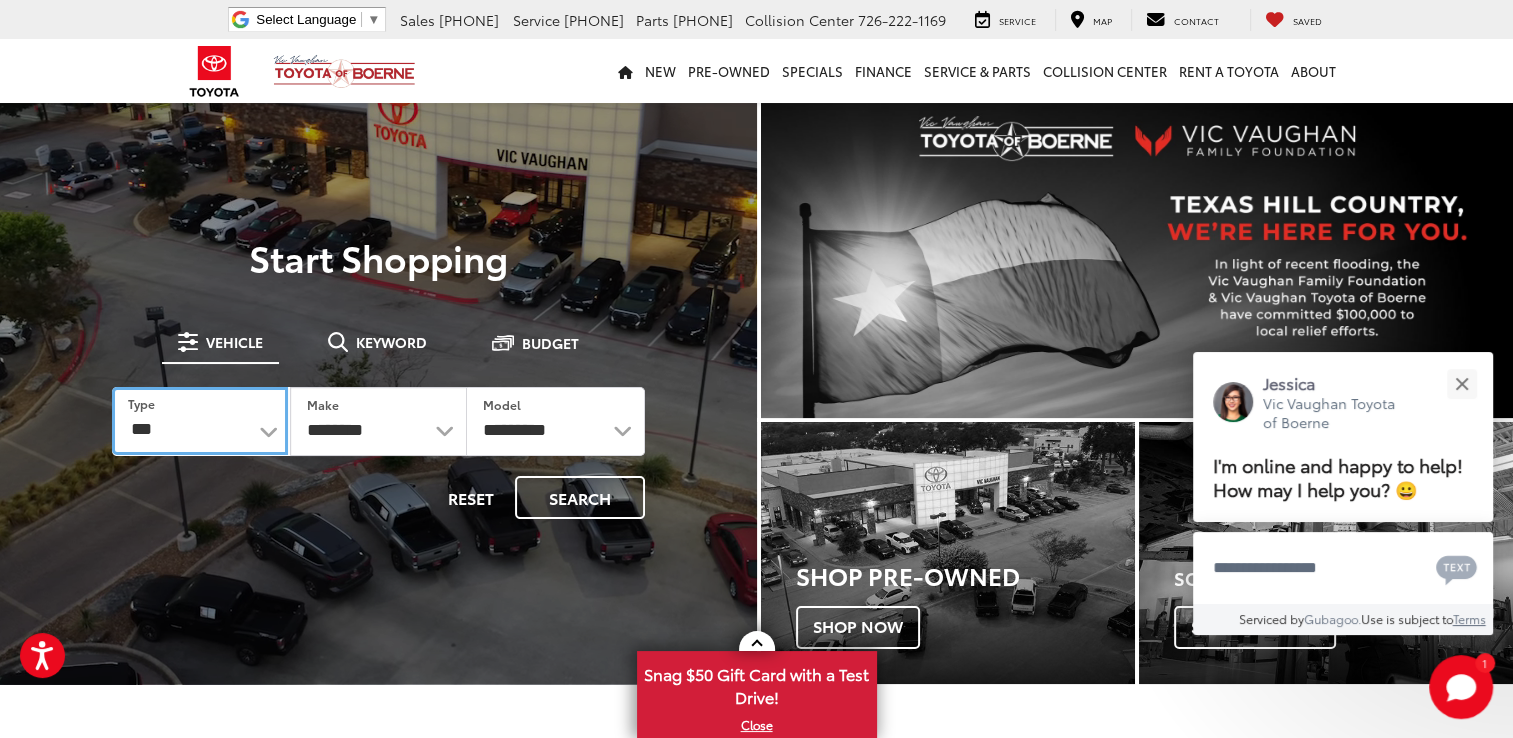 click on "***
***
****
*********" at bounding box center [200, 420] 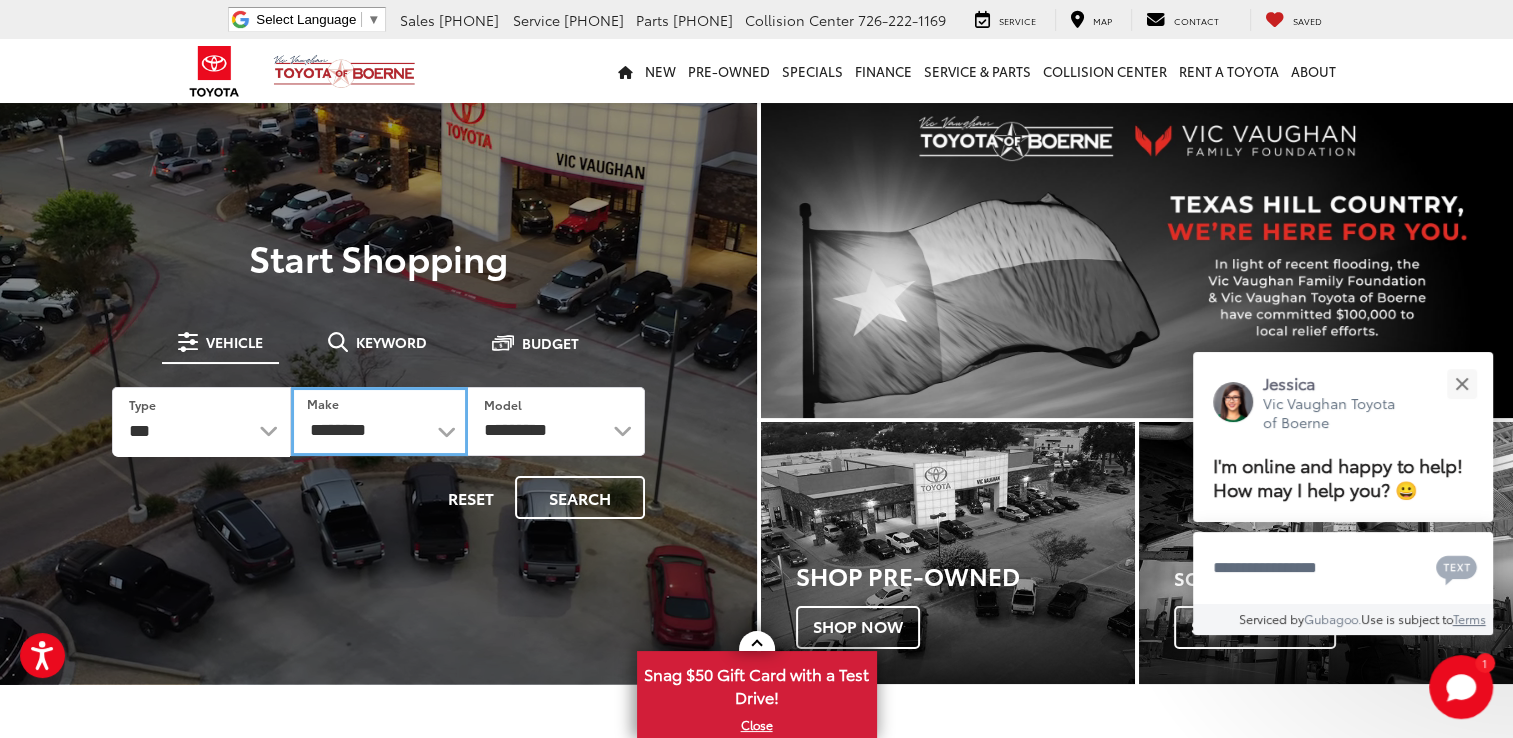click on "**********" at bounding box center (379, 421) 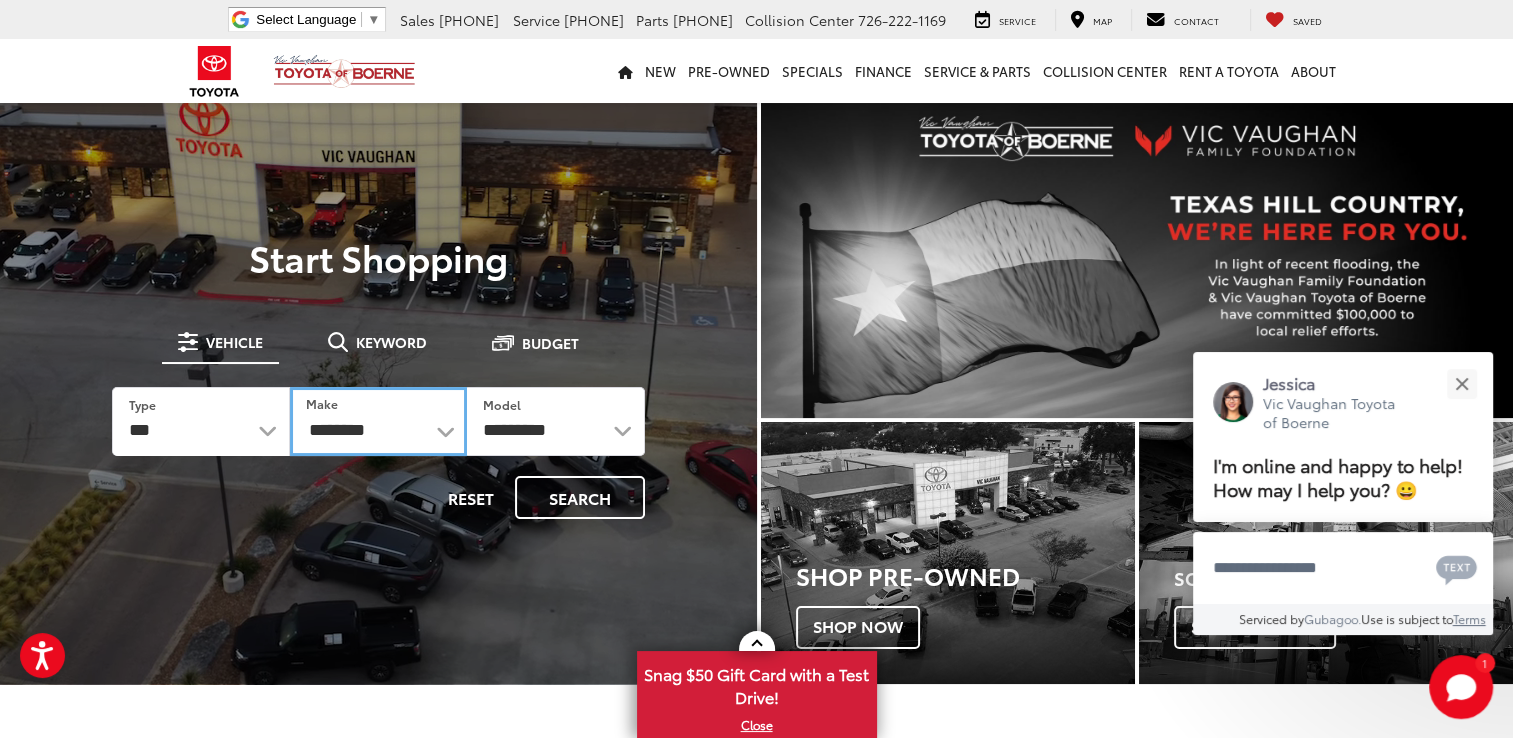 click on "**********" at bounding box center [378, 421] 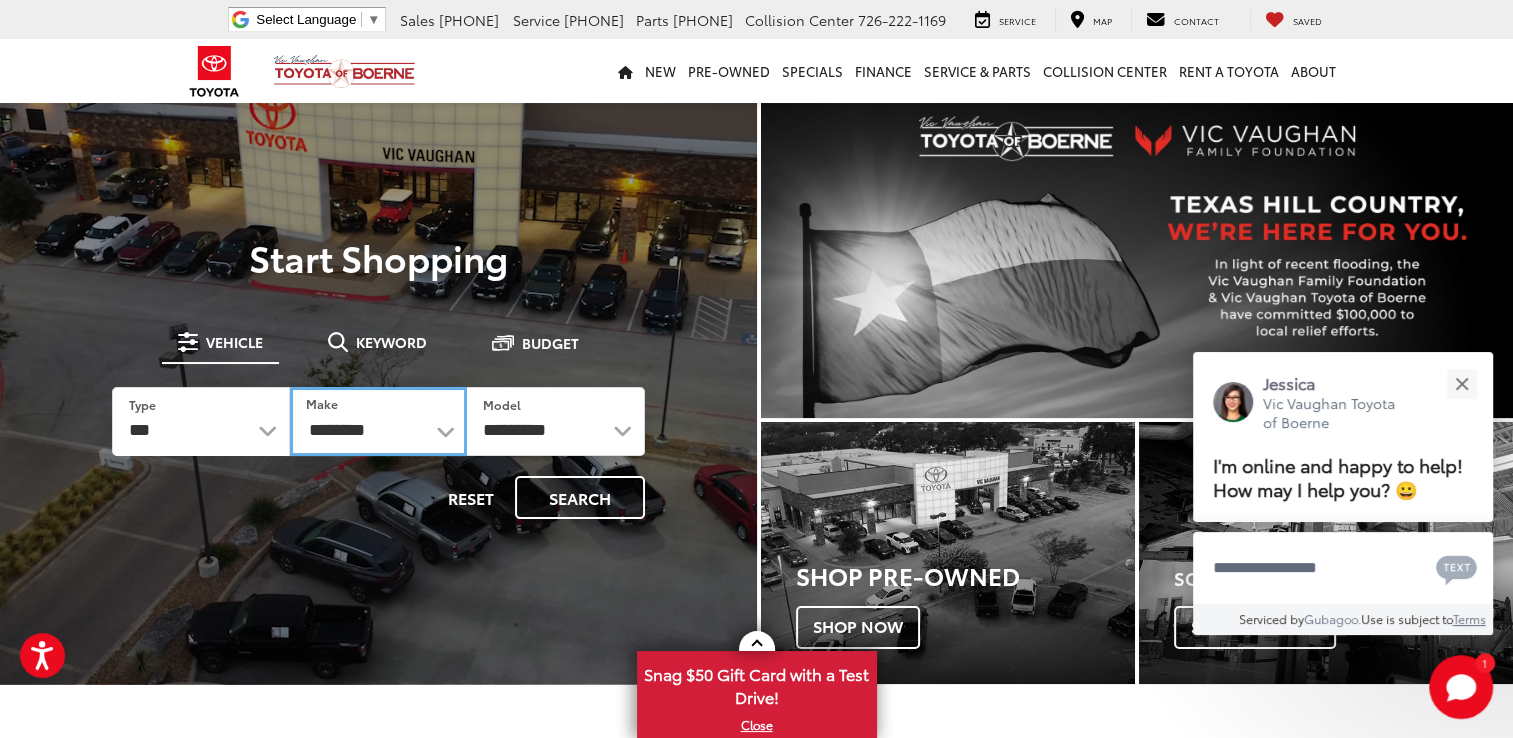 click on "**********" at bounding box center [378, 421] 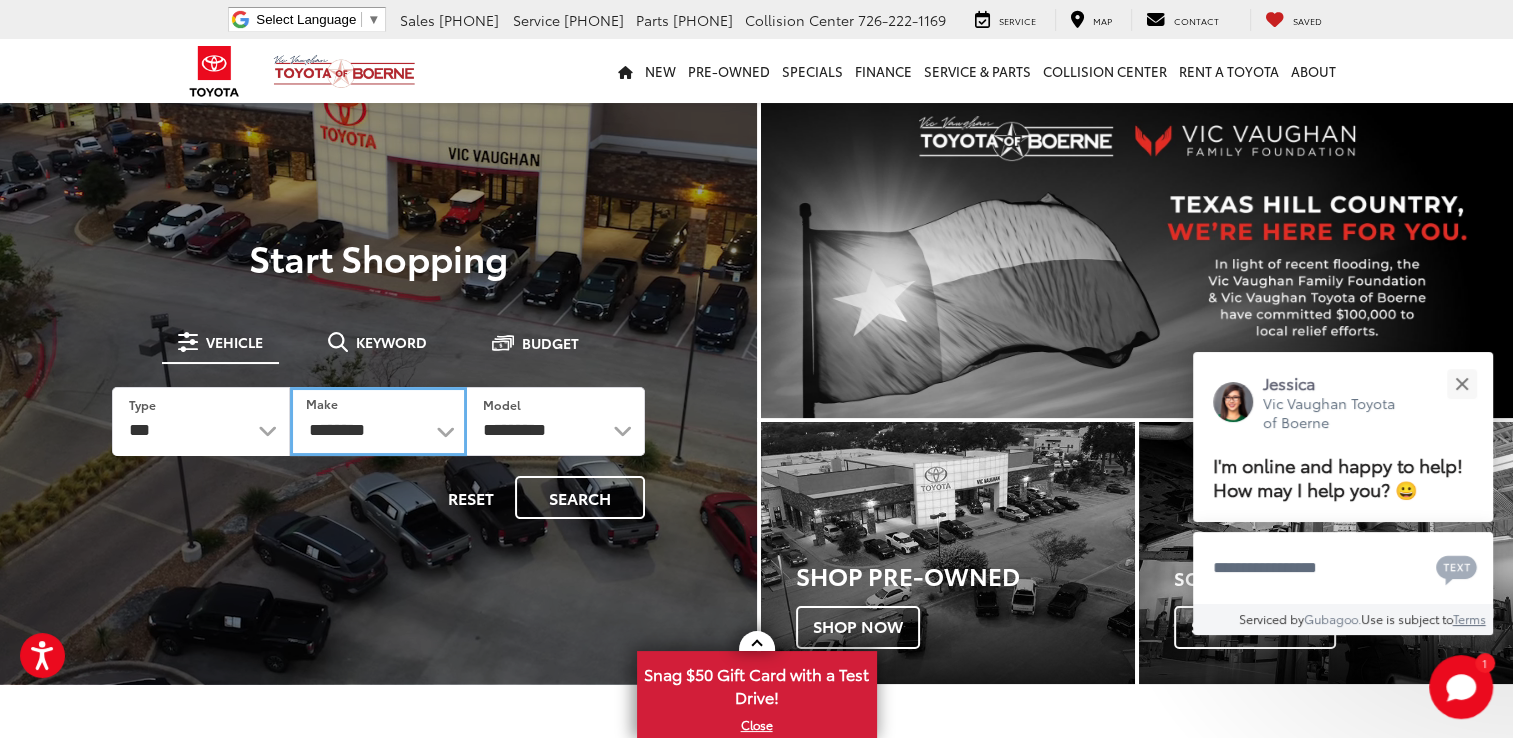 click on "**********" at bounding box center [378, 421] 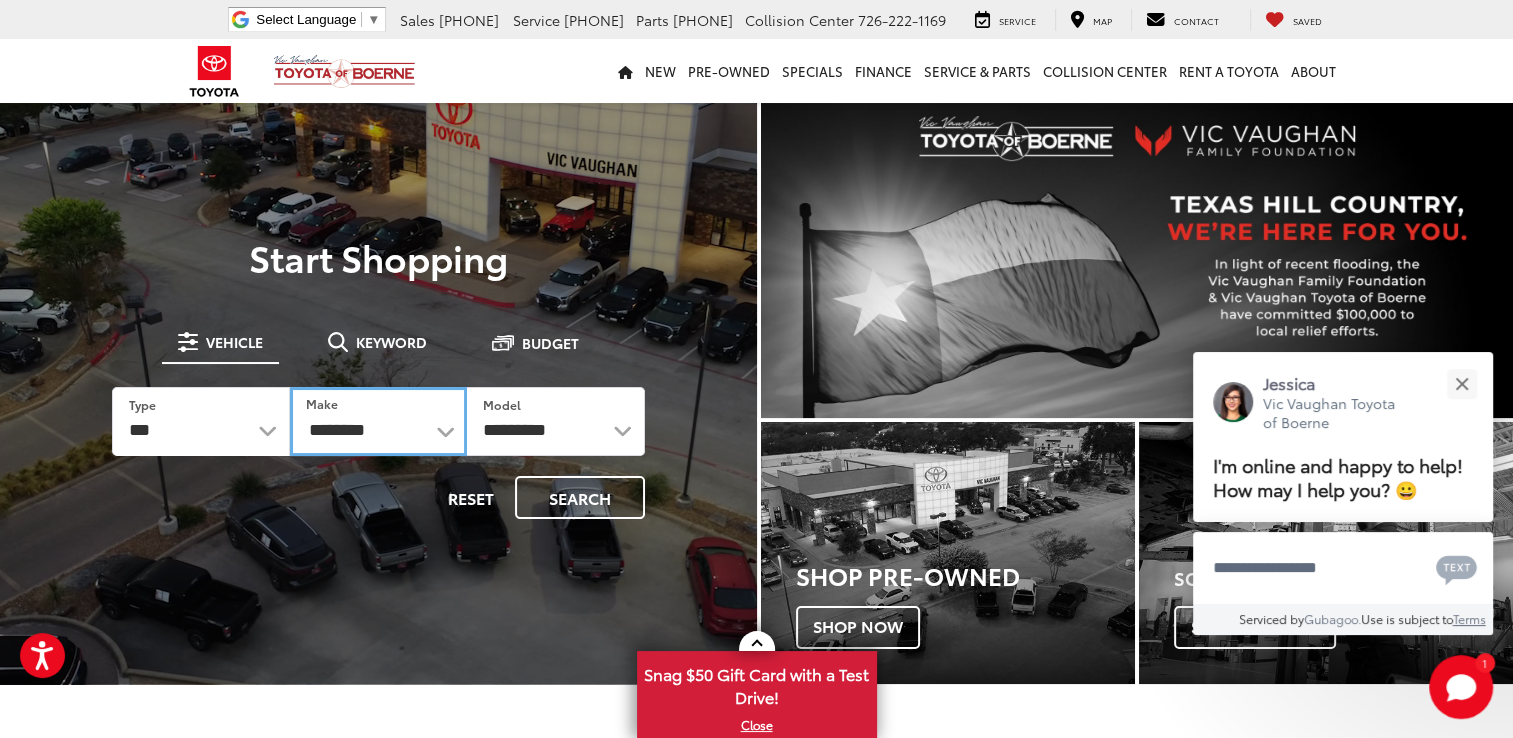 click on "**********" at bounding box center [378, 421] 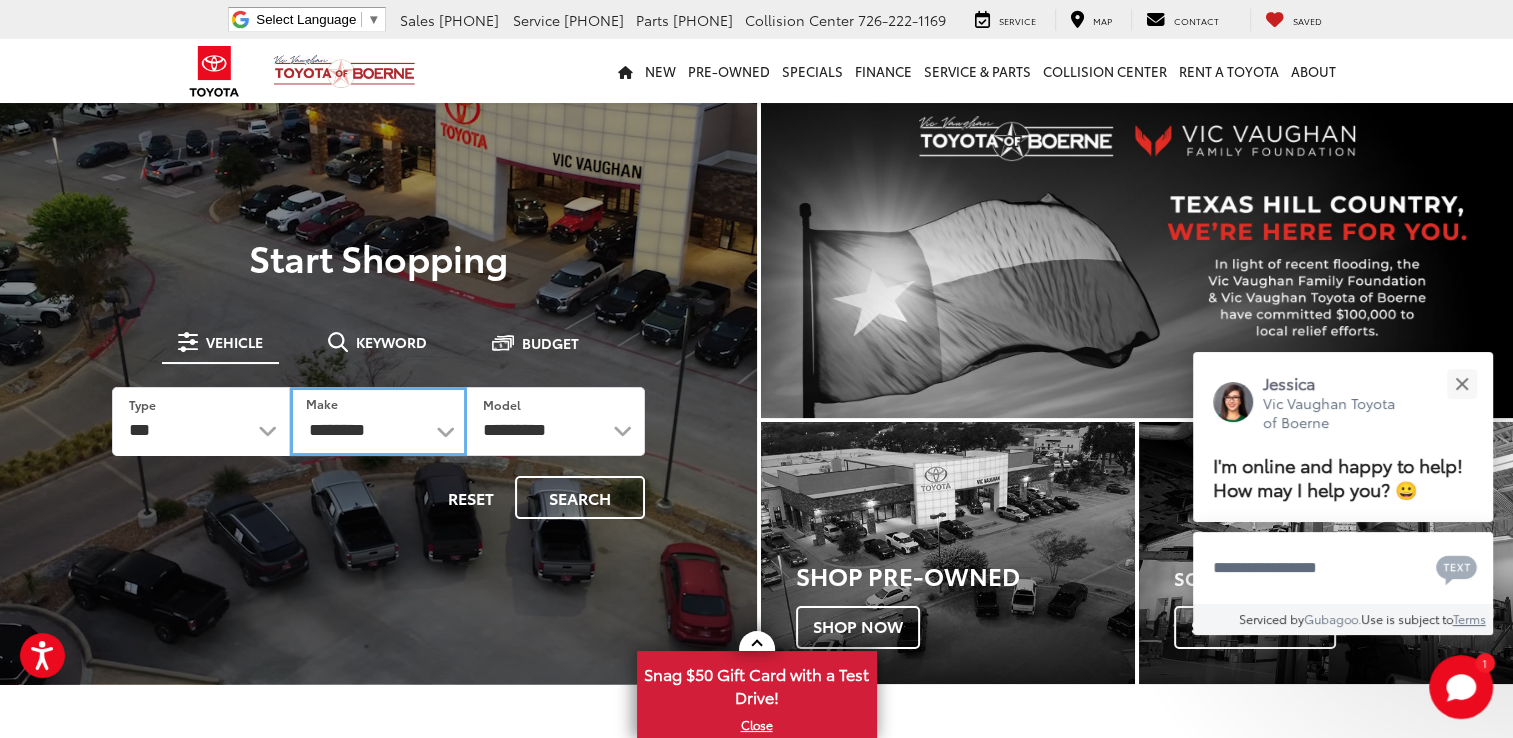 select on "******" 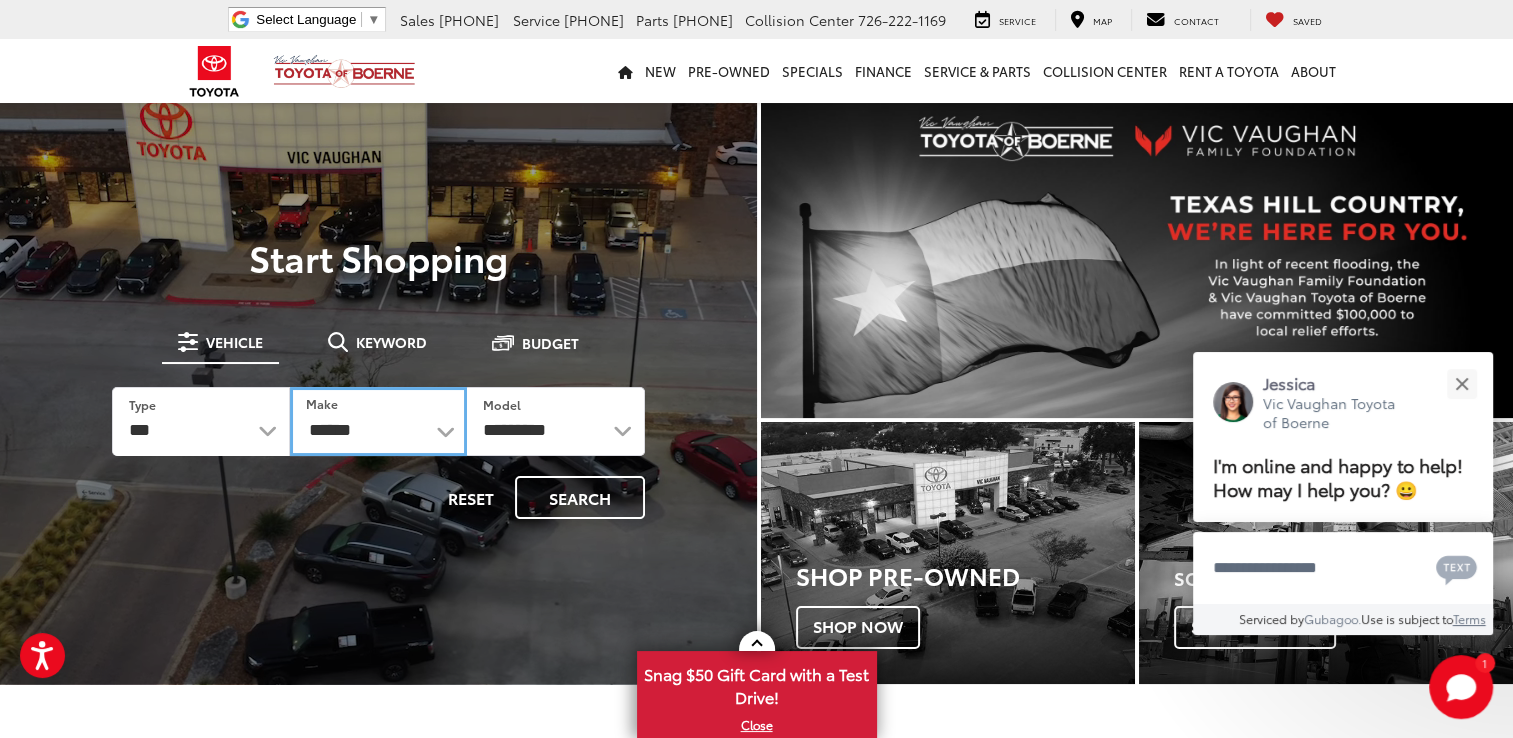 click on "**********" at bounding box center [378, 421] 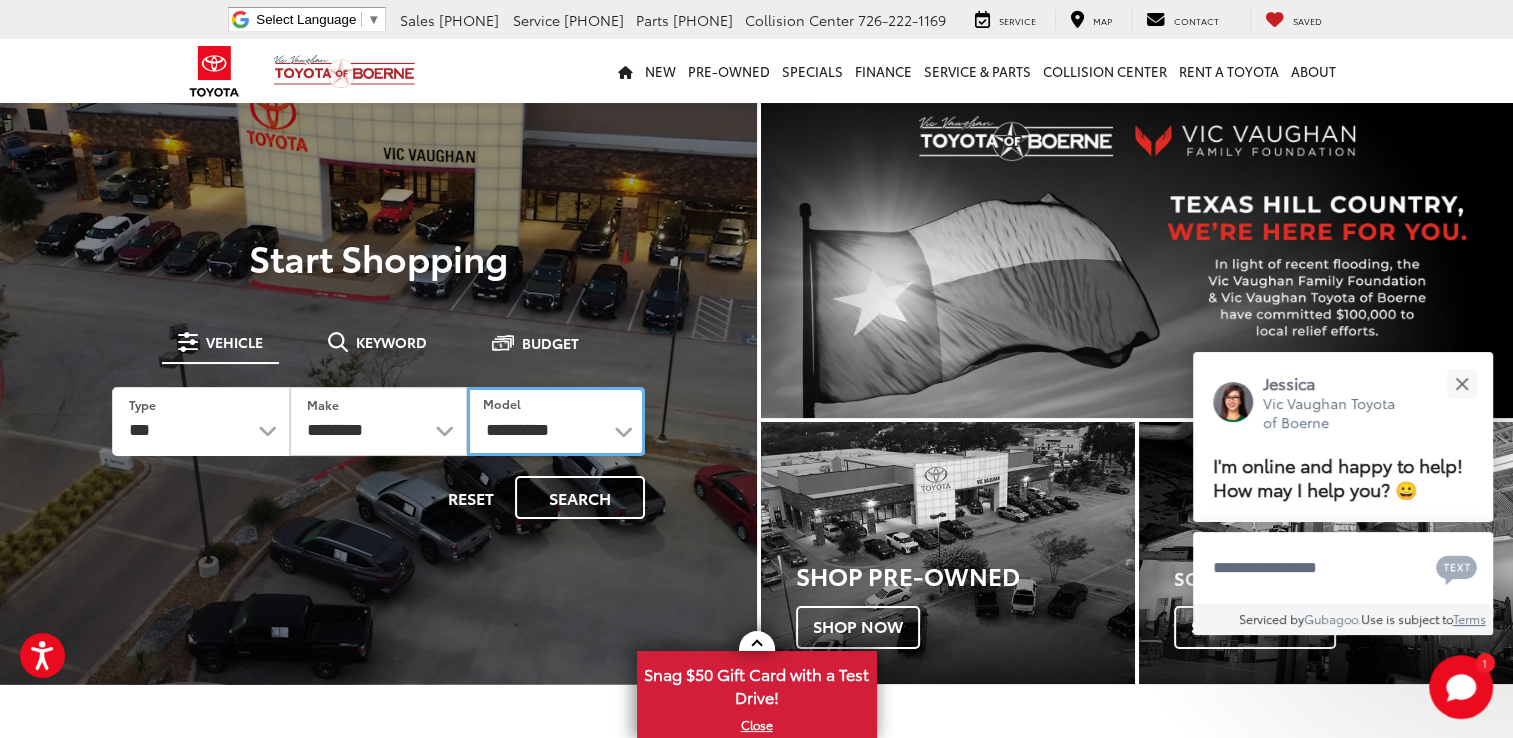 click on "**********" at bounding box center (555, 421) 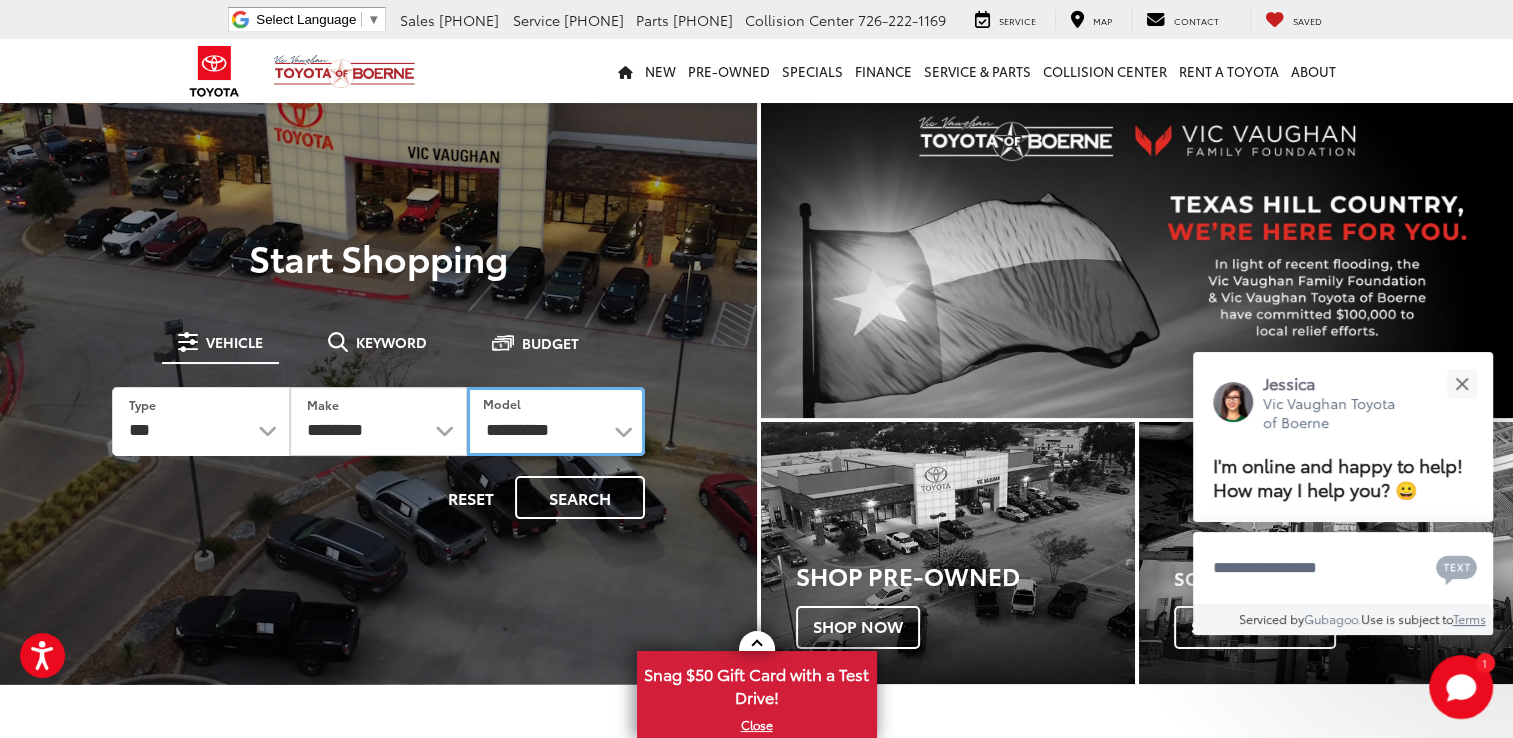 select on "*****" 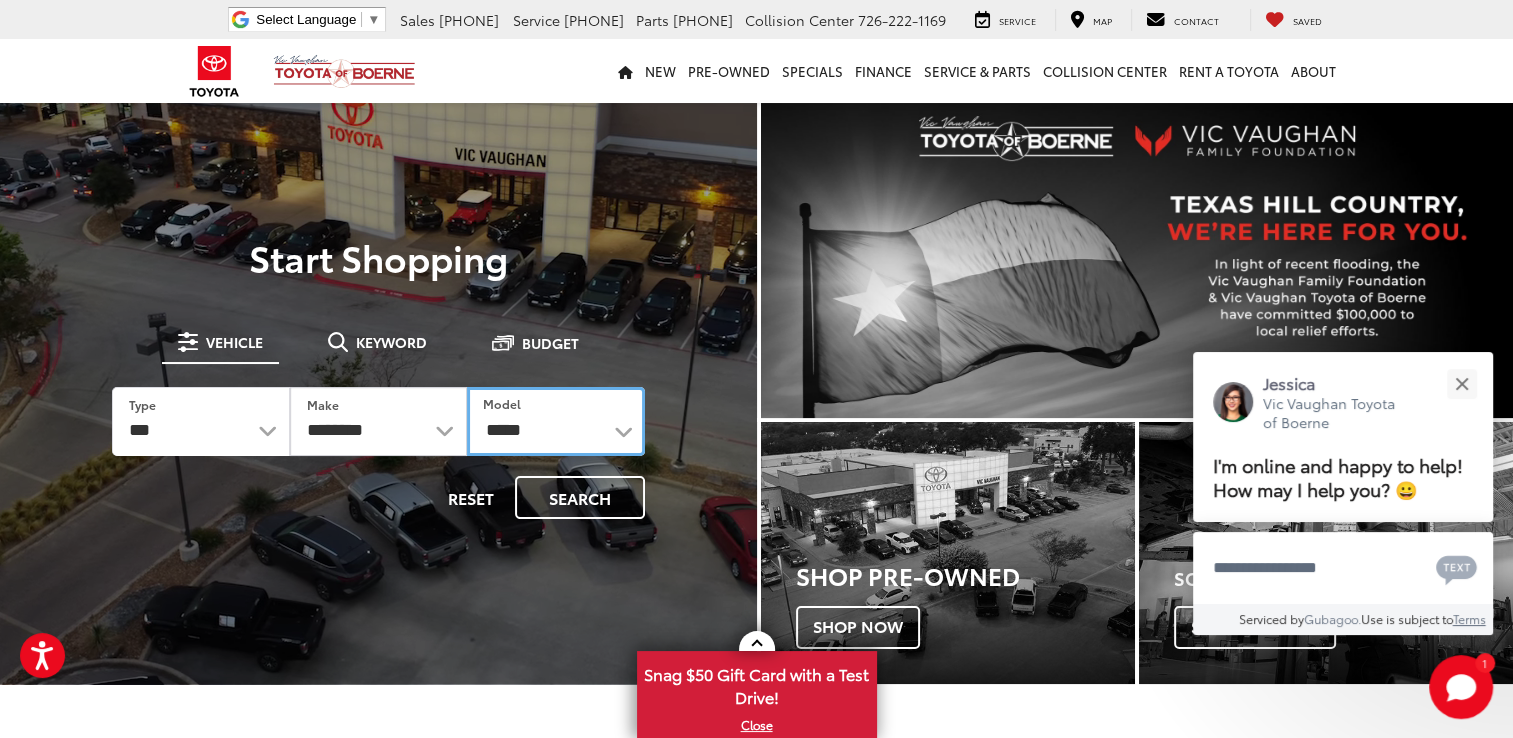 click on "**********" at bounding box center (555, 421) 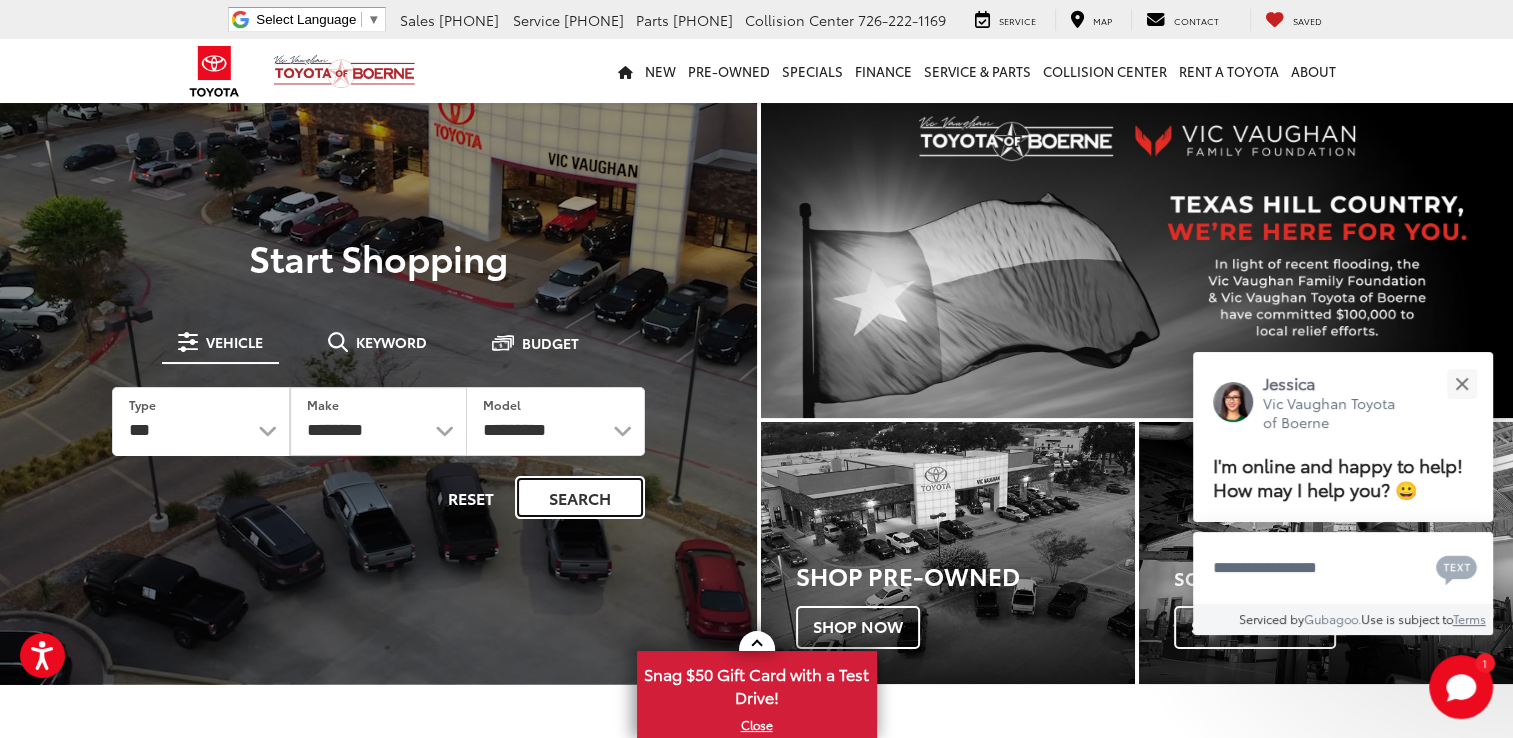 click on "Search" at bounding box center (580, 497) 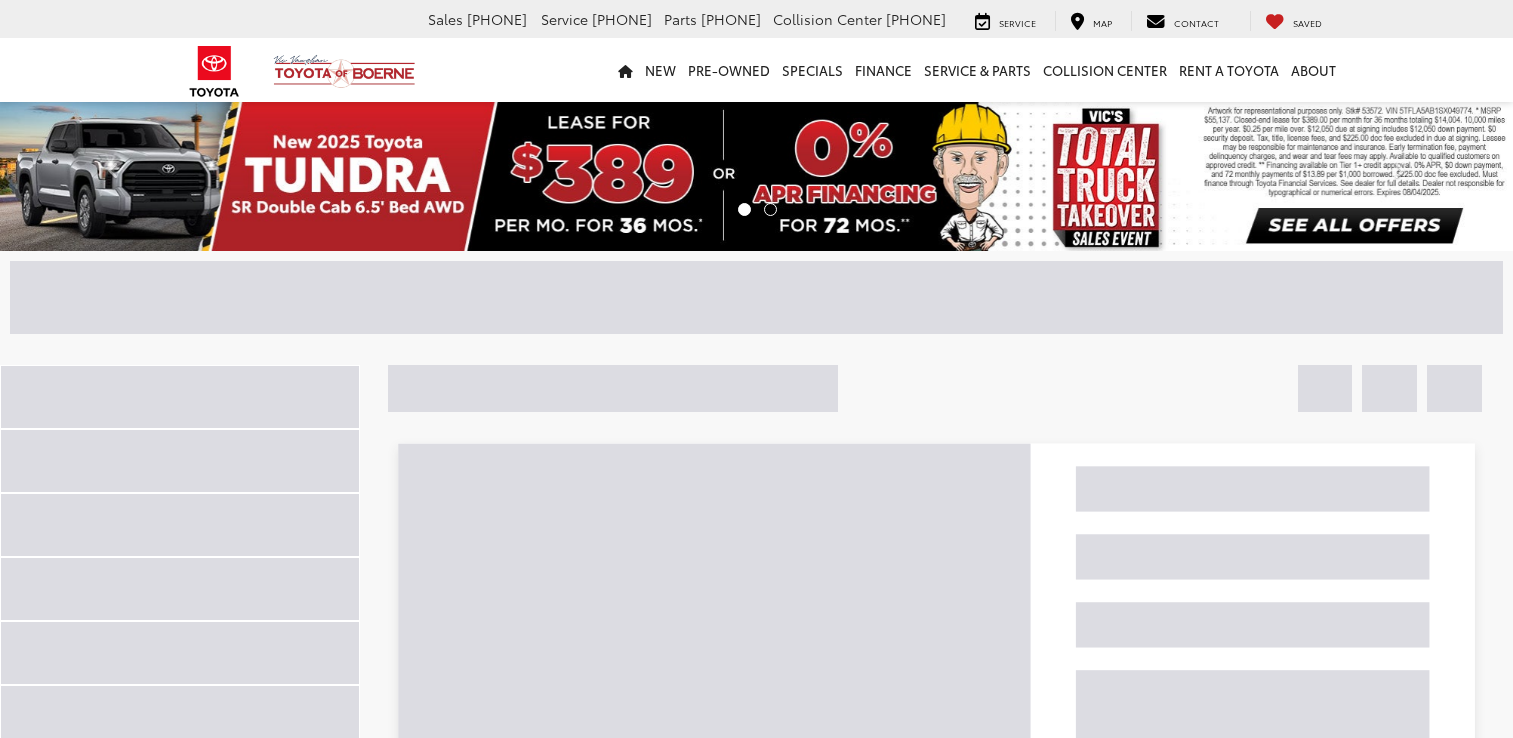 scroll, scrollTop: 0, scrollLeft: 0, axis: both 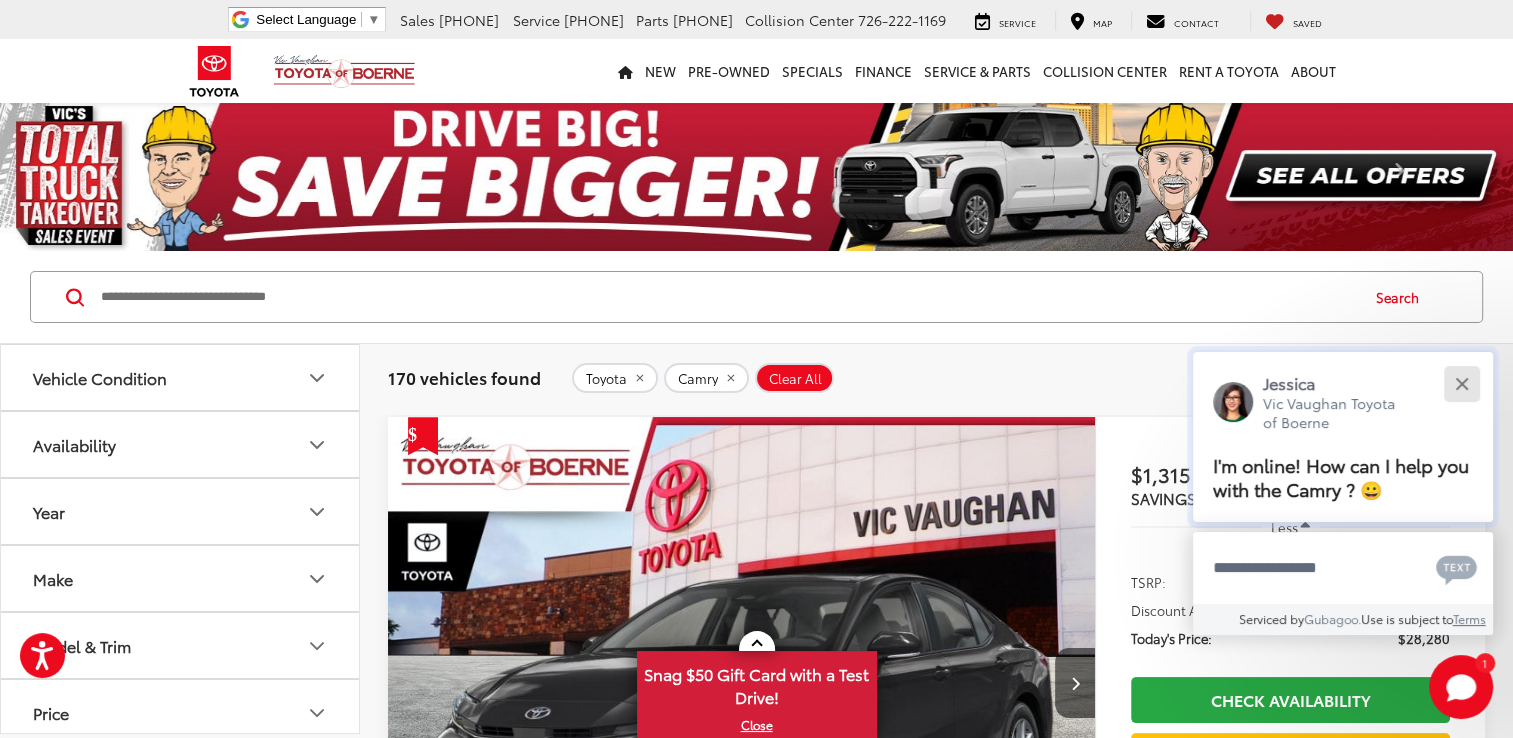 click at bounding box center [1461, 383] 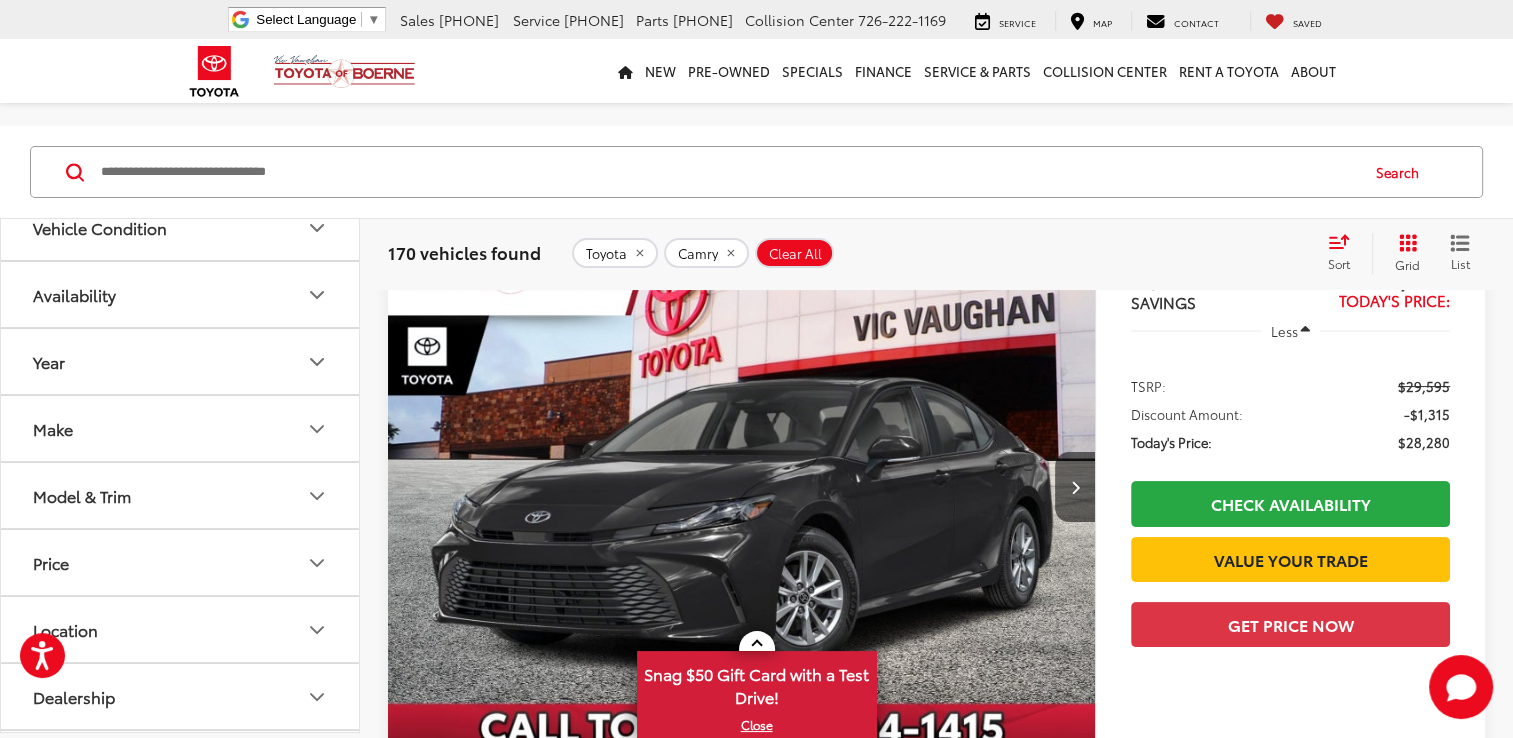 scroll, scrollTop: 199, scrollLeft: 0, axis: vertical 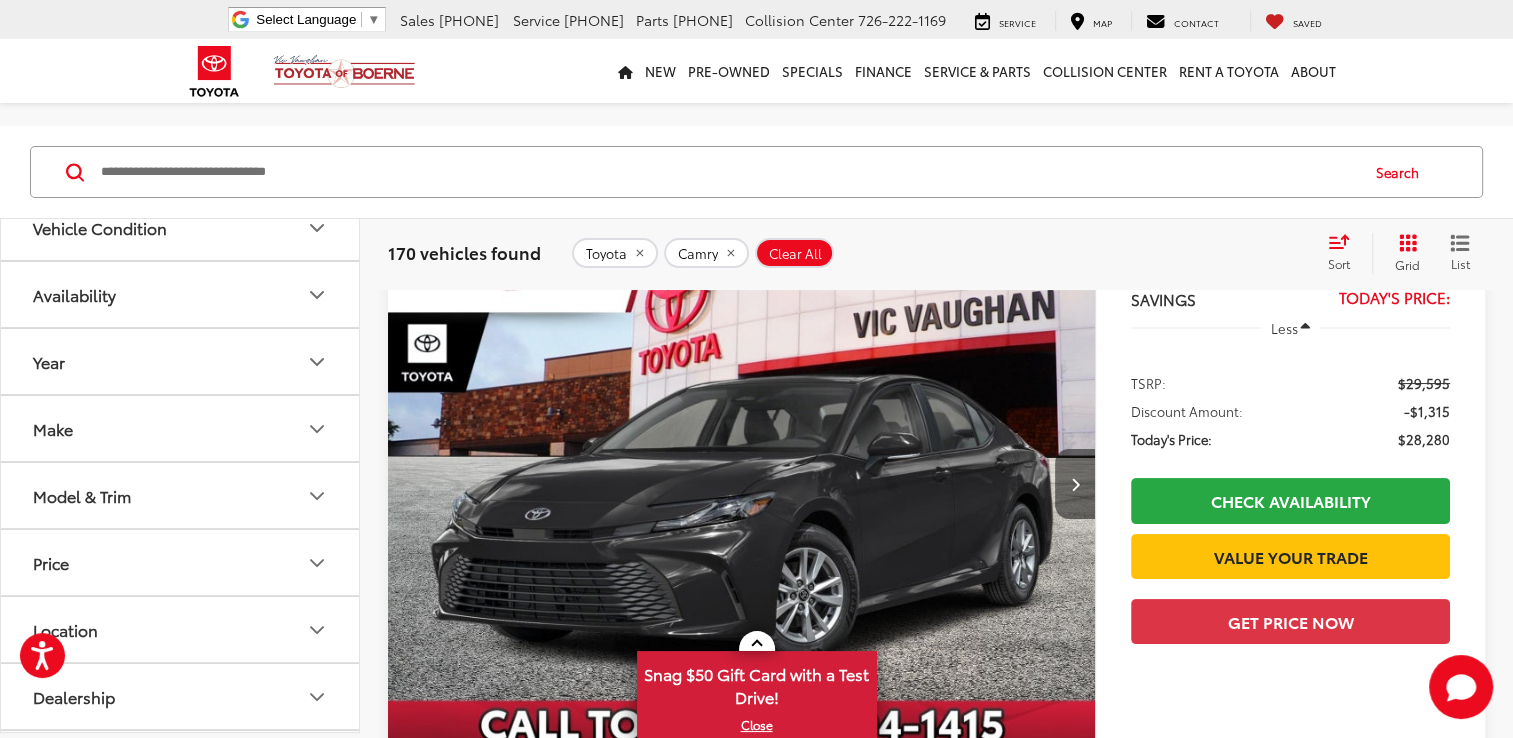 click at bounding box center (1075, 484) 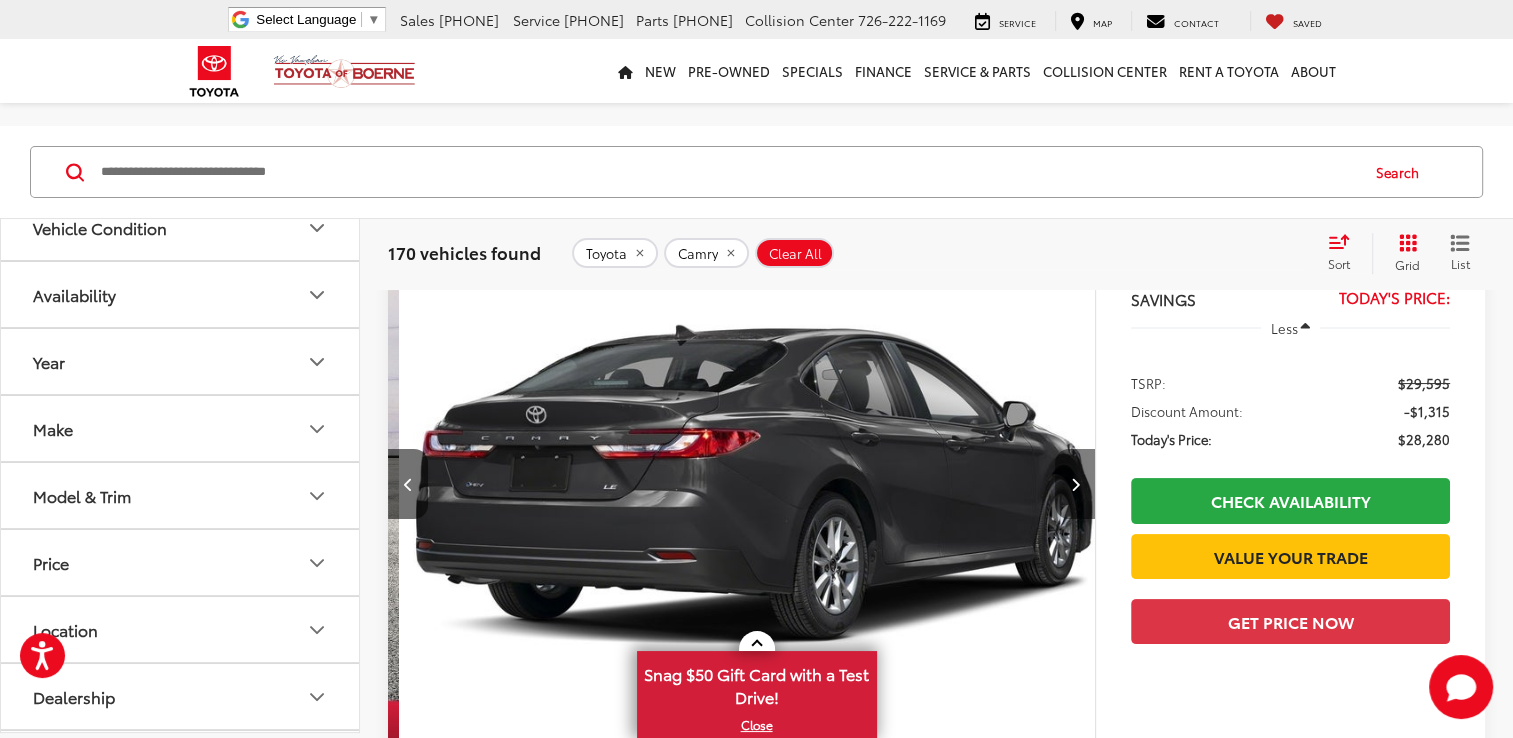 scroll, scrollTop: 0, scrollLeft: 710, axis: horizontal 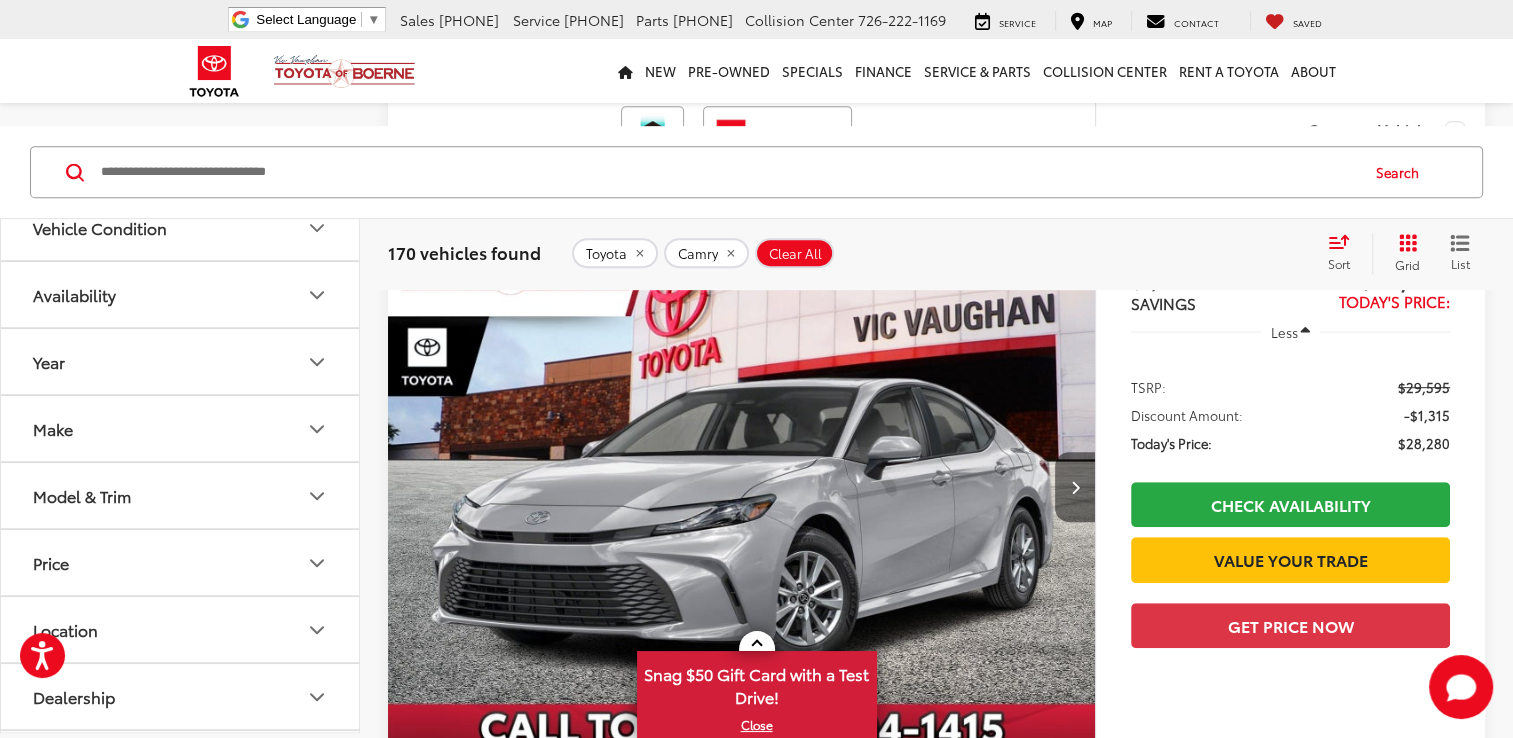 drag, startPoint x: 1077, startPoint y: 468, endPoint x: 1062, endPoint y: 486, distance: 23.43075 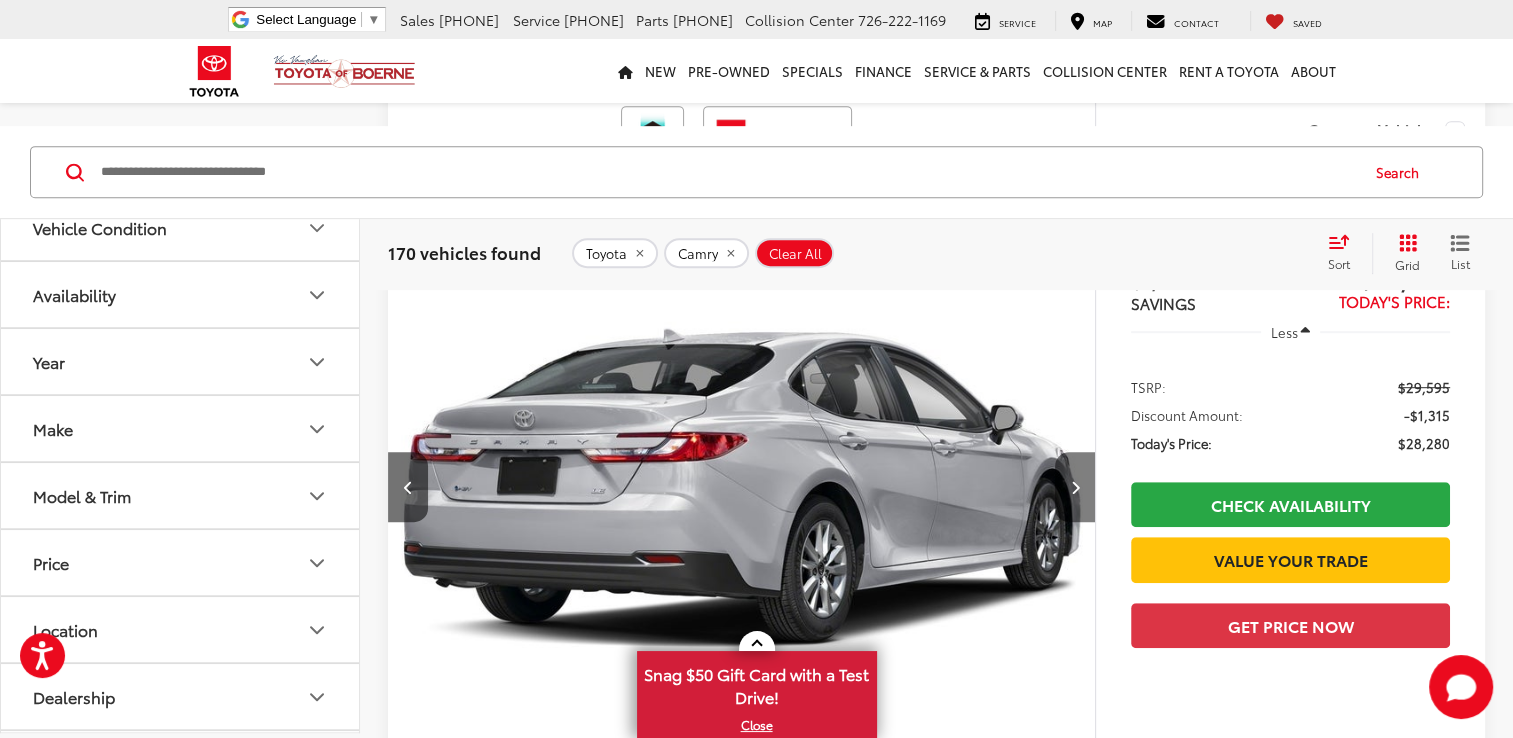 click at bounding box center [1075, 487] 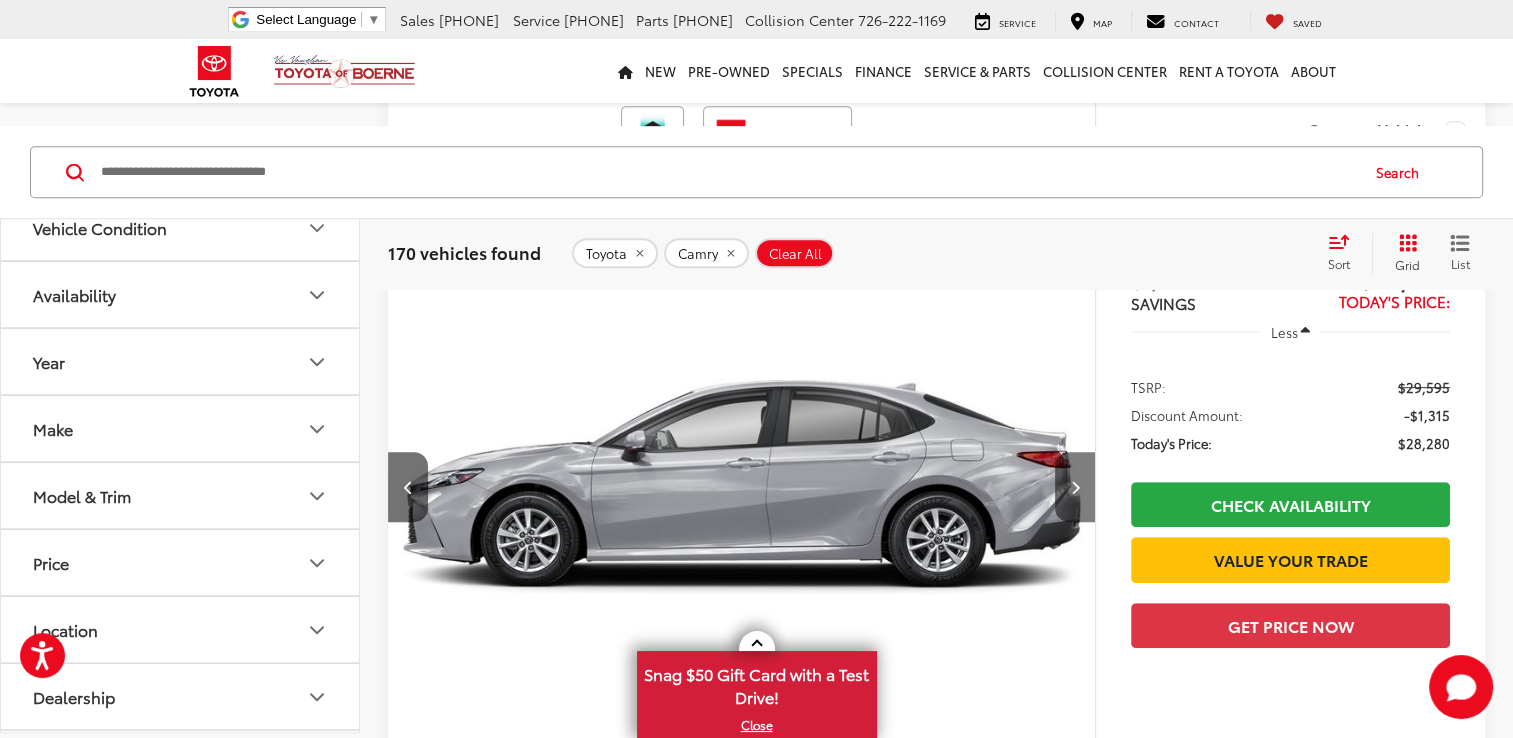 click at bounding box center [1075, 487] 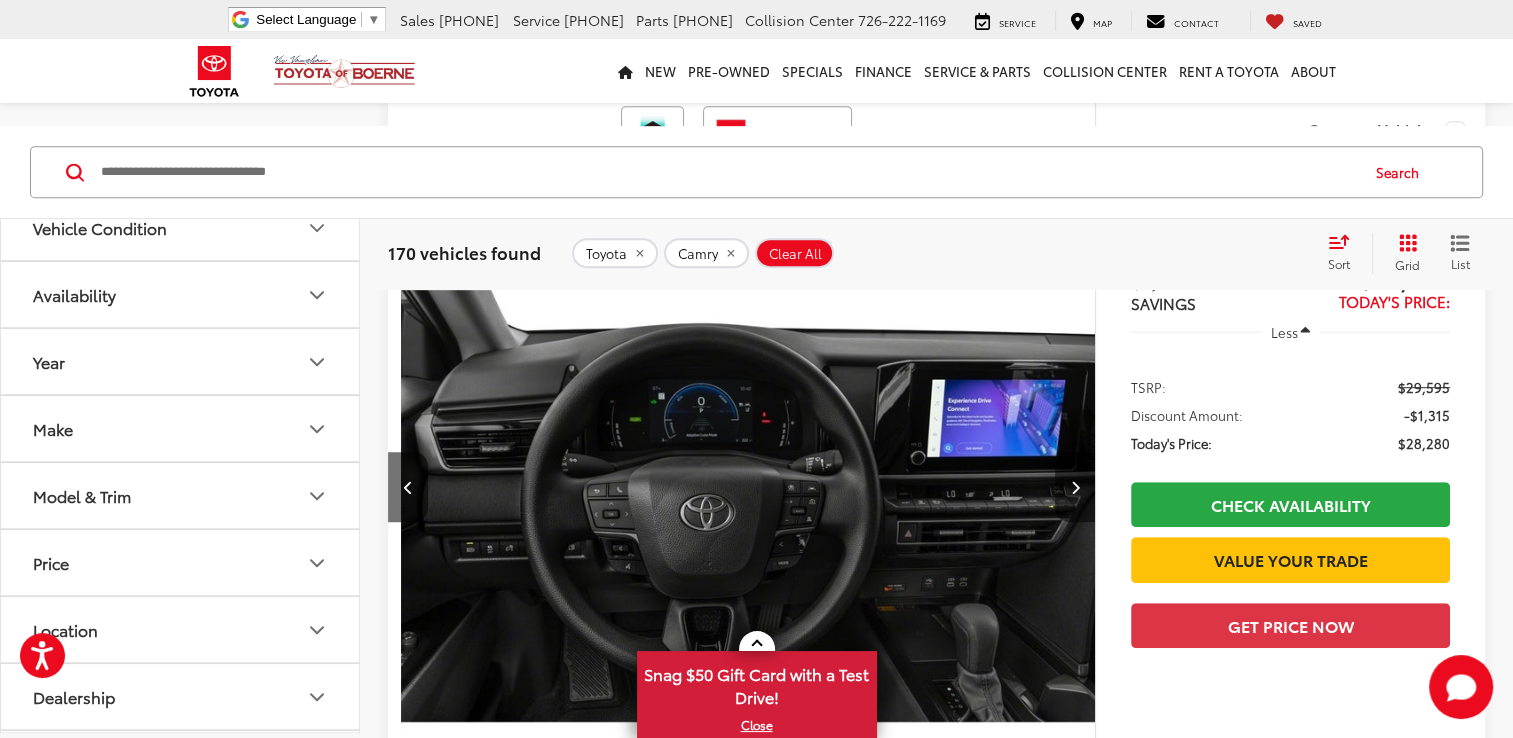 scroll, scrollTop: 0, scrollLeft: 2129, axis: horizontal 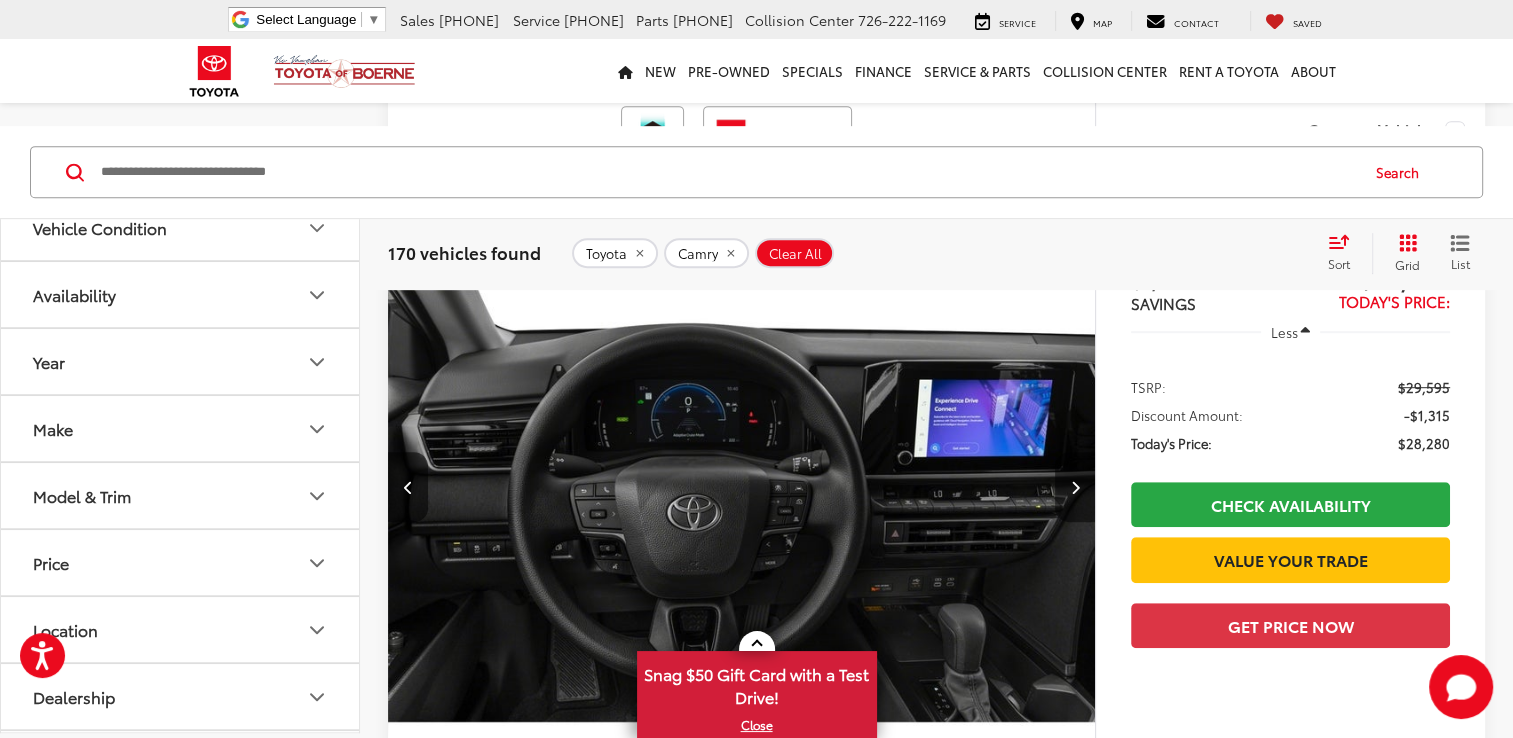 click at bounding box center (1075, 487) 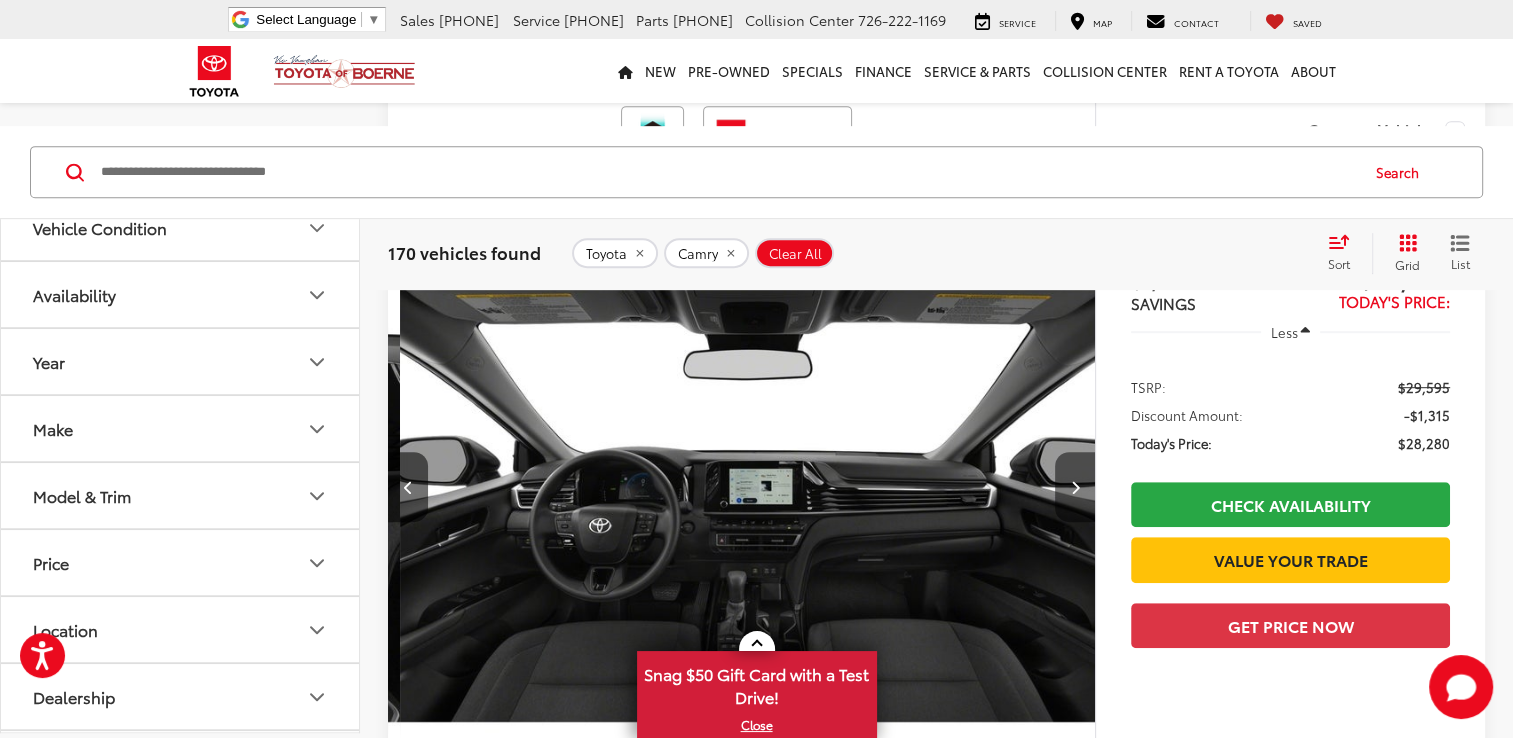 scroll, scrollTop: 0, scrollLeft: 2839, axis: horizontal 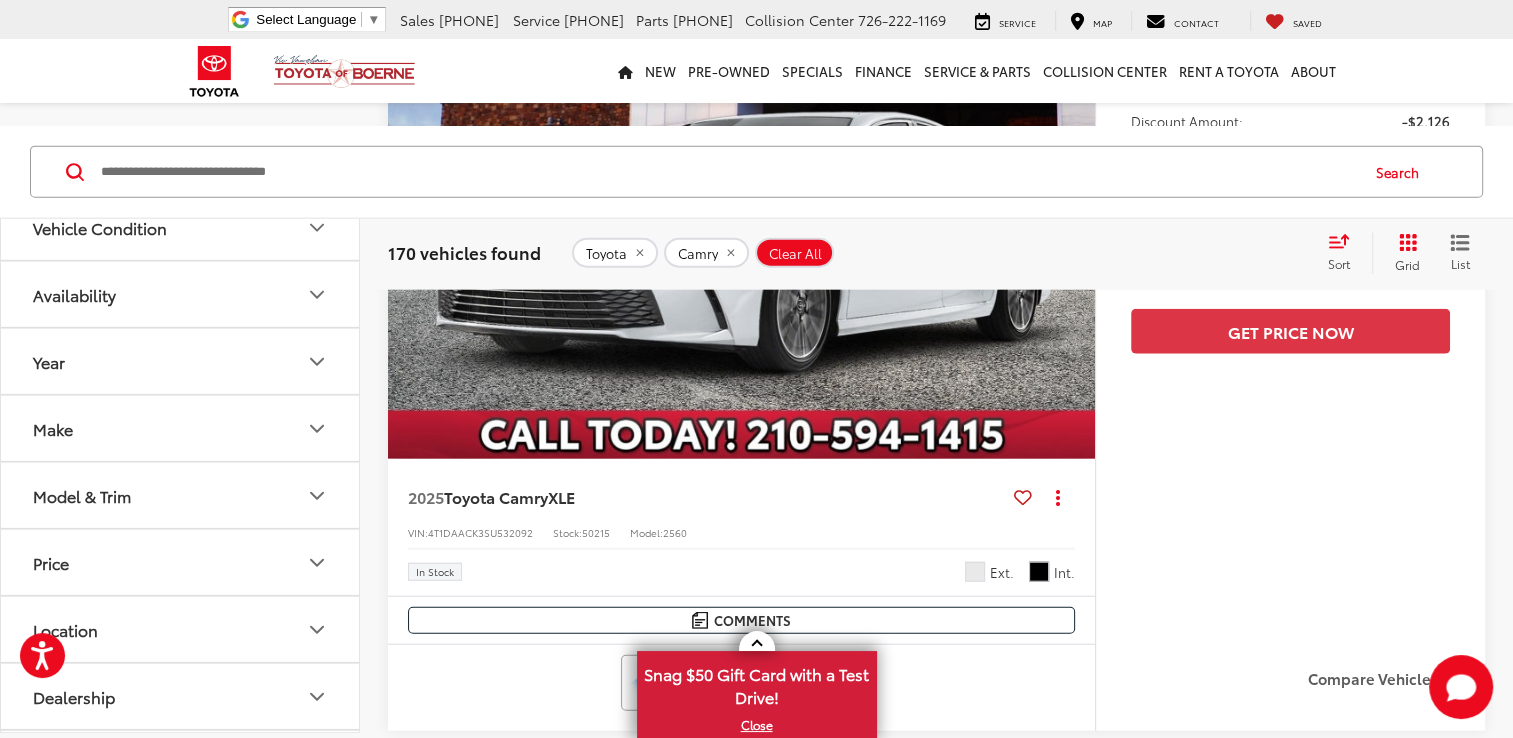 click on "Year" at bounding box center (181, 361) 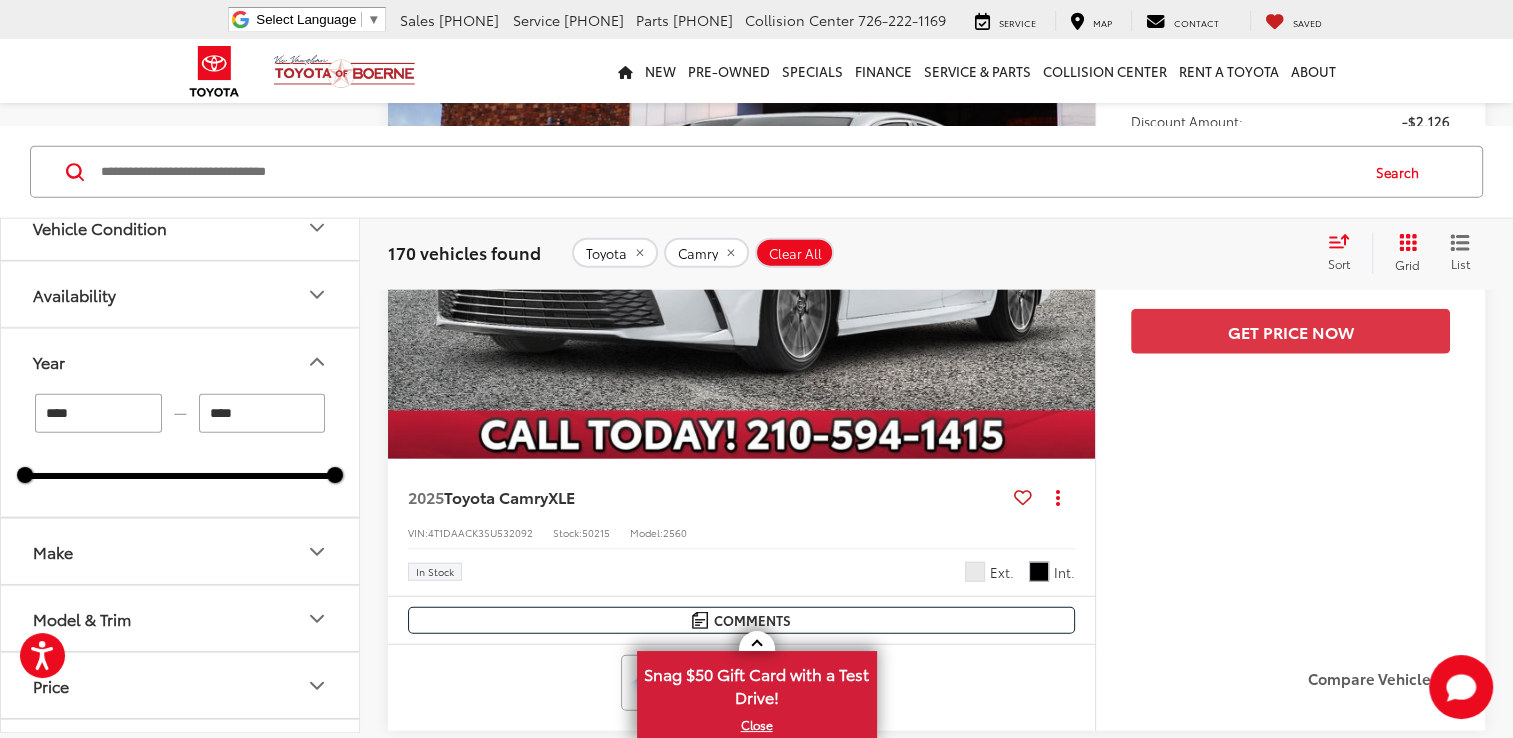 click on "****" at bounding box center [262, 413] 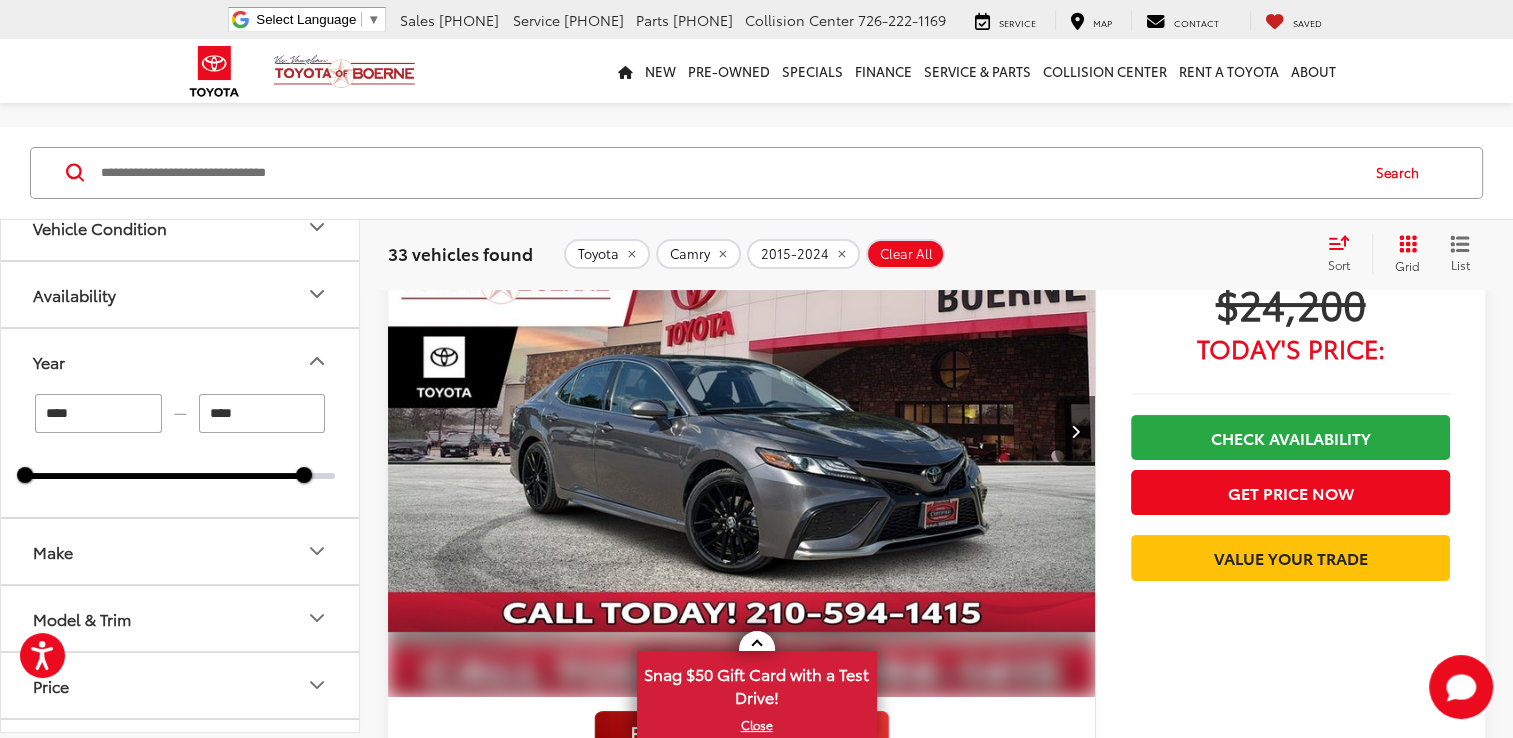 scroll, scrollTop: 175, scrollLeft: 0, axis: vertical 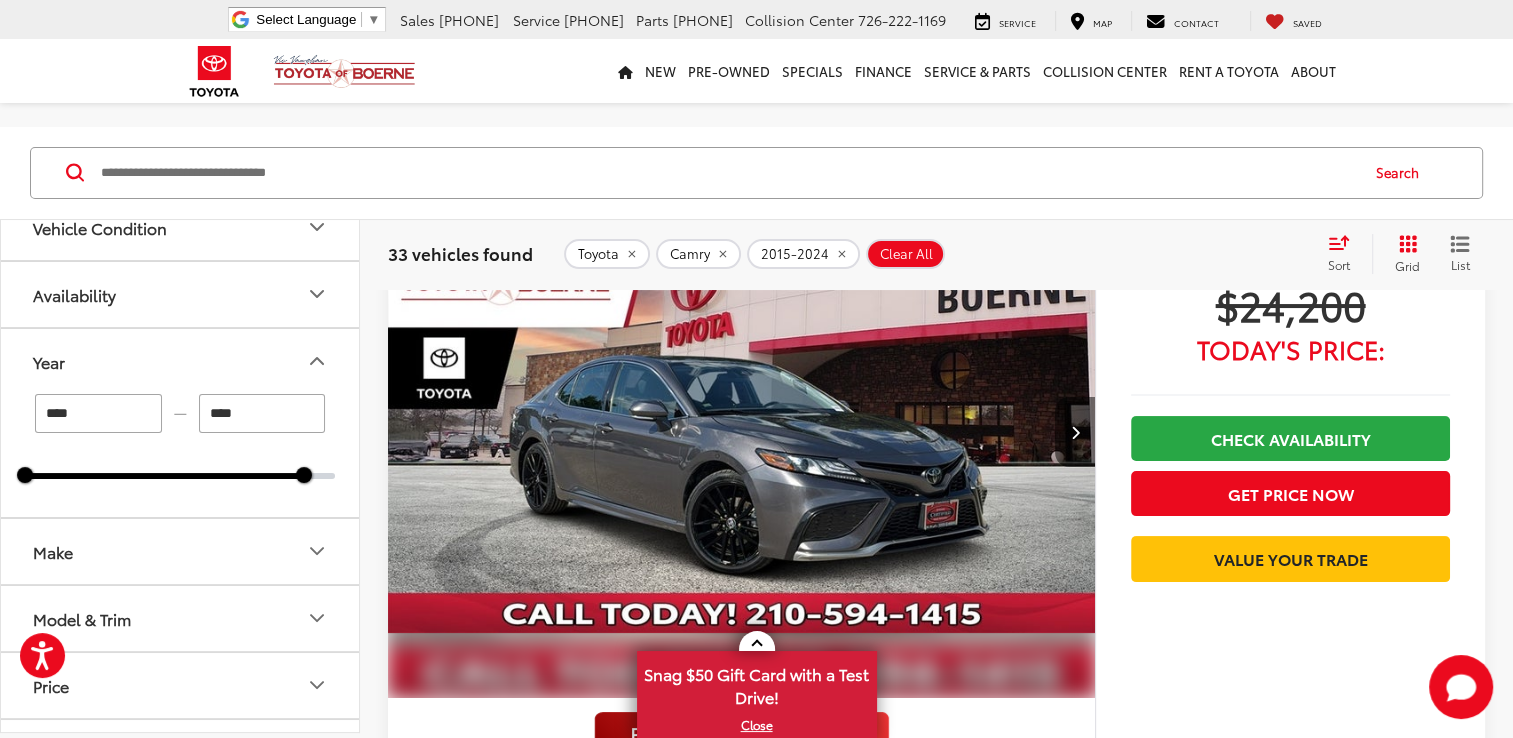 click at bounding box center (1074, 432) 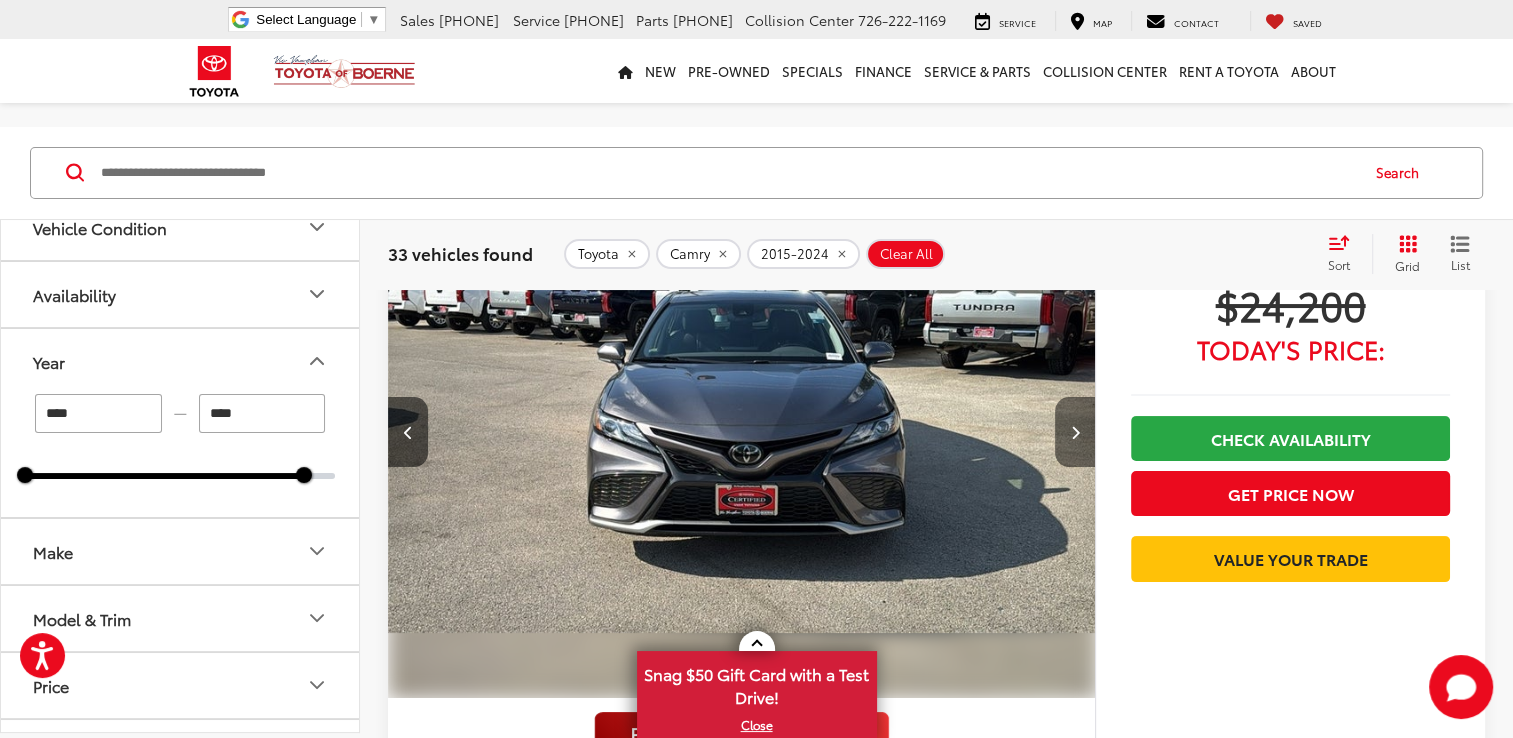 scroll, scrollTop: 0, scrollLeft: 710, axis: horizontal 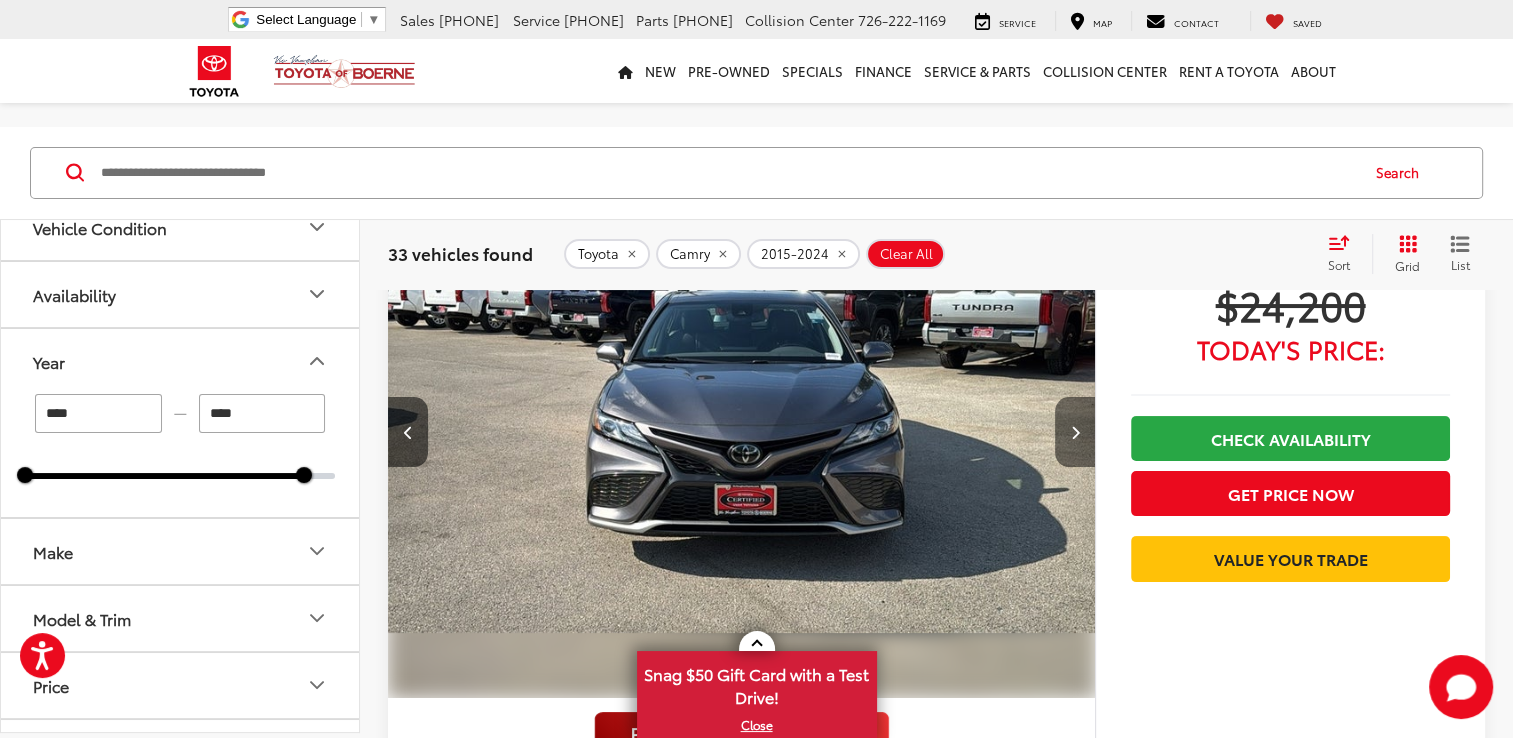click at bounding box center [1074, 432] 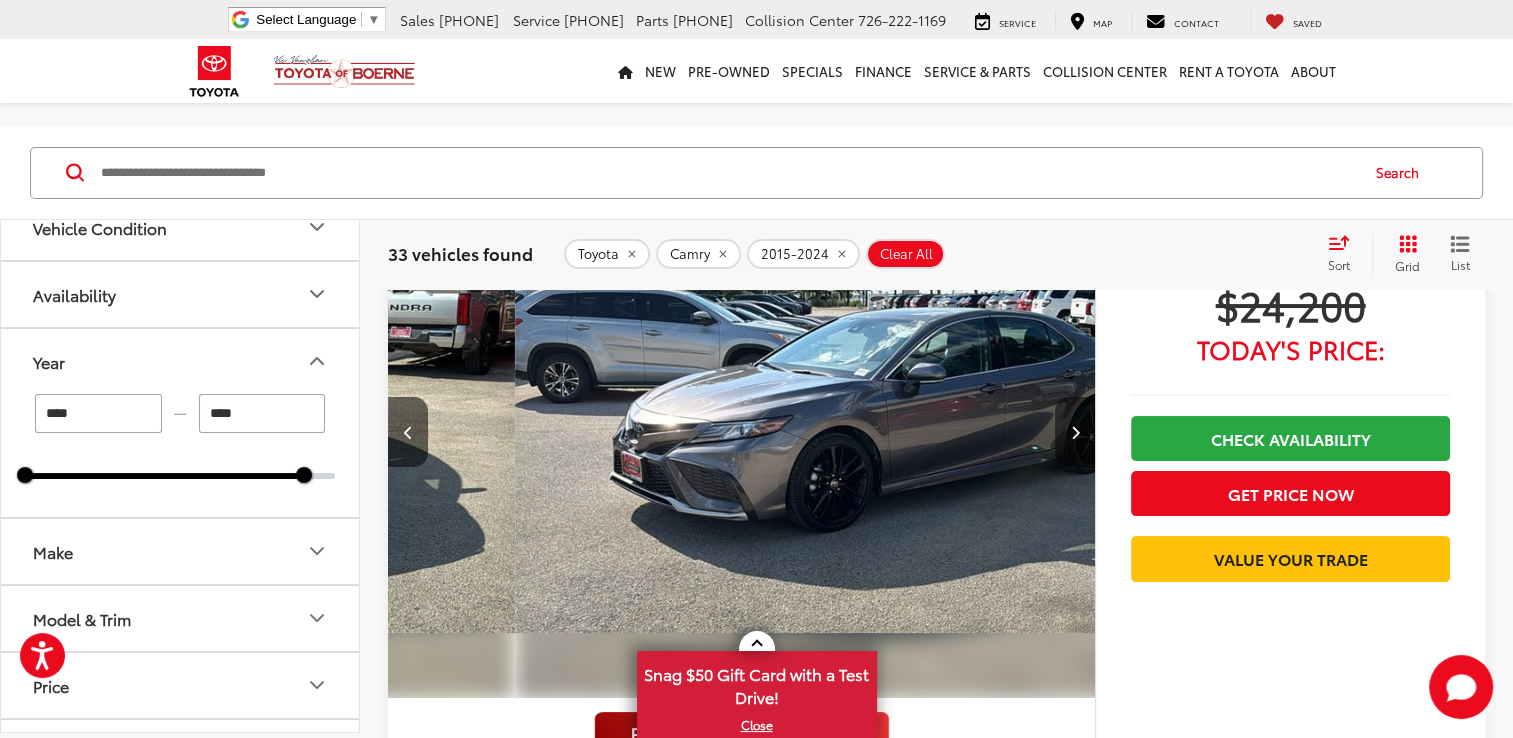 click at bounding box center [1074, 432] 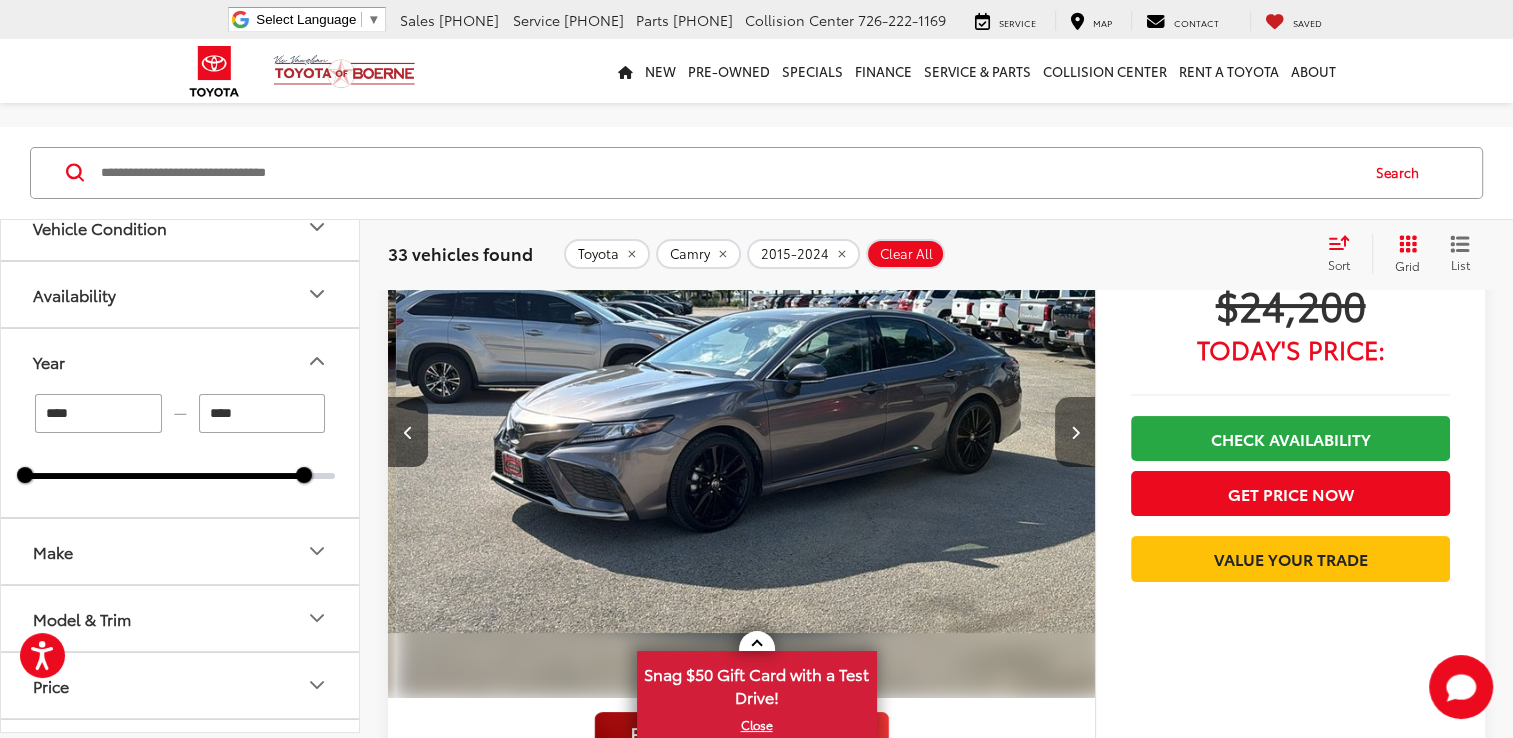 click at bounding box center [1074, 432] 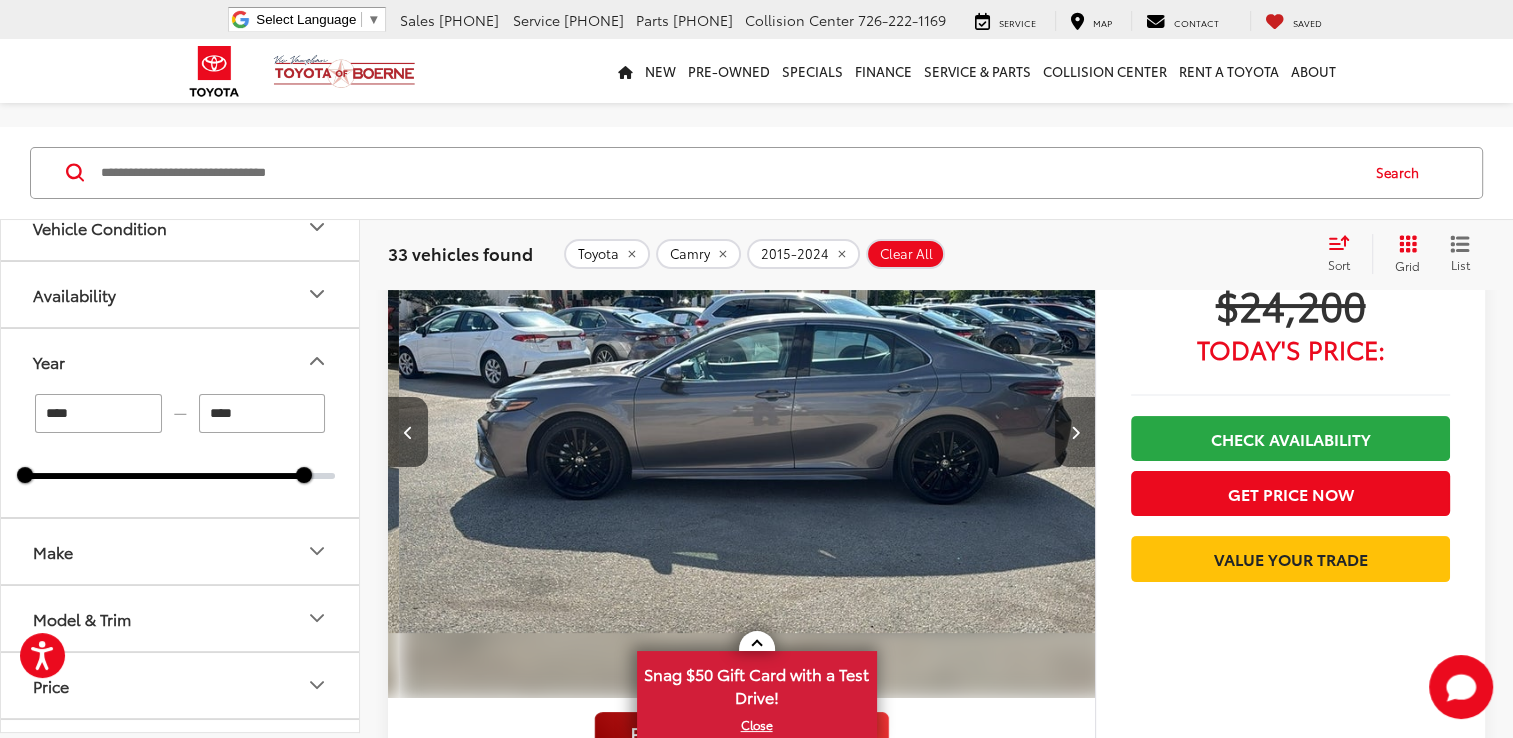 scroll, scrollTop: 0, scrollLeft: 2129, axis: horizontal 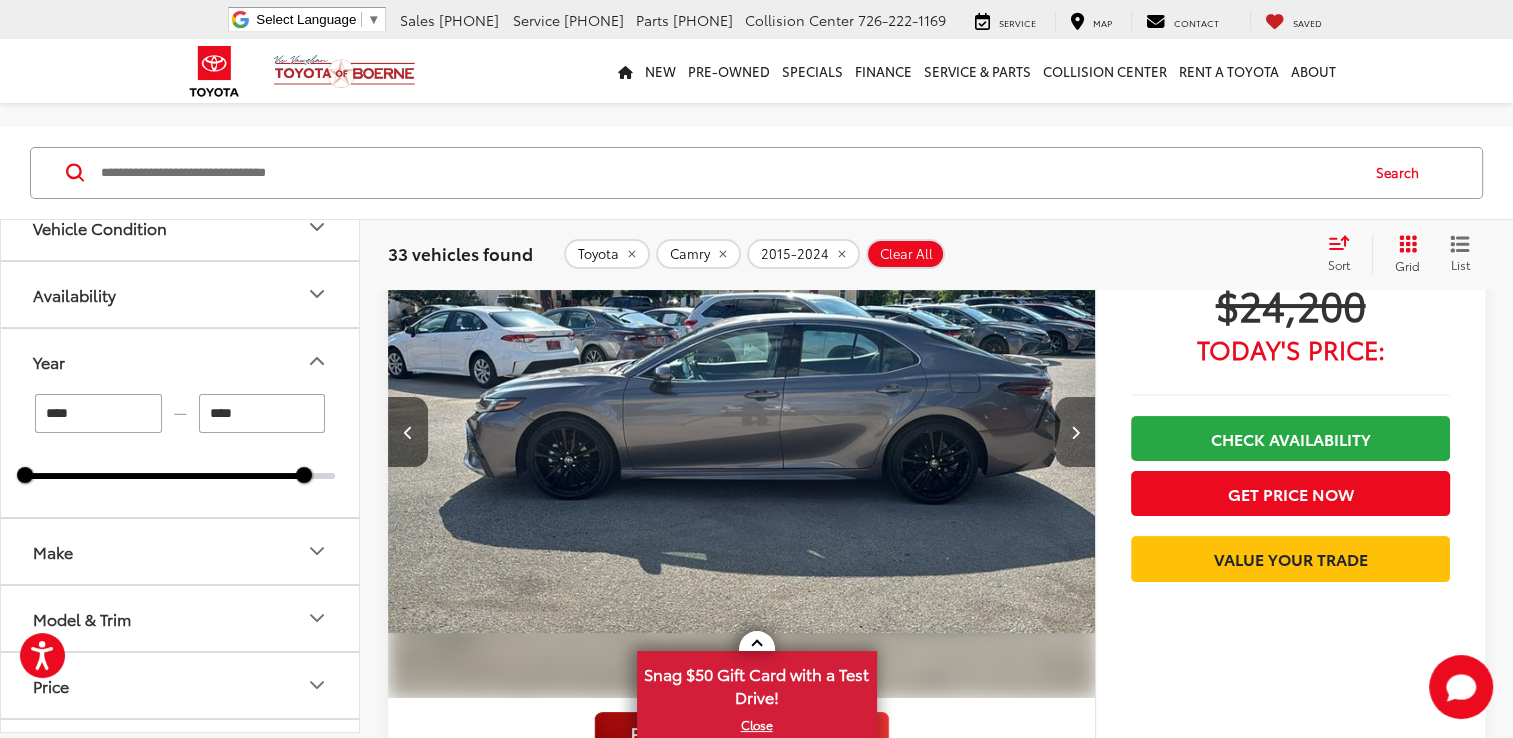 click at bounding box center [1074, 432] 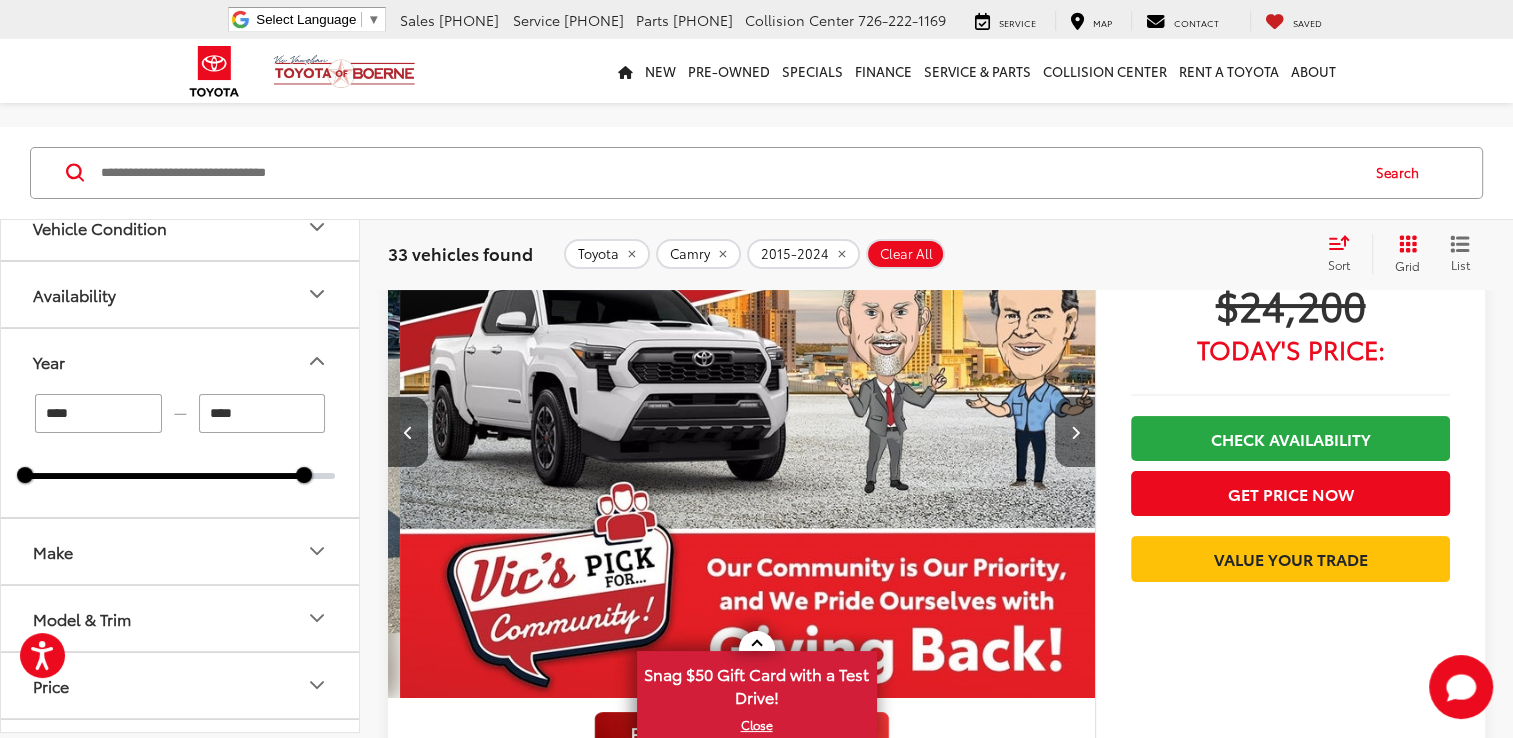 scroll, scrollTop: 0, scrollLeft: 2839, axis: horizontal 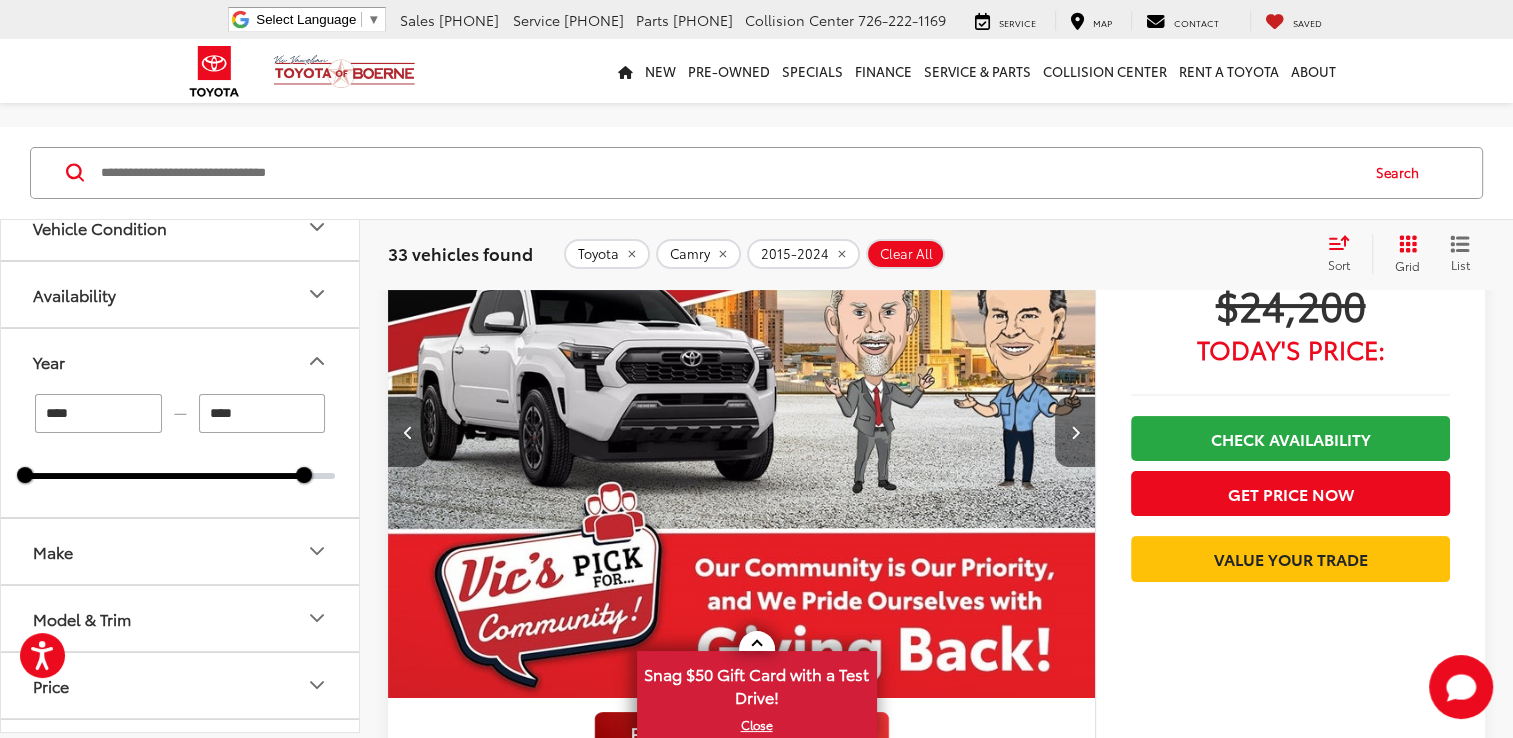 click at bounding box center [1074, 432] 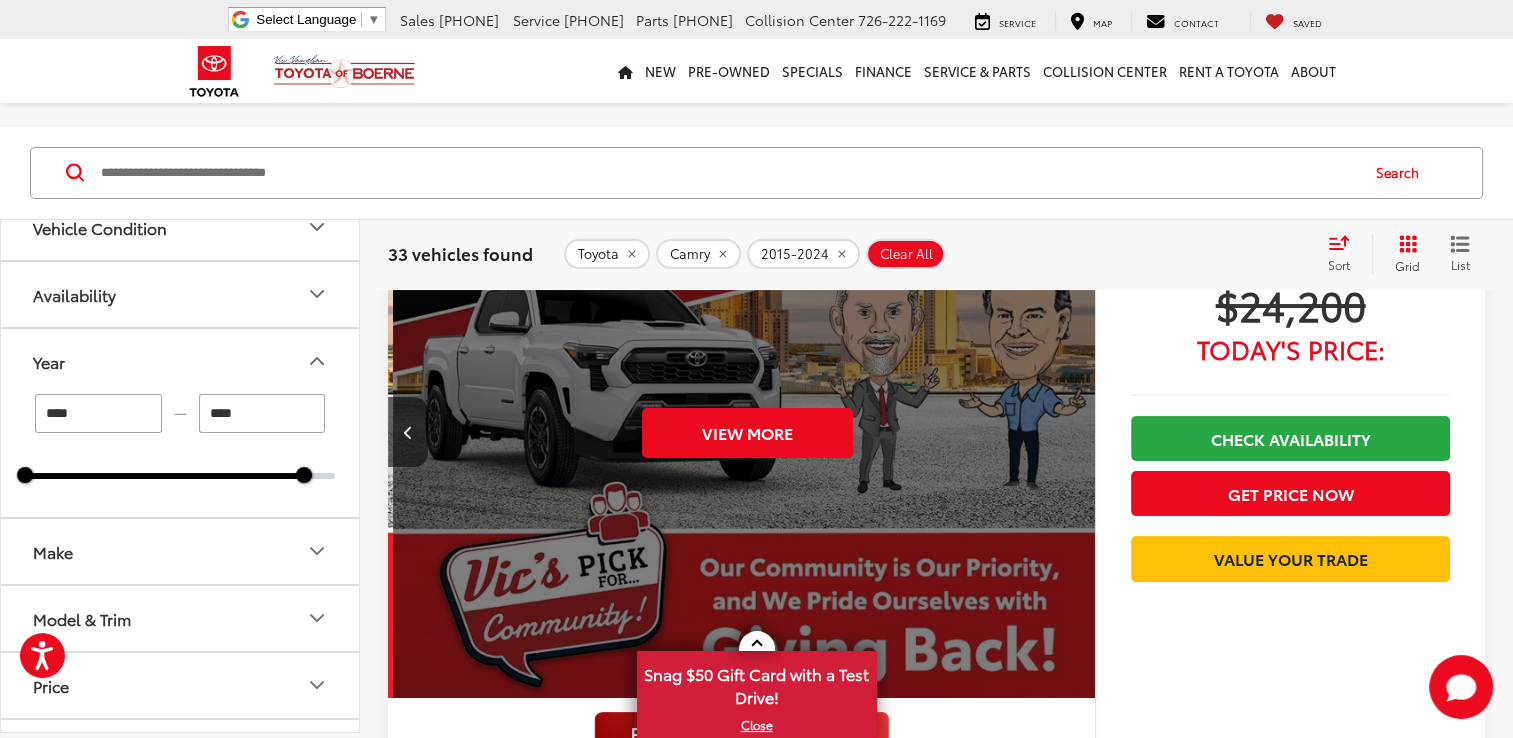 scroll, scrollTop: 0, scrollLeft: 3548, axis: horizontal 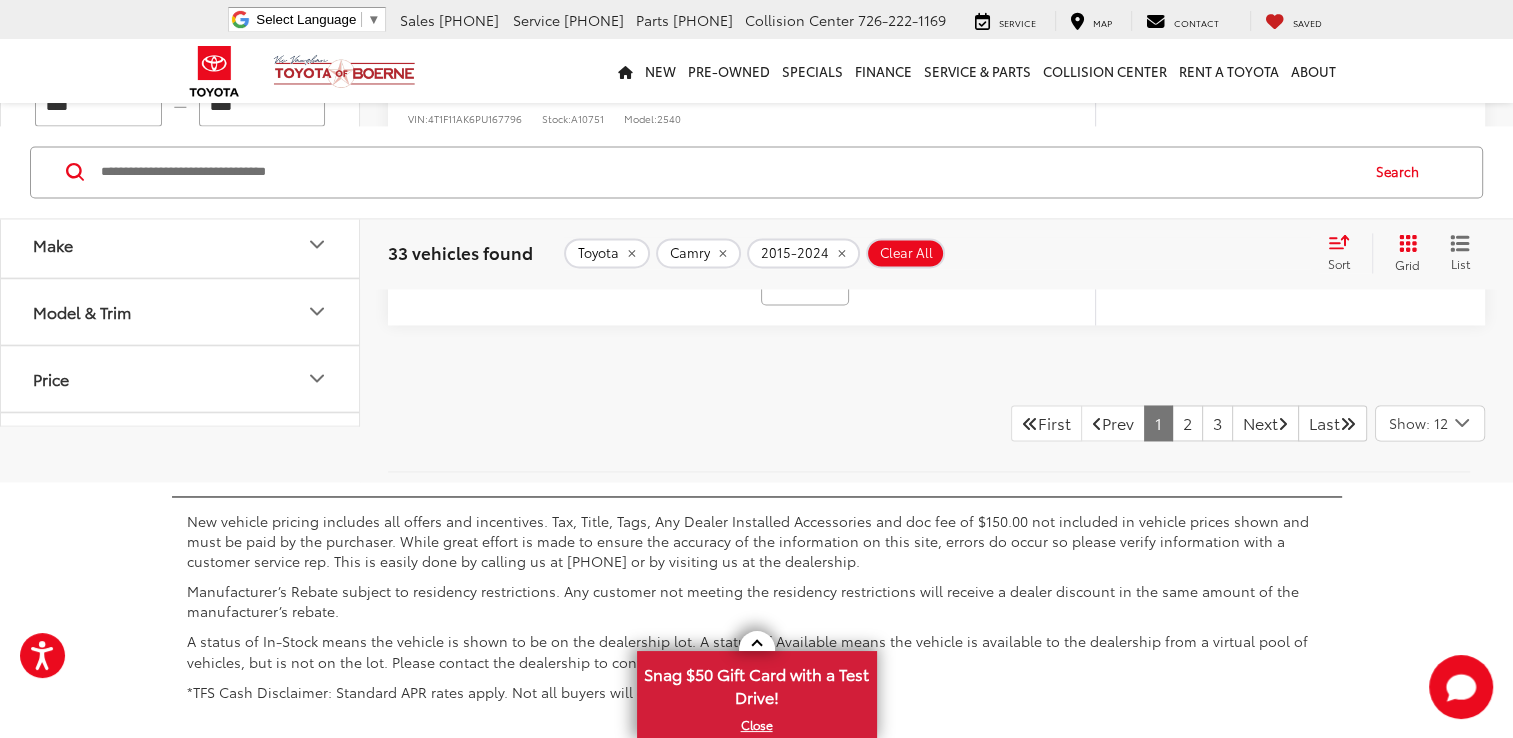 click on "Model & Trim" at bounding box center (181, 311) 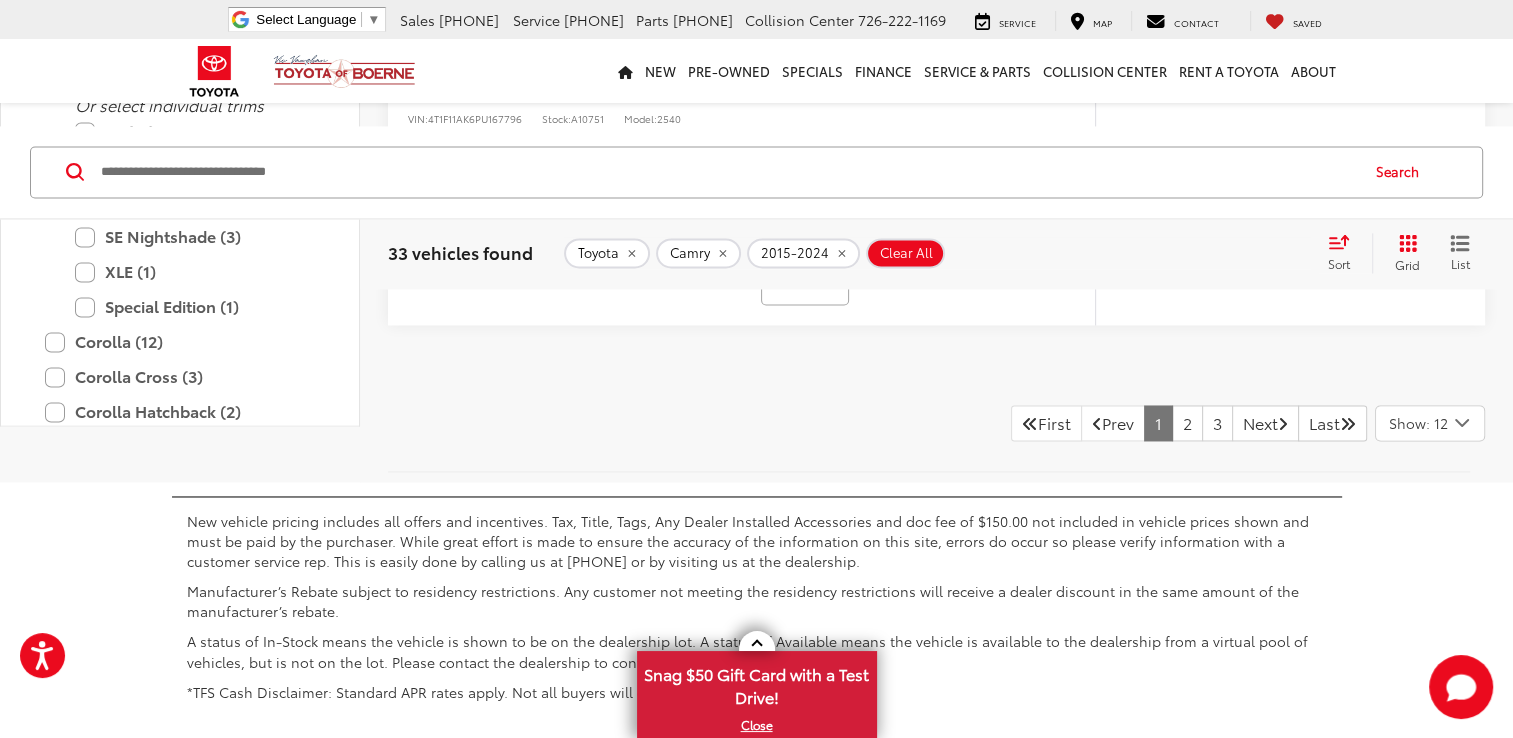 scroll, scrollTop: 438, scrollLeft: 0, axis: vertical 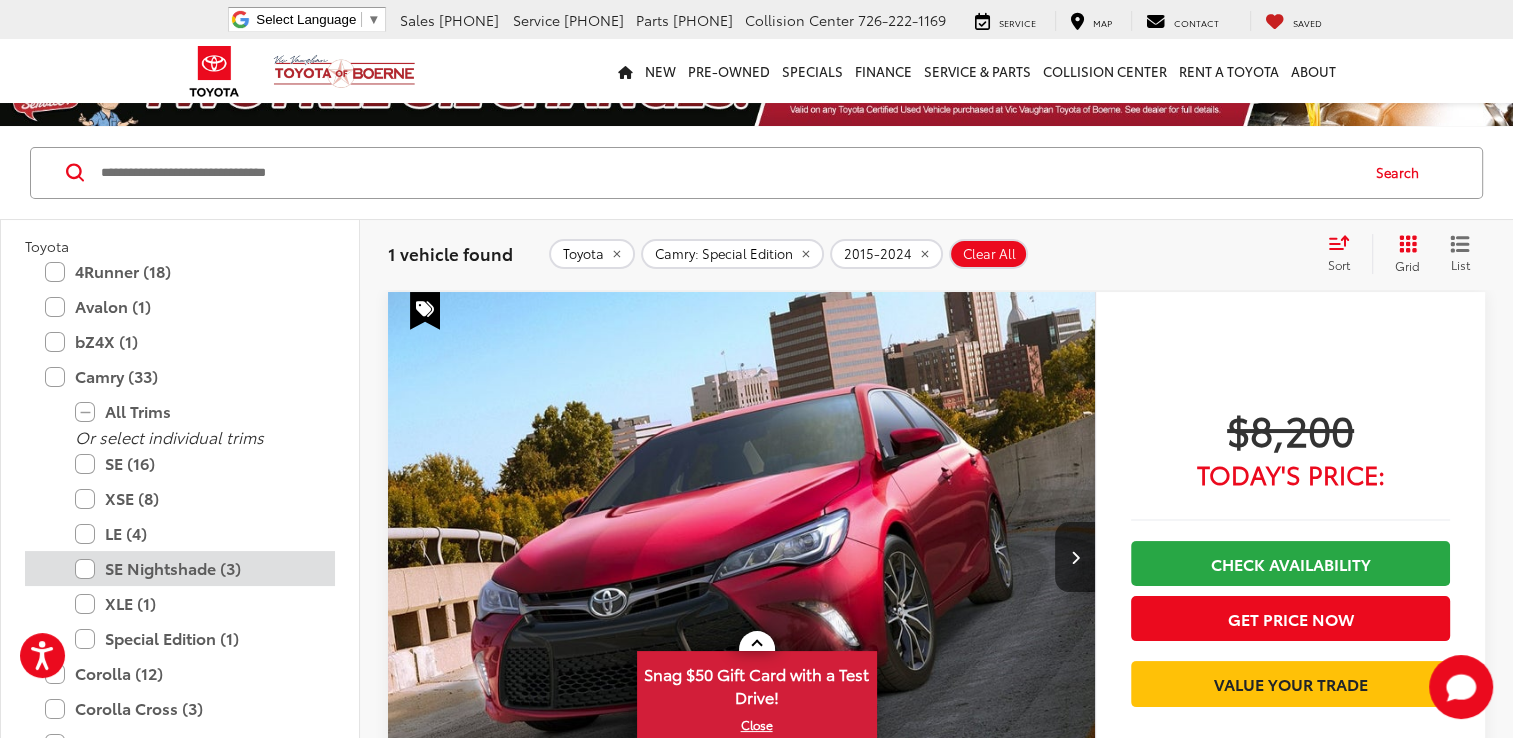 click on "SE Nightshade (3)" at bounding box center [195, 568] 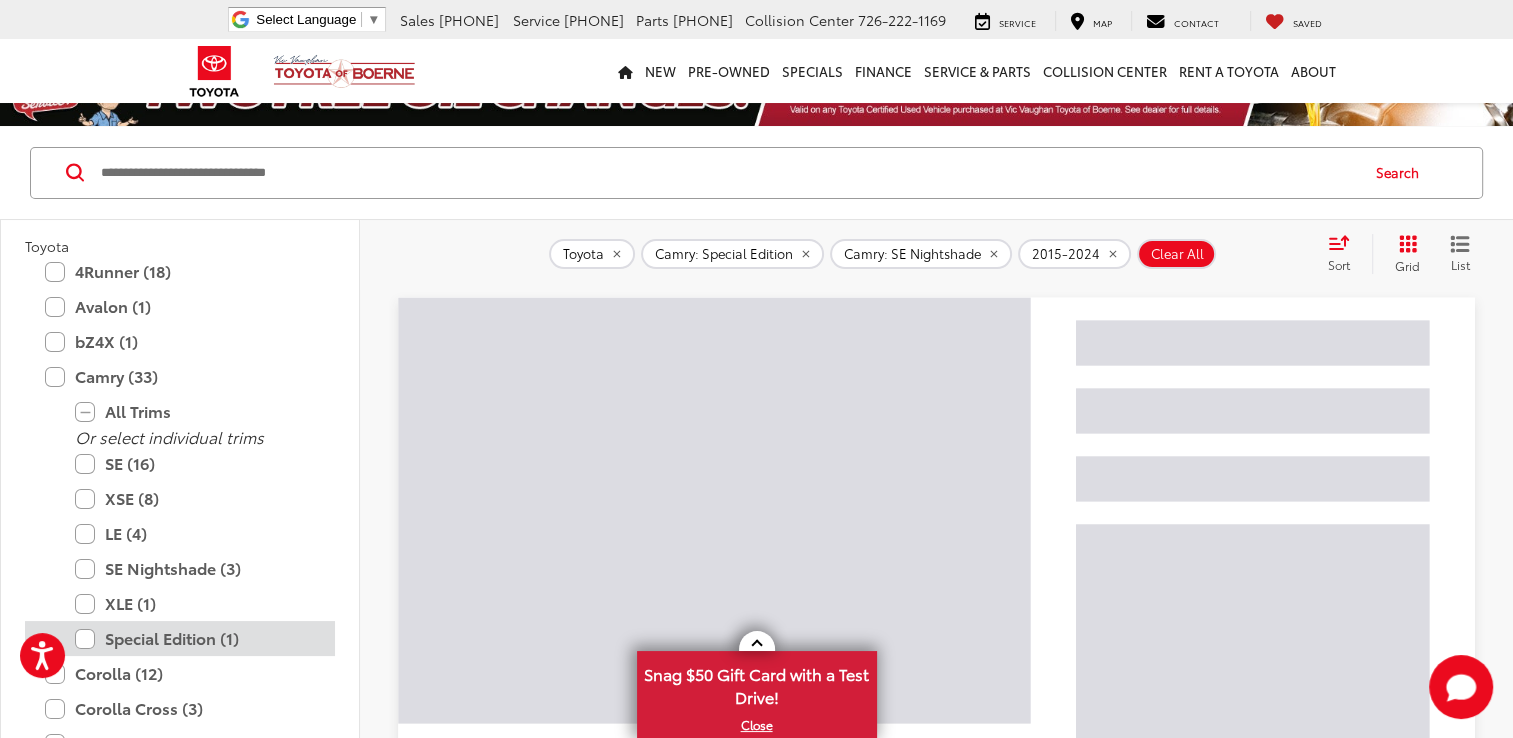 click on "Special Edition (1)" at bounding box center [195, 638] 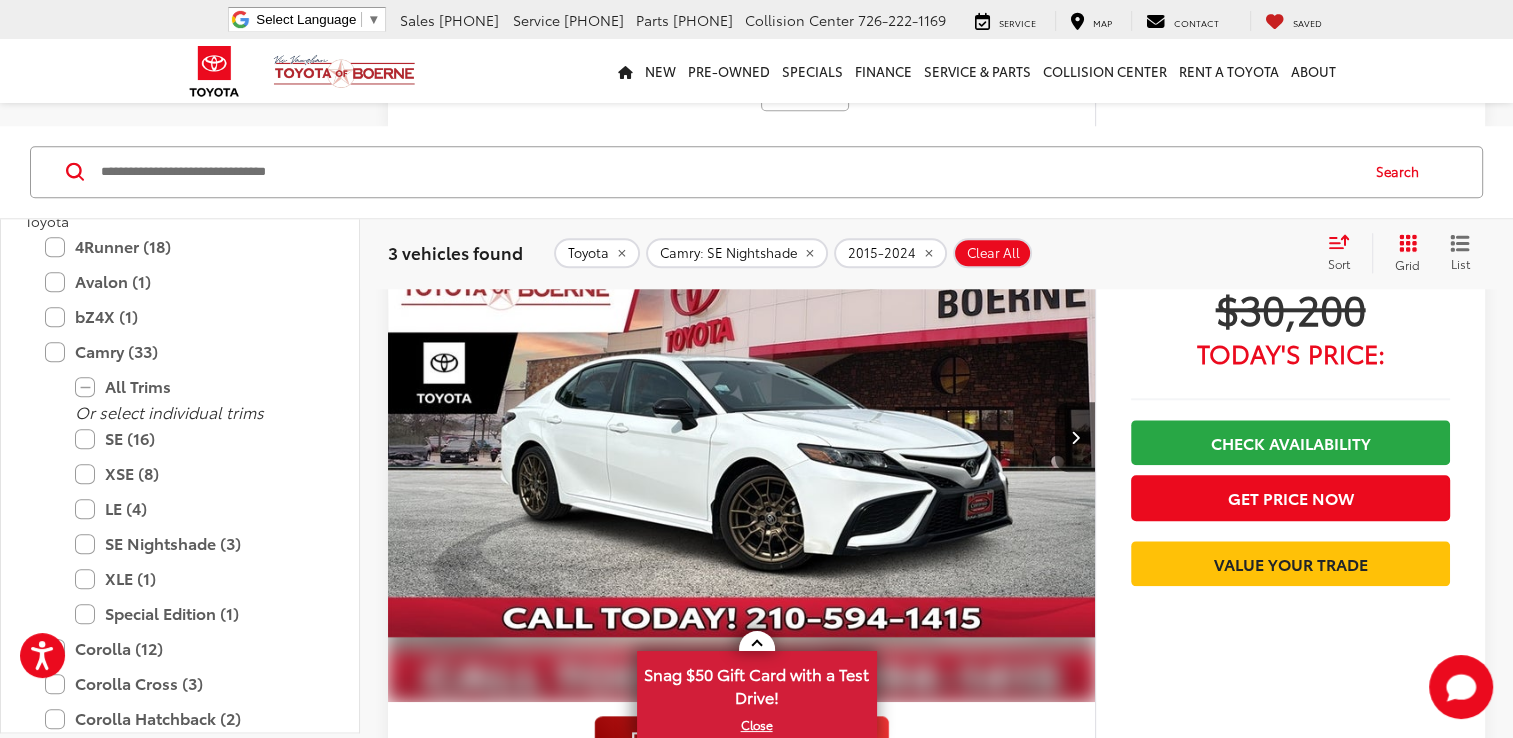 scroll, scrollTop: 1981, scrollLeft: 0, axis: vertical 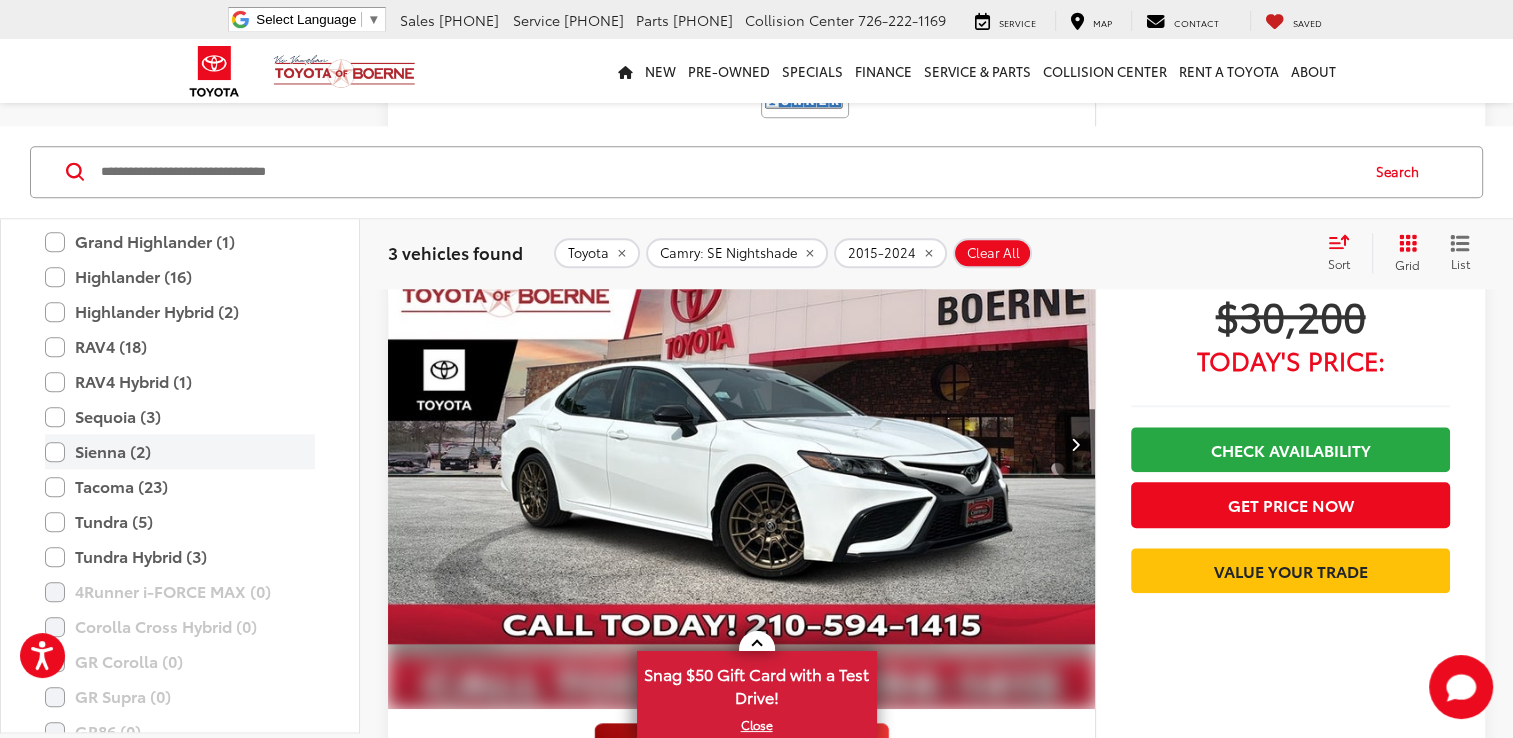 click on "Sienna (2)" at bounding box center [180, 452] 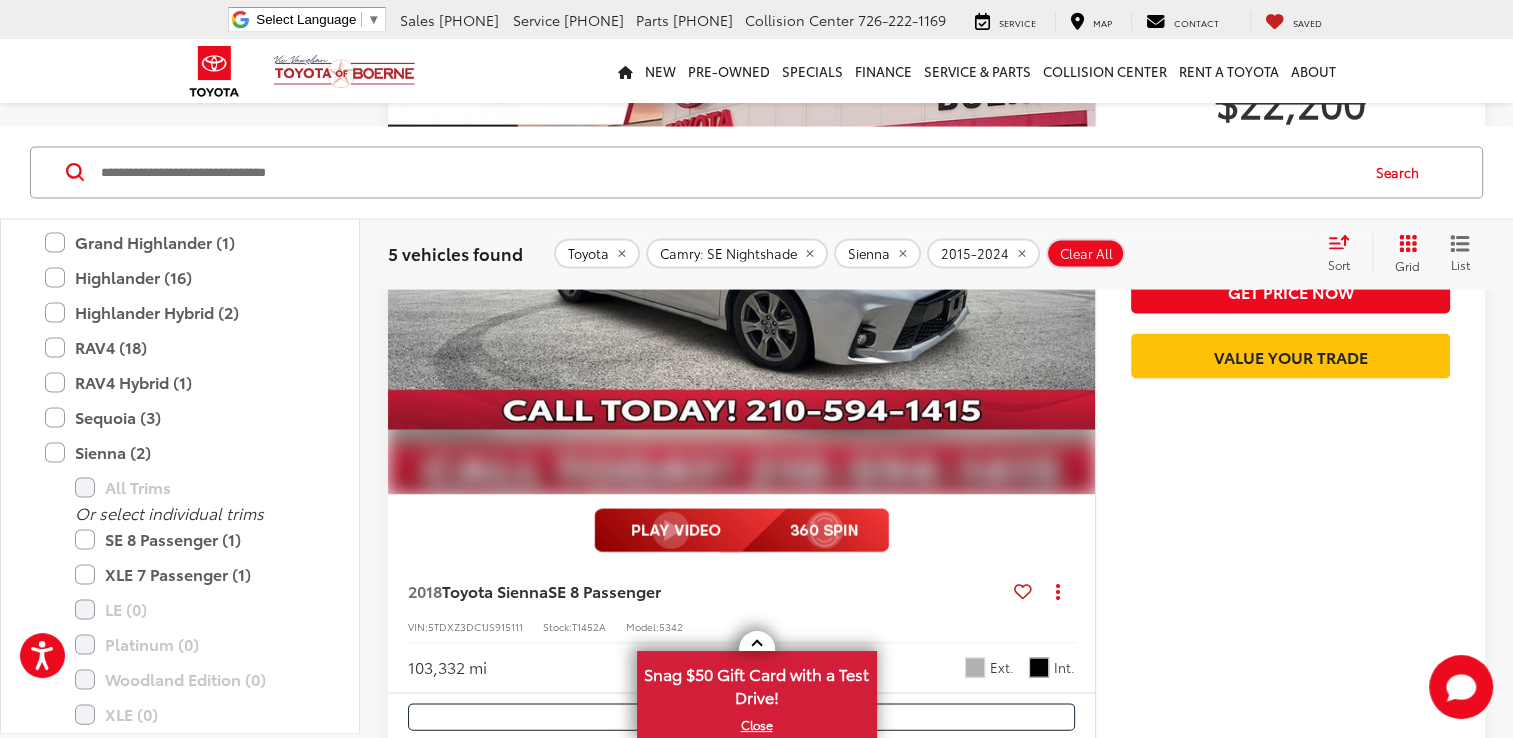 scroll, scrollTop: 4012, scrollLeft: 0, axis: vertical 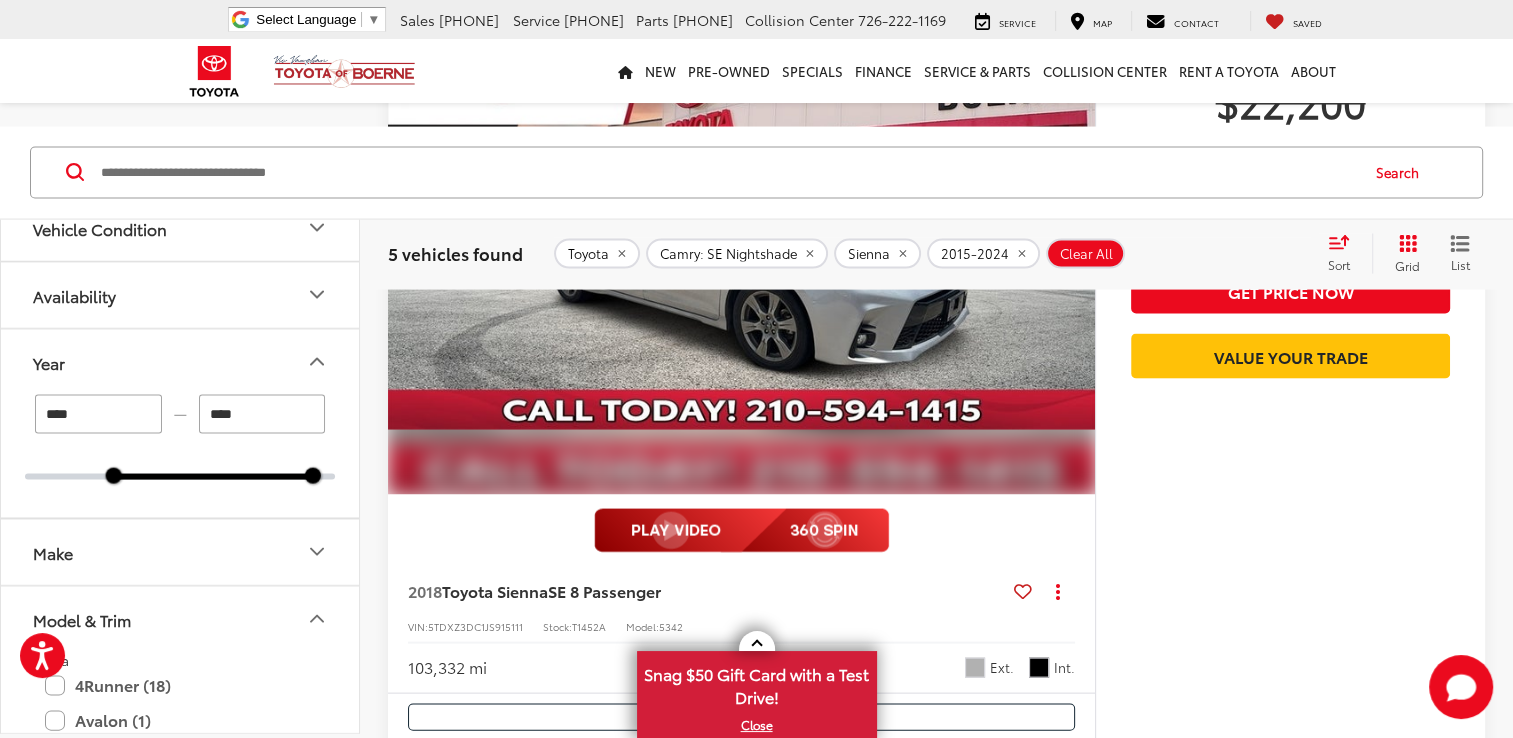 click 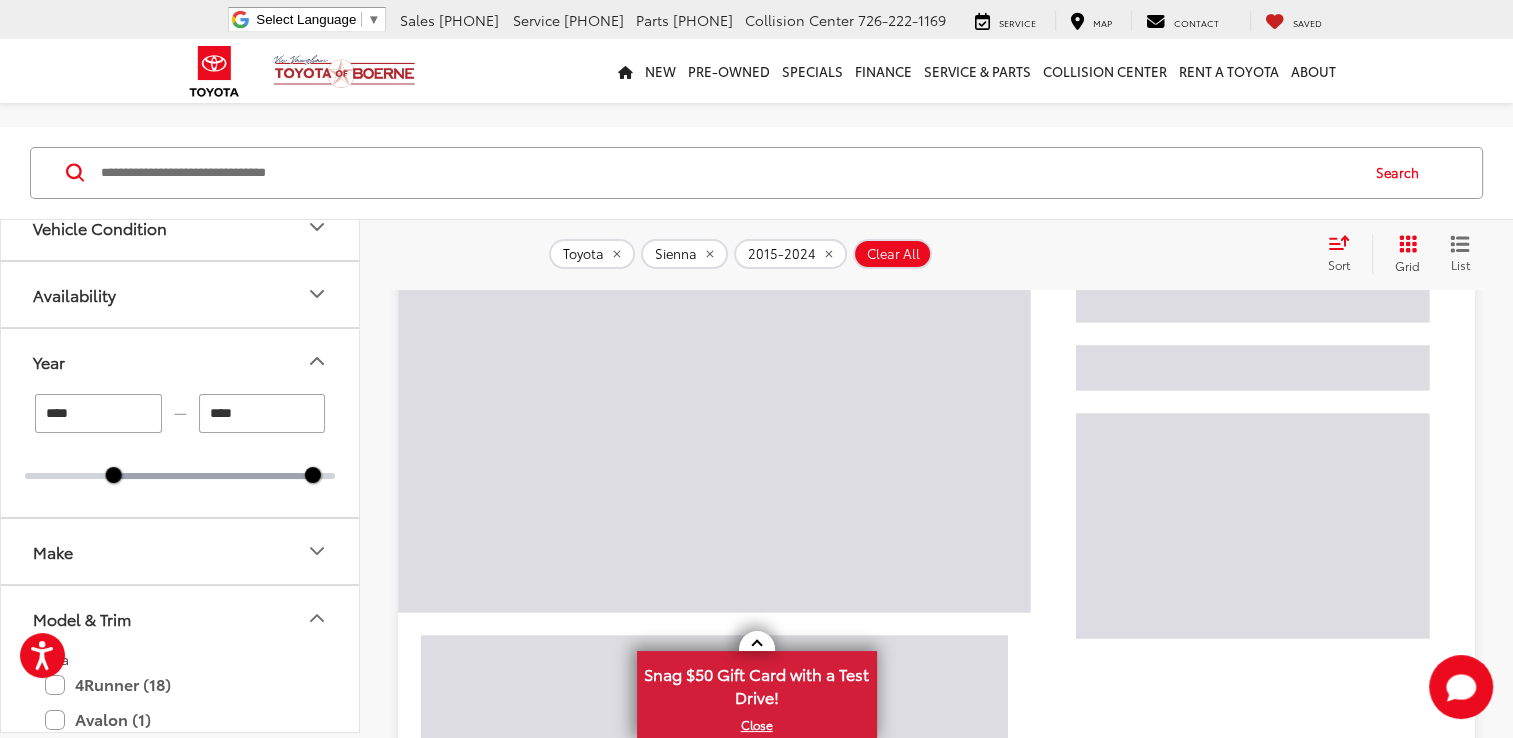 scroll, scrollTop: 50, scrollLeft: 0, axis: vertical 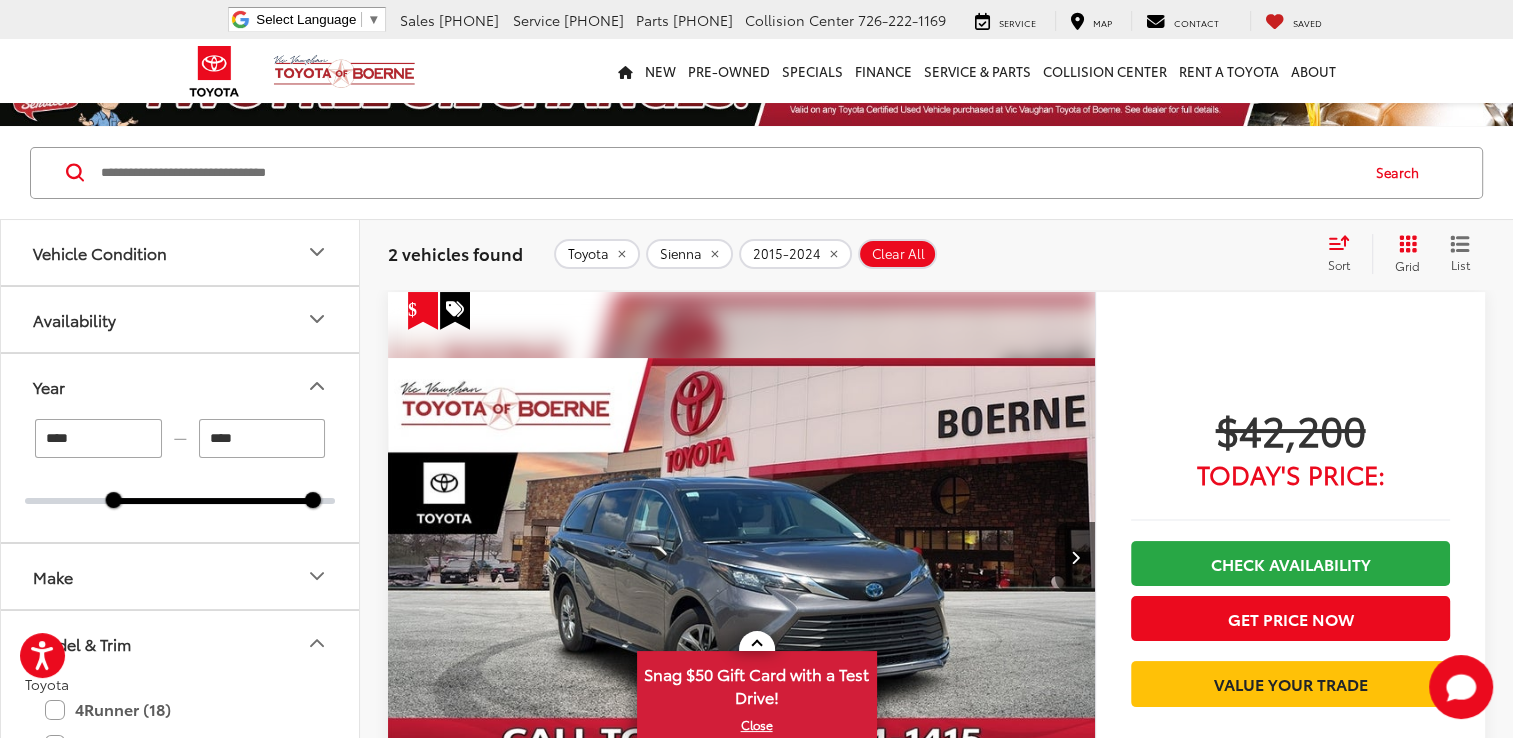 click 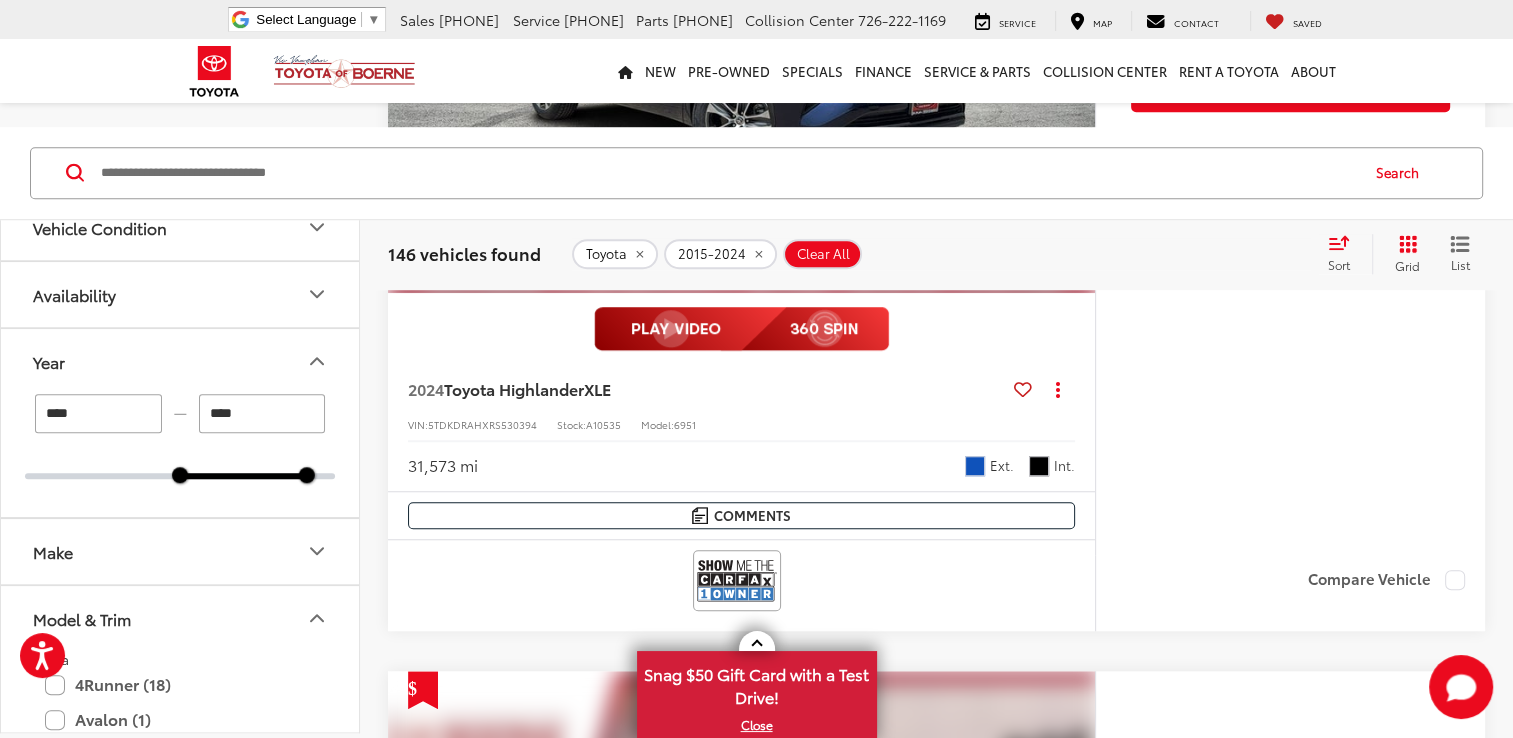 scroll, scrollTop: 1489, scrollLeft: 0, axis: vertical 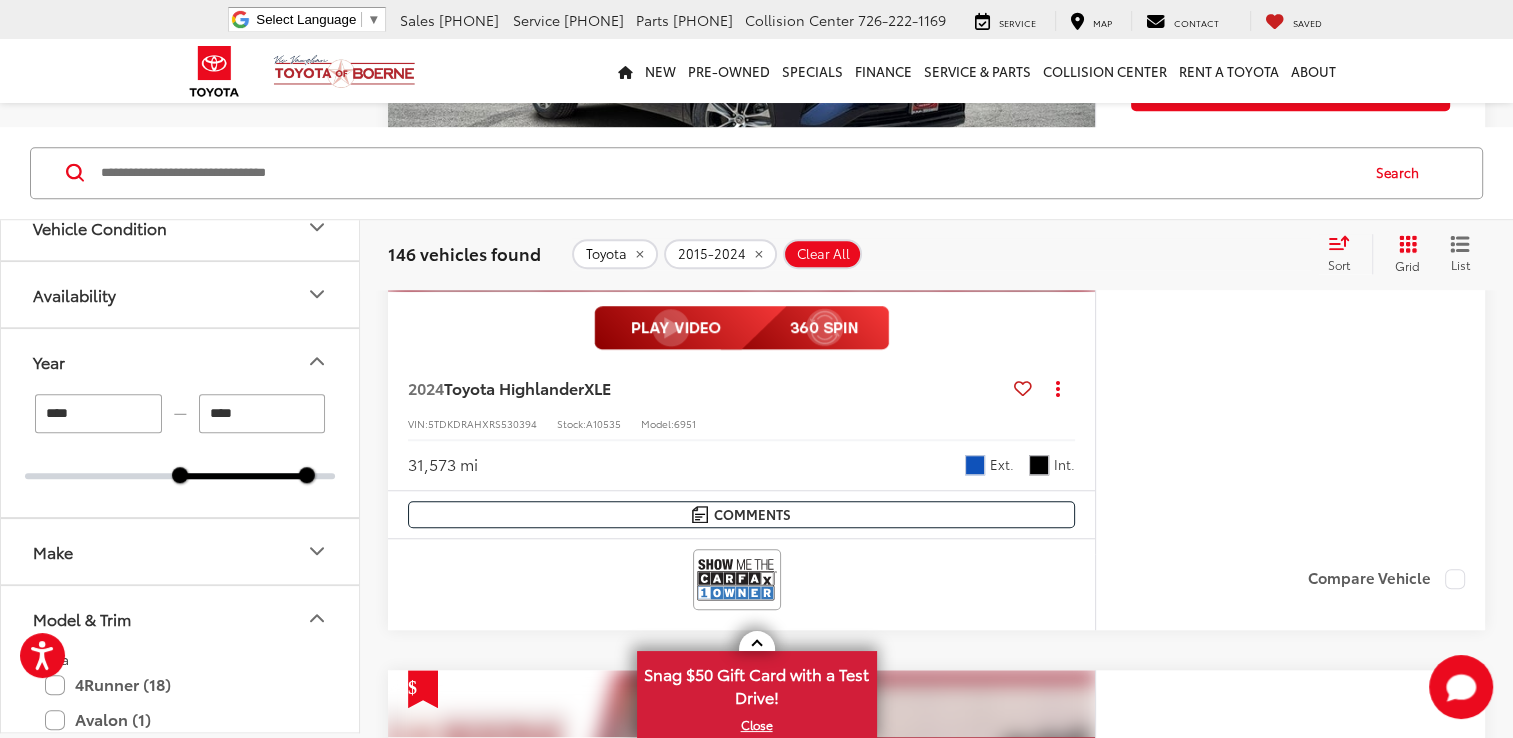 click on "31,573 mi Ext. Int." 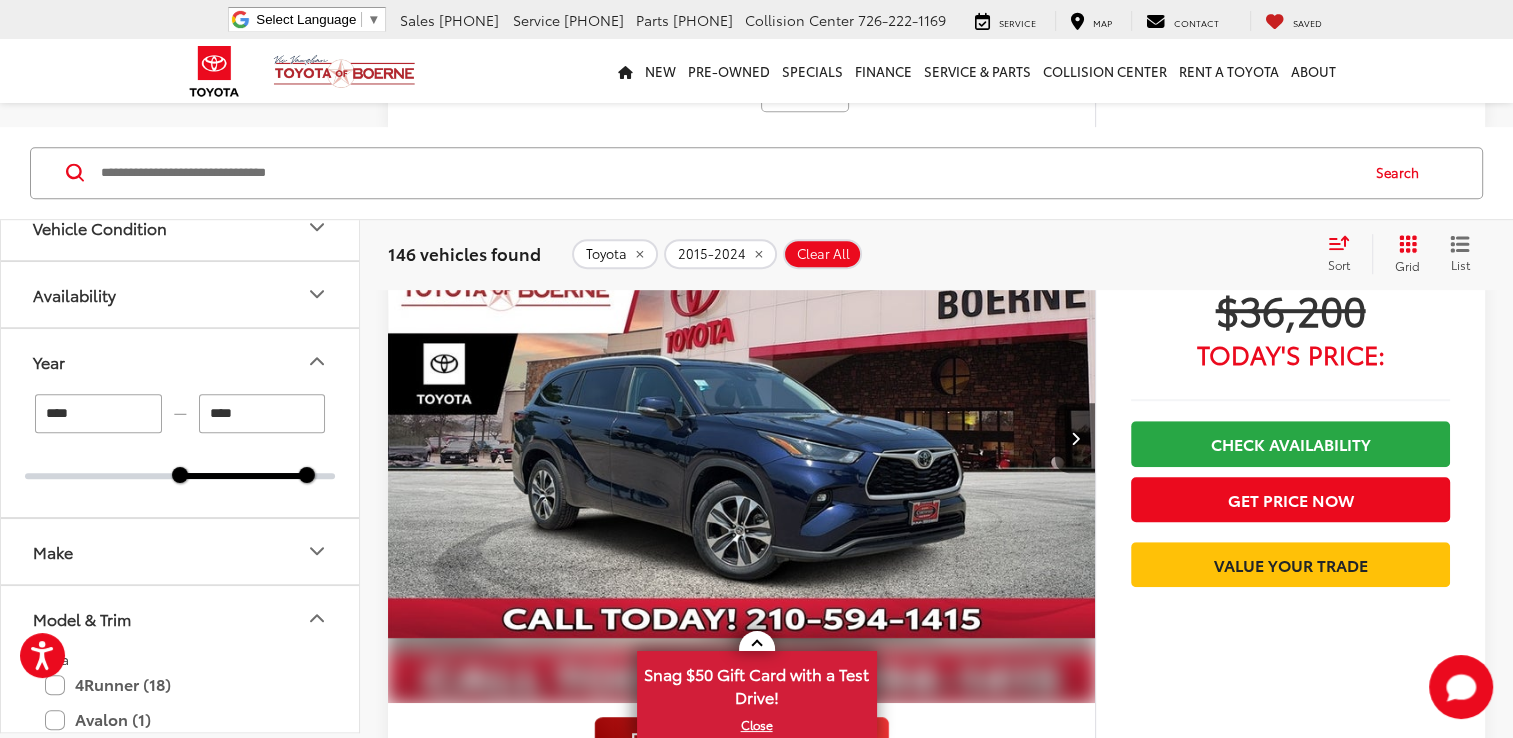 scroll, scrollTop: 1077, scrollLeft: 0, axis: vertical 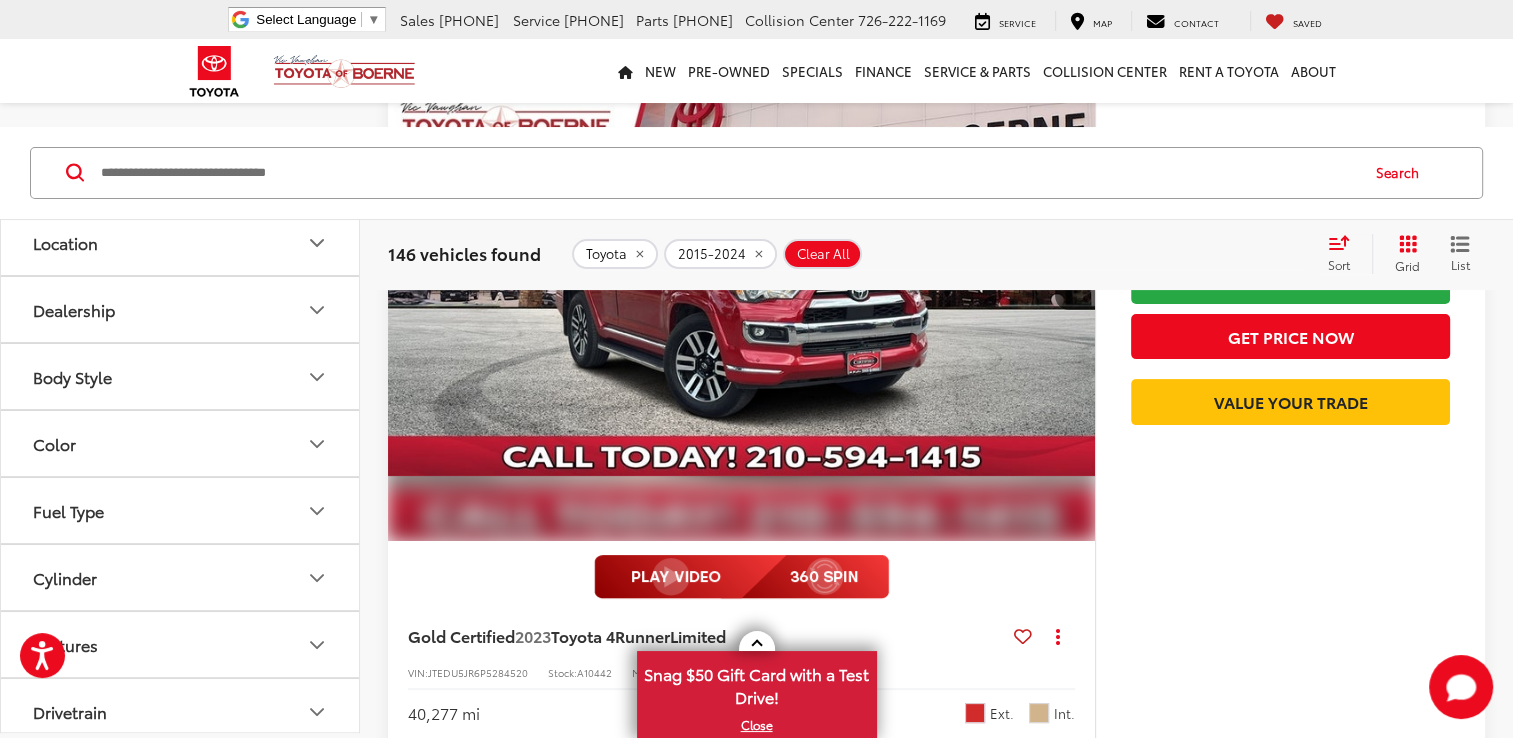 click on "Body Style" at bounding box center [181, 377] 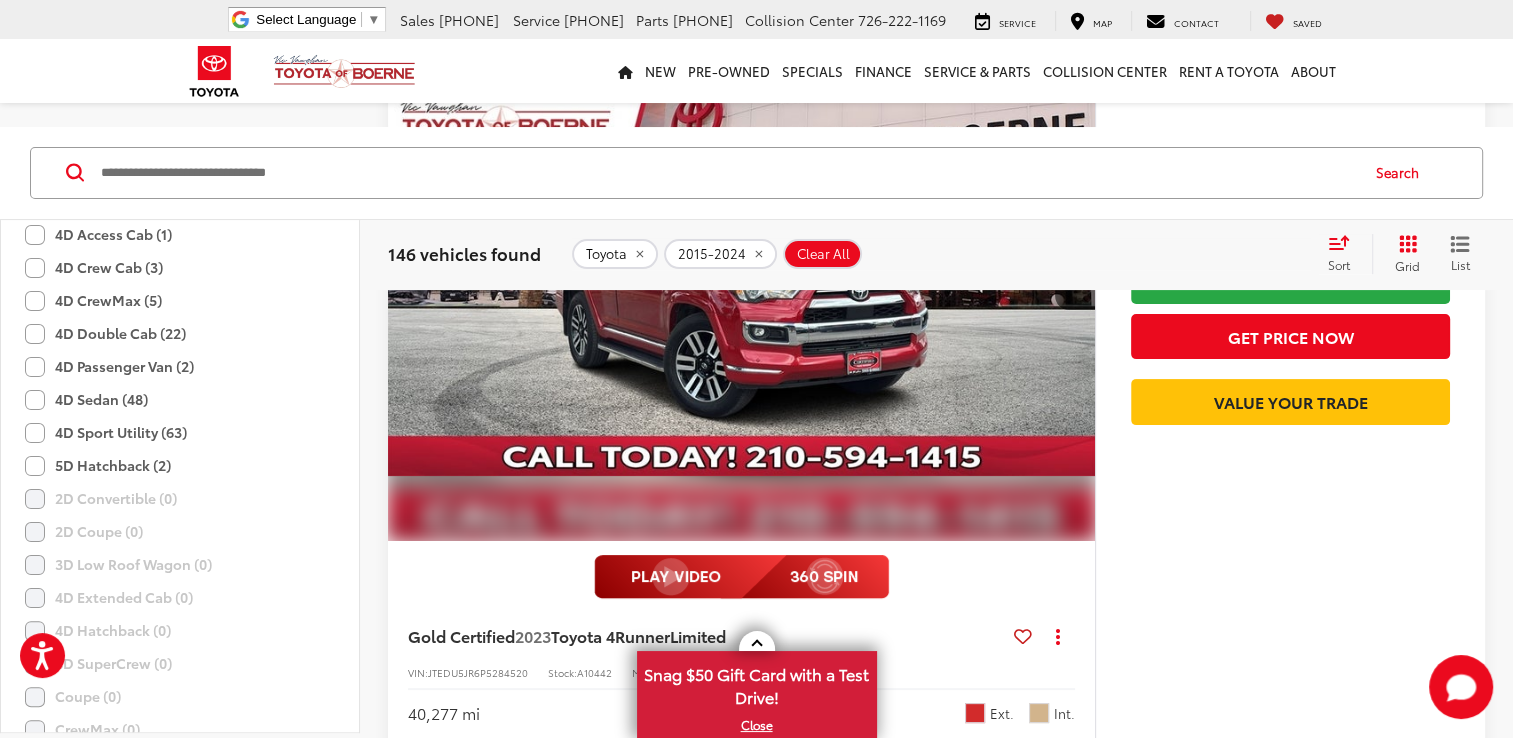 scroll, scrollTop: 1816, scrollLeft: 0, axis: vertical 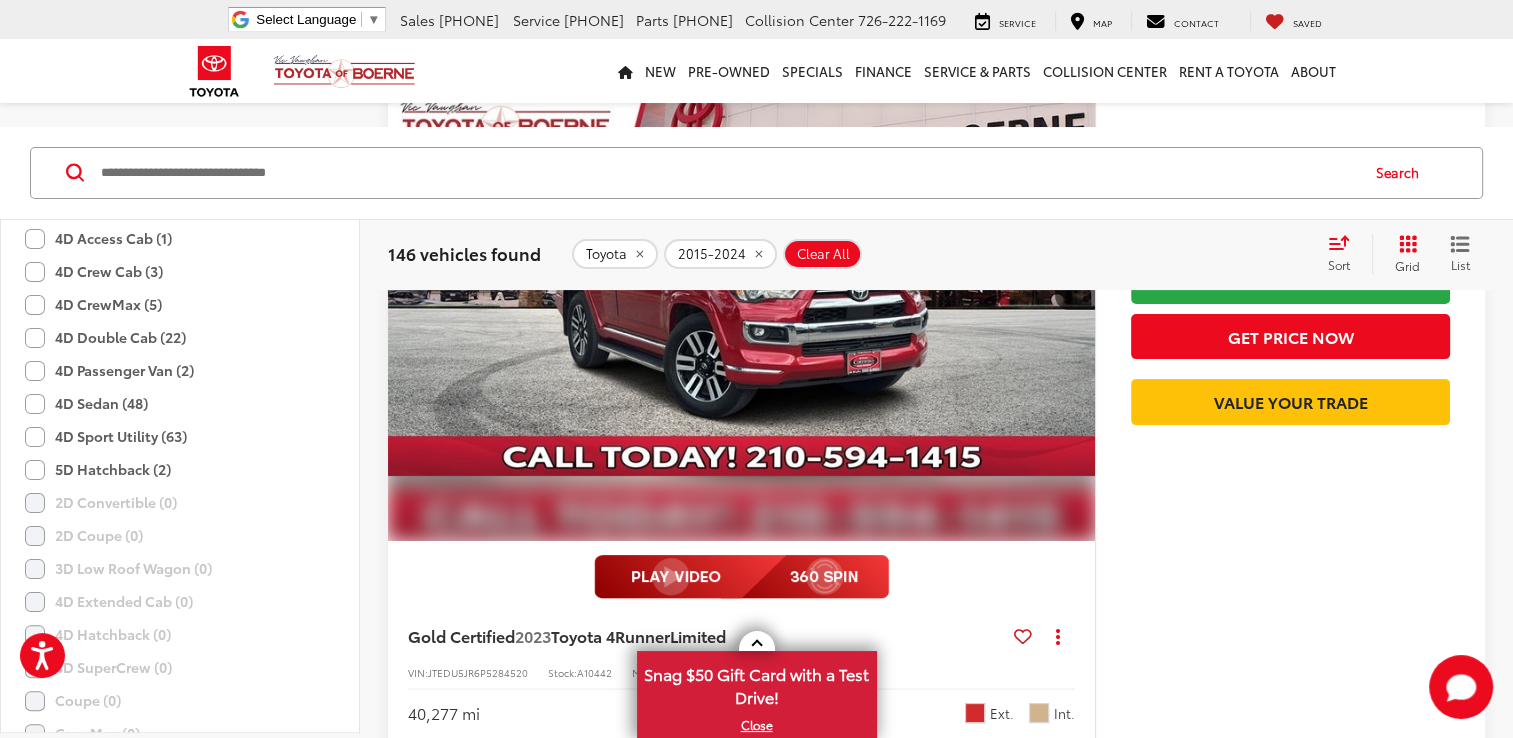 click on "4D Sport Utility (63)" 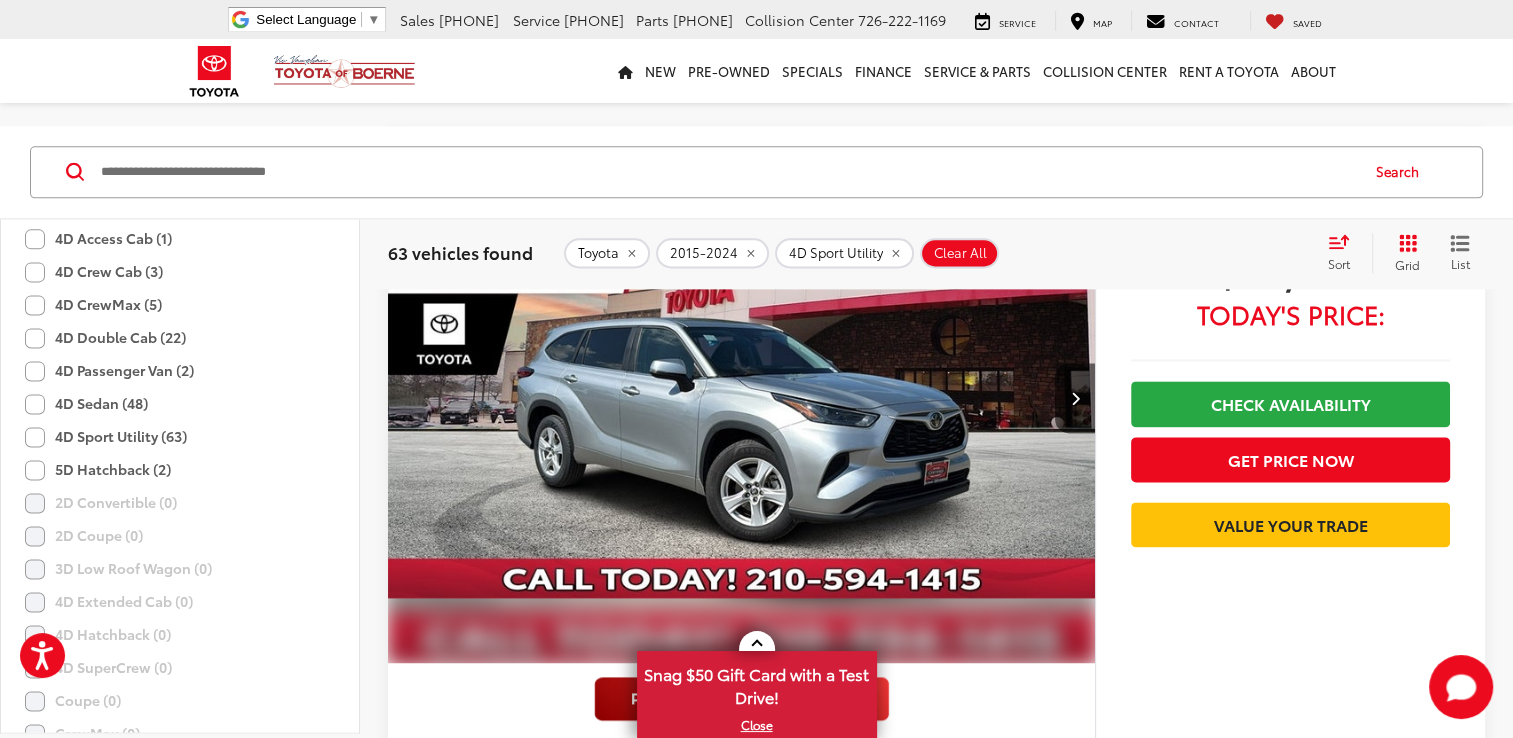scroll, scrollTop: 10144, scrollLeft: 0, axis: vertical 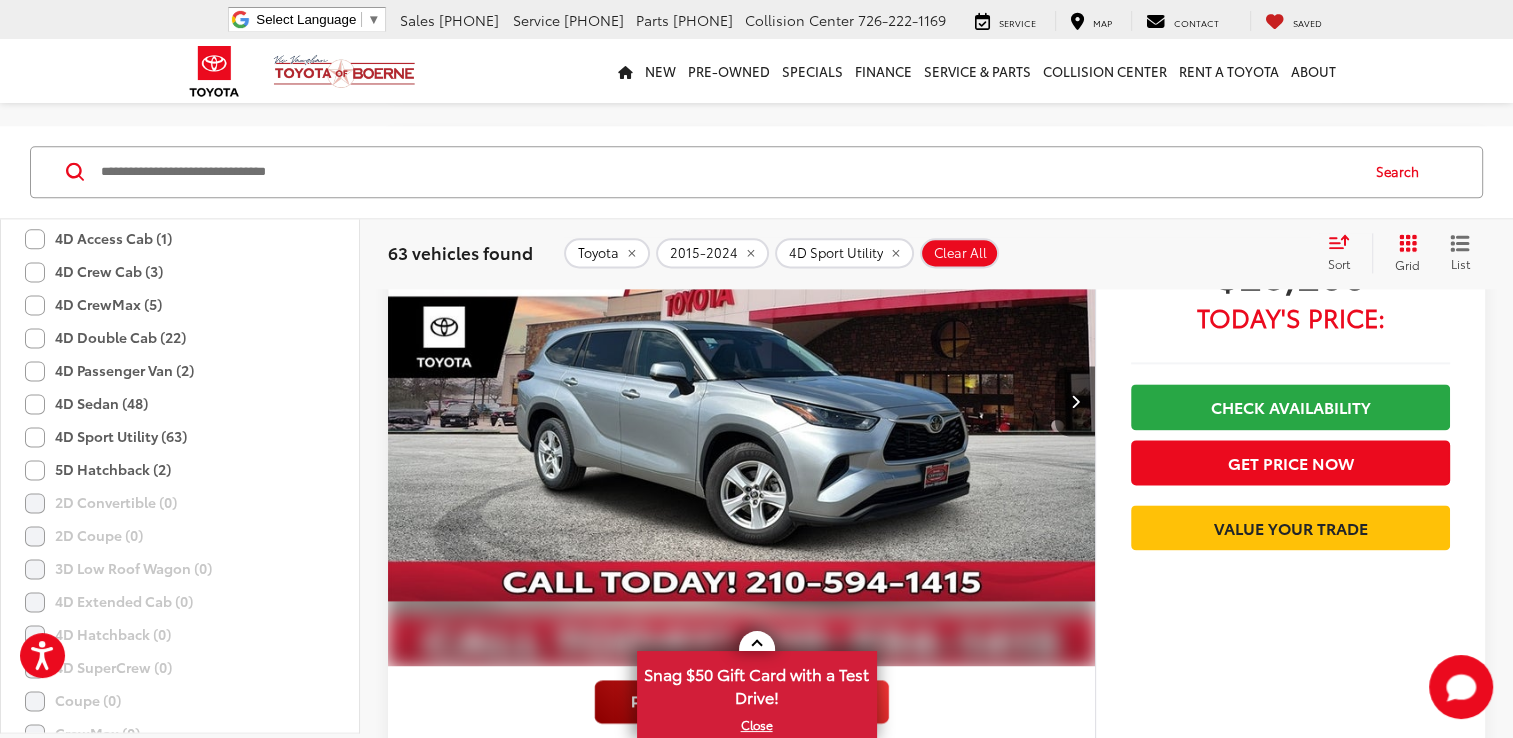 click on "4D Sport Utility (63)" 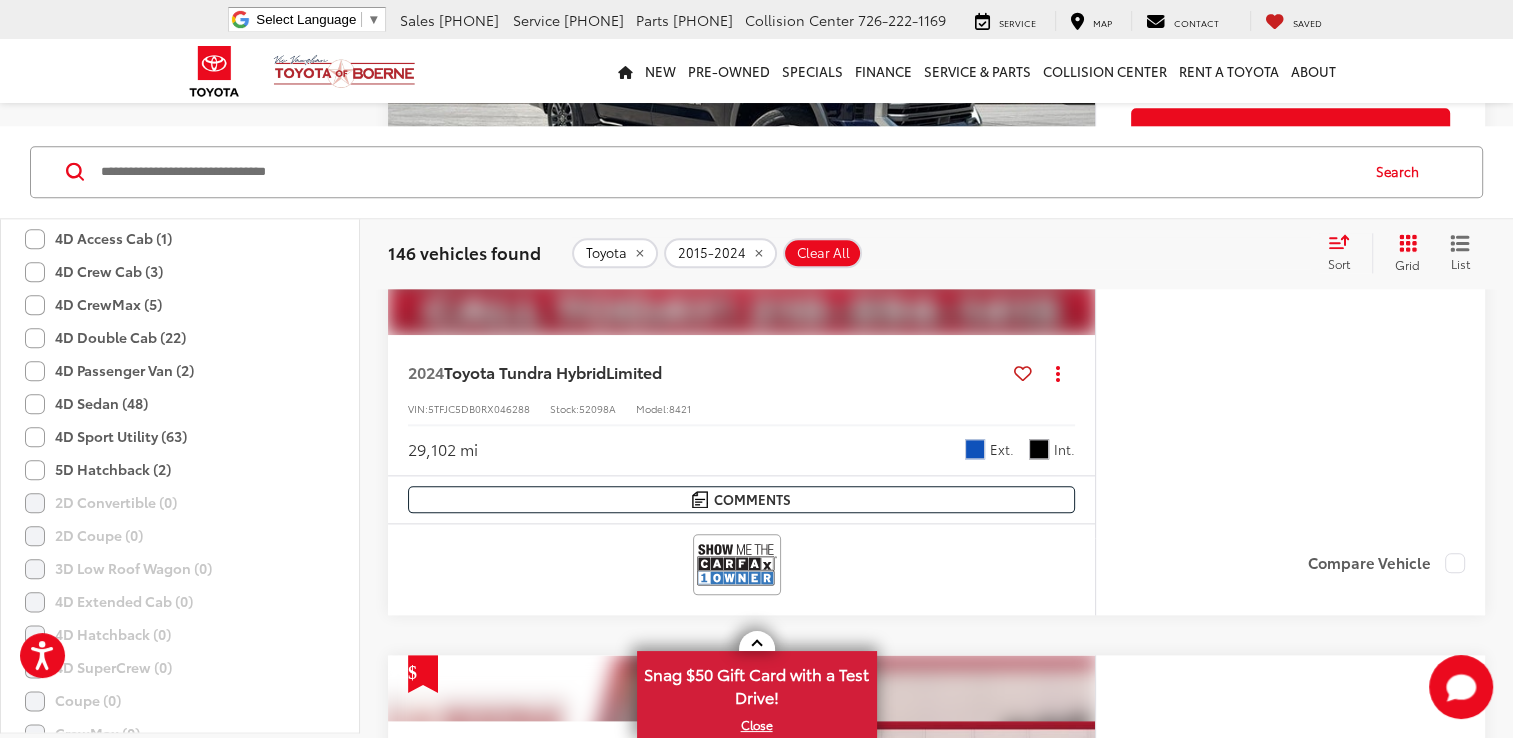 scroll, scrollTop: 50, scrollLeft: 0, axis: vertical 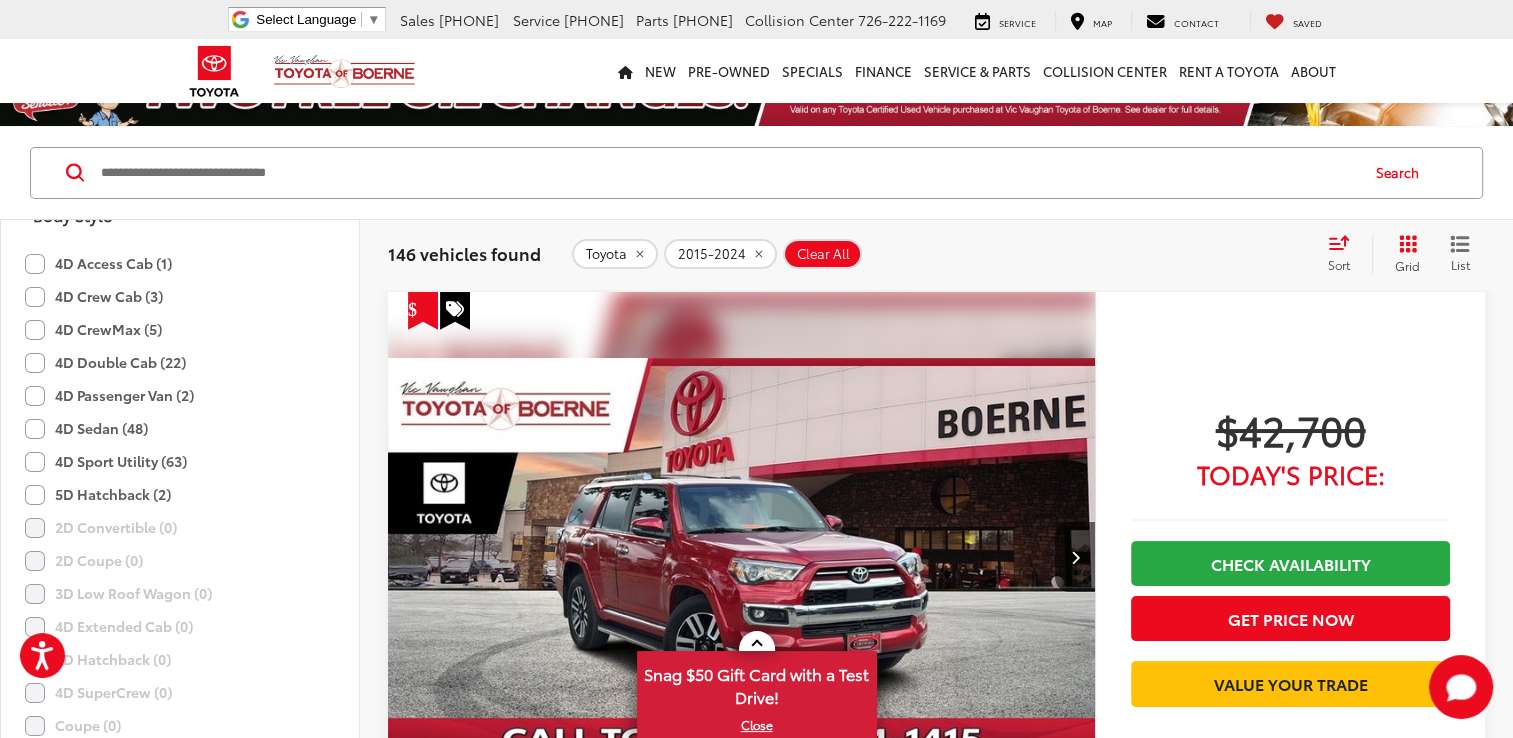 click on "4D Sedan (48)" 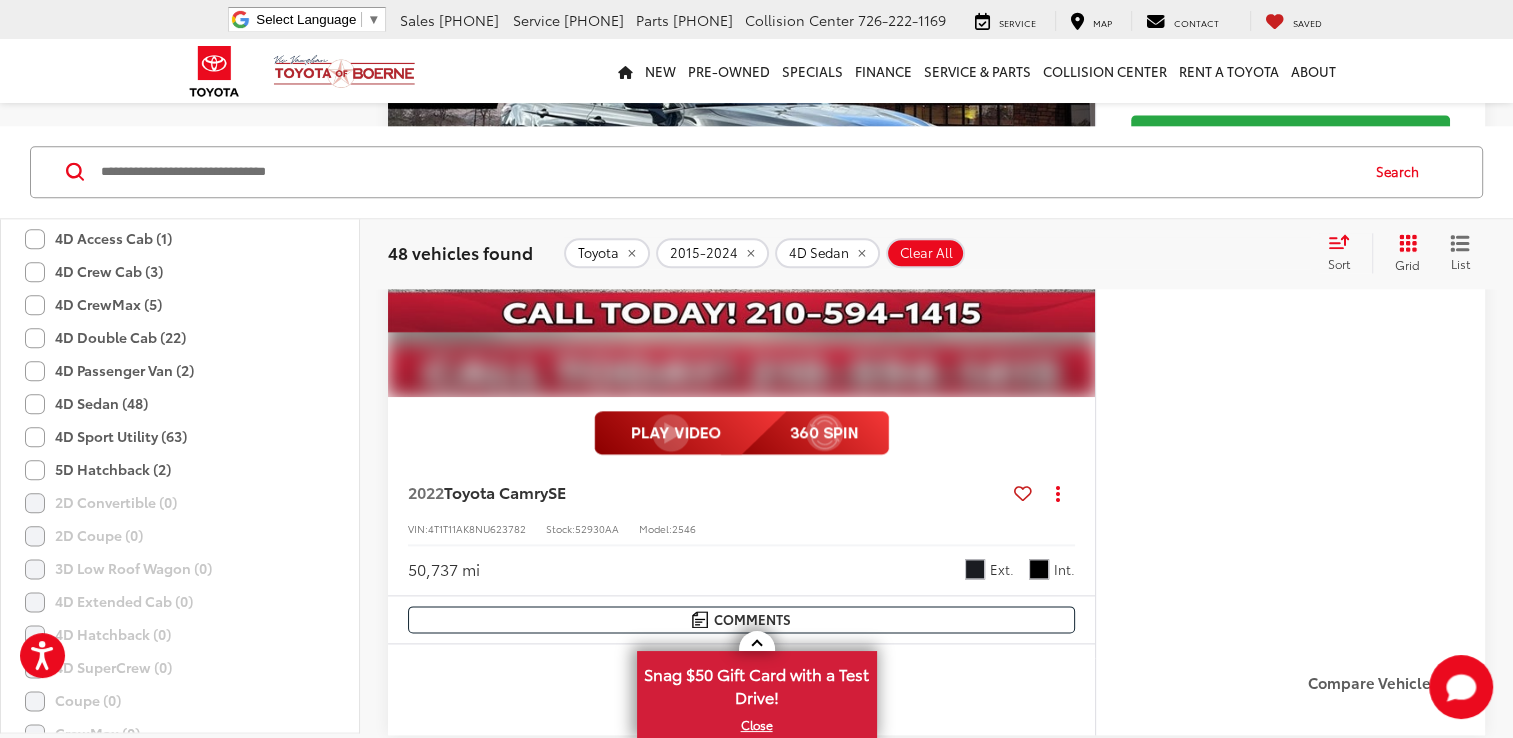 scroll, scrollTop: 2456, scrollLeft: 0, axis: vertical 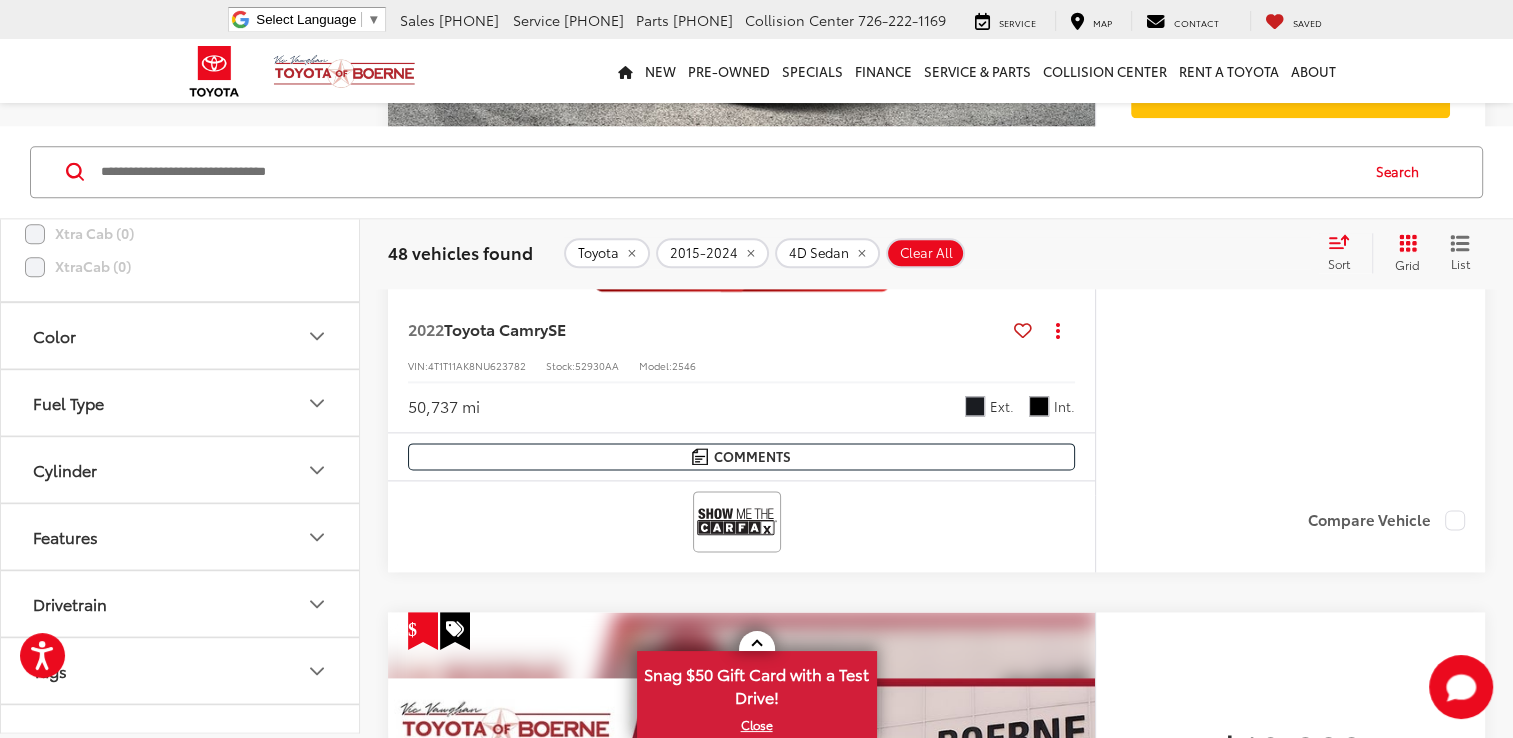click on "Color" at bounding box center [181, 336] 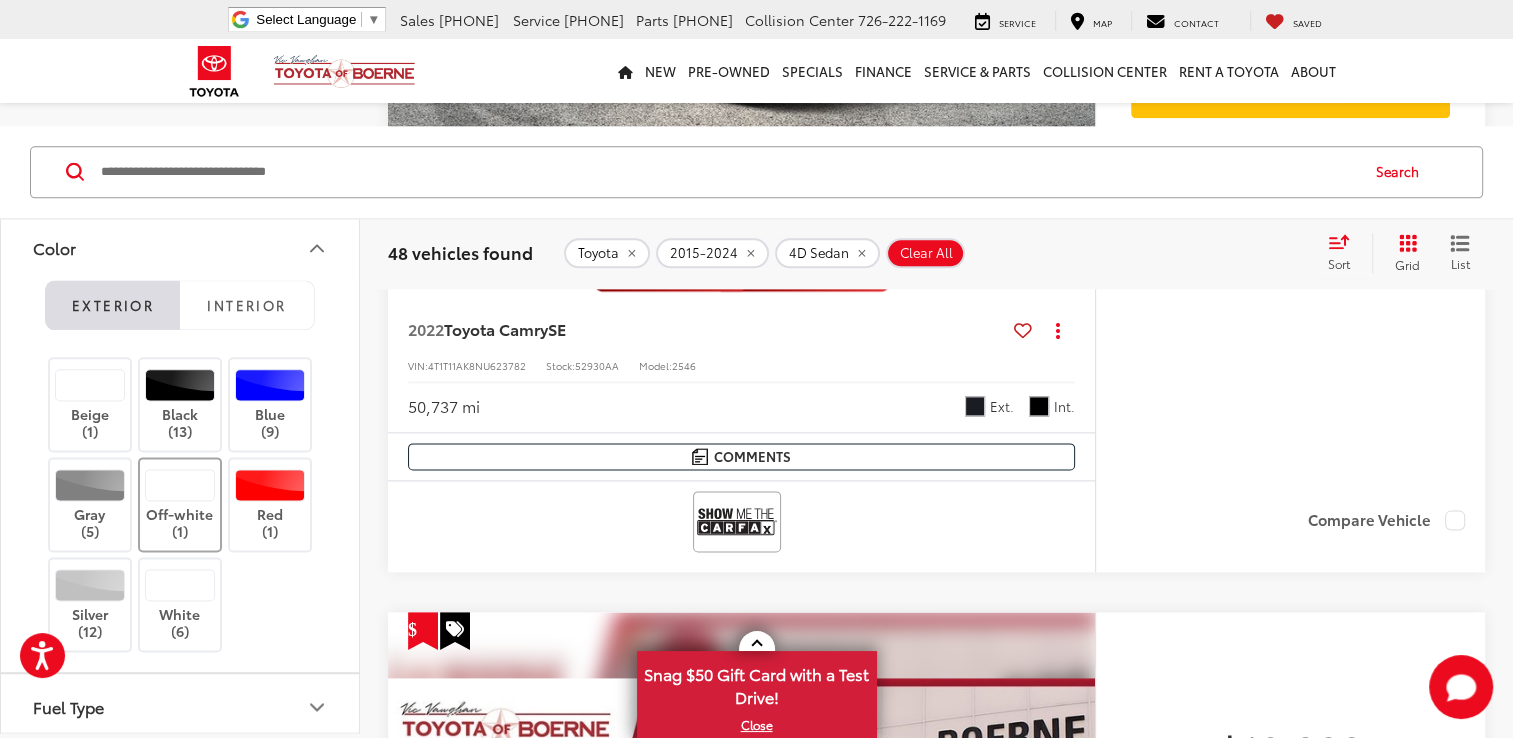 scroll, scrollTop: 2672, scrollLeft: 0, axis: vertical 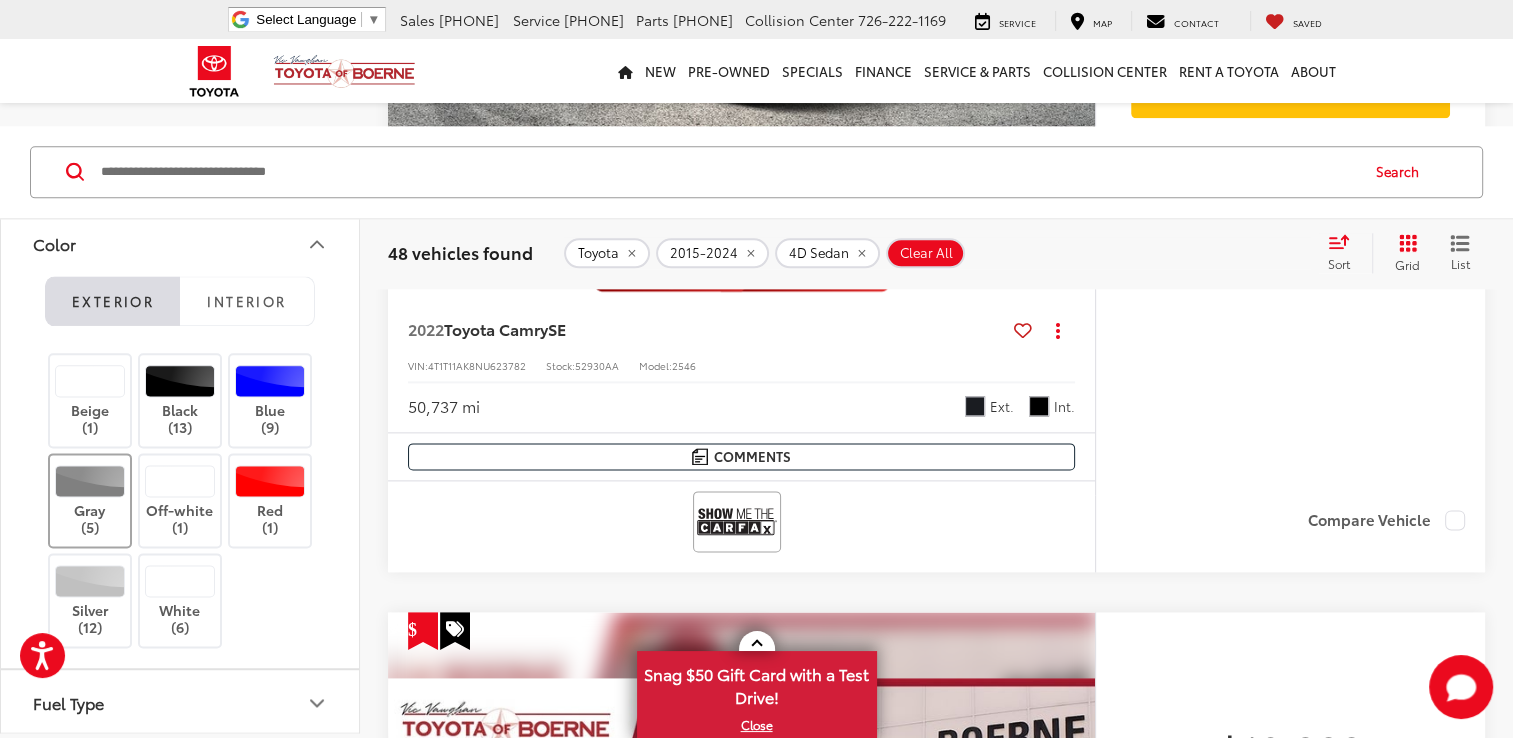 click at bounding box center (90, 482) 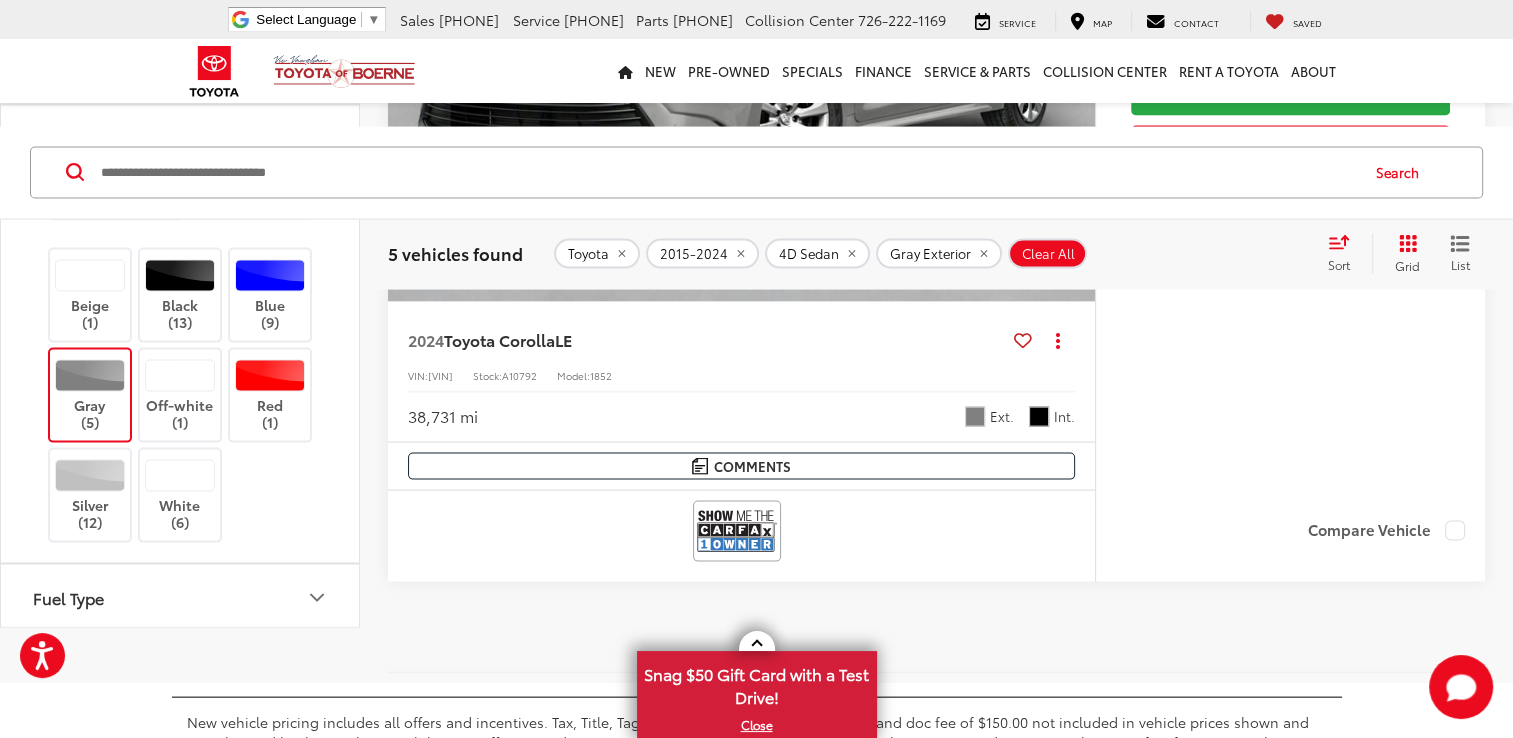 scroll, scrollTop: 4145, scrollLeft: 0, axis: vertical 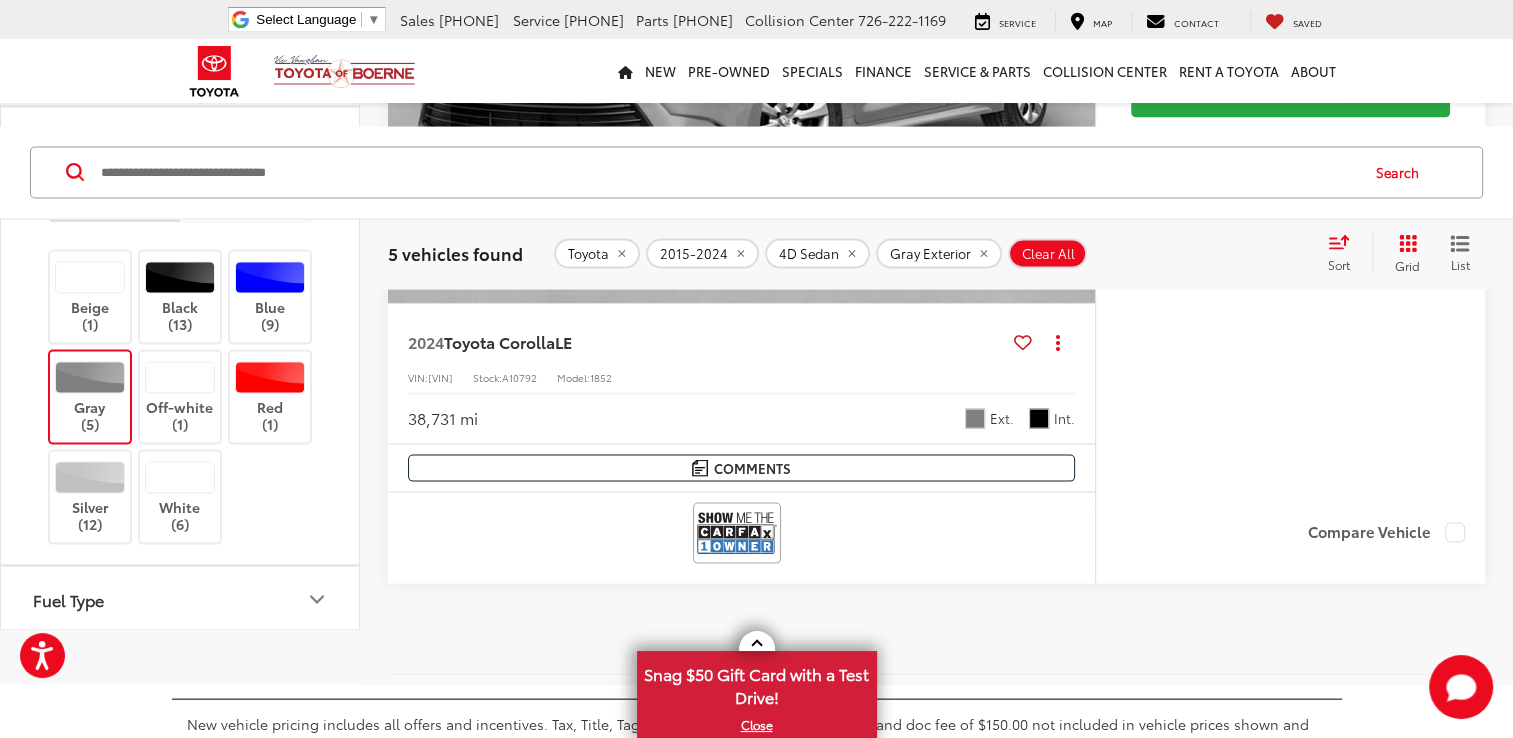 click at bounding box center [90, 378] 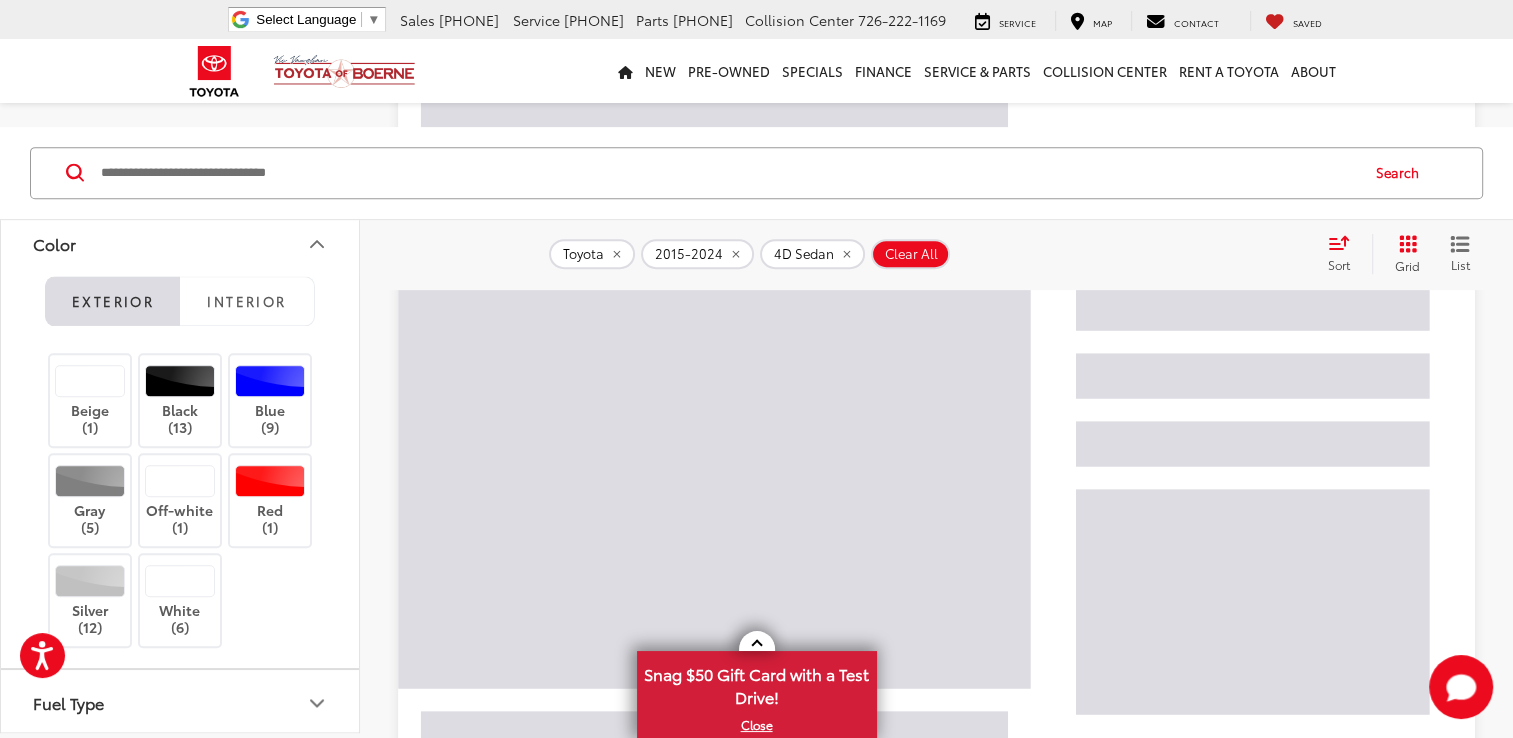 scroll, scrollTop: 50, scrollLeft: 0, axis: vertical 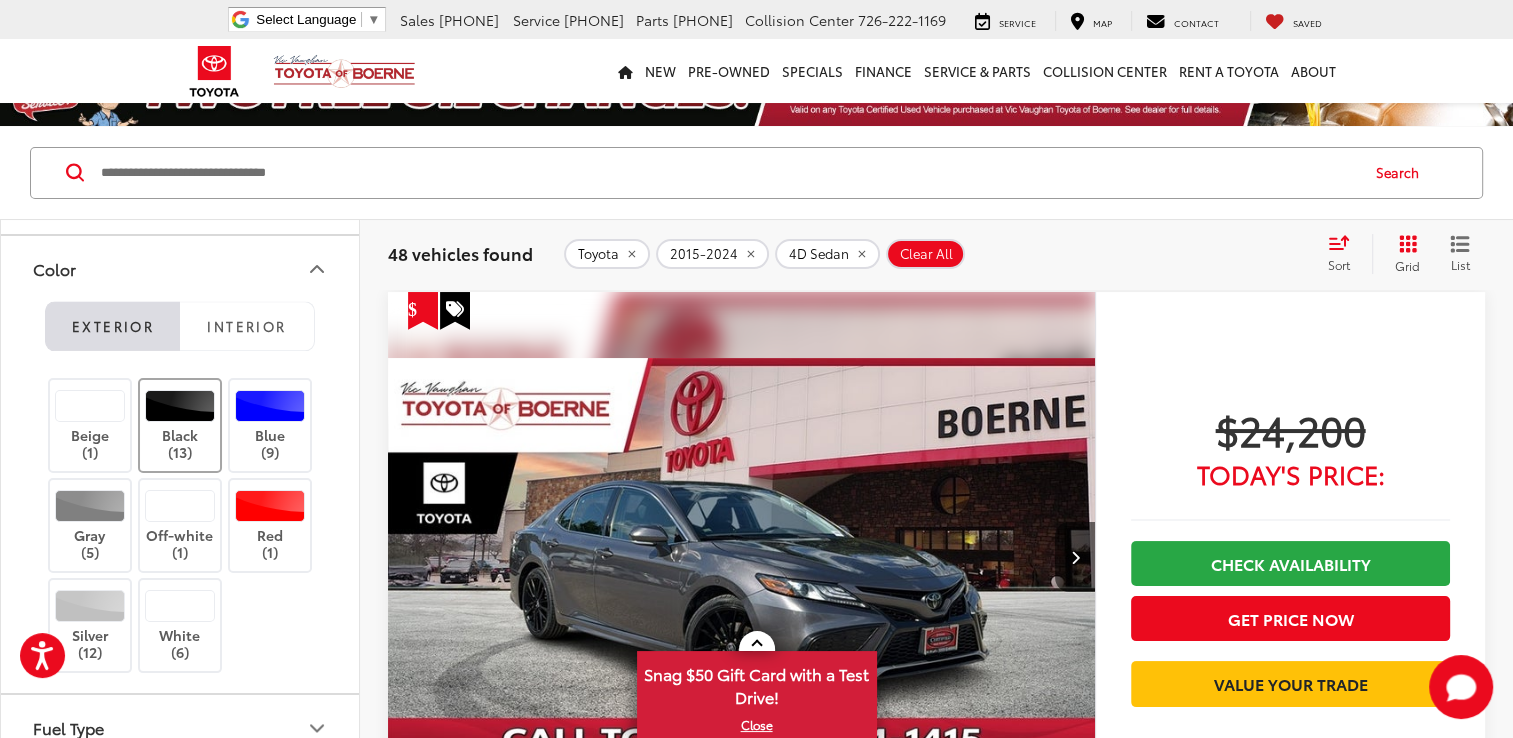 click on "Black   (13)" at bounding box center [180, 425] 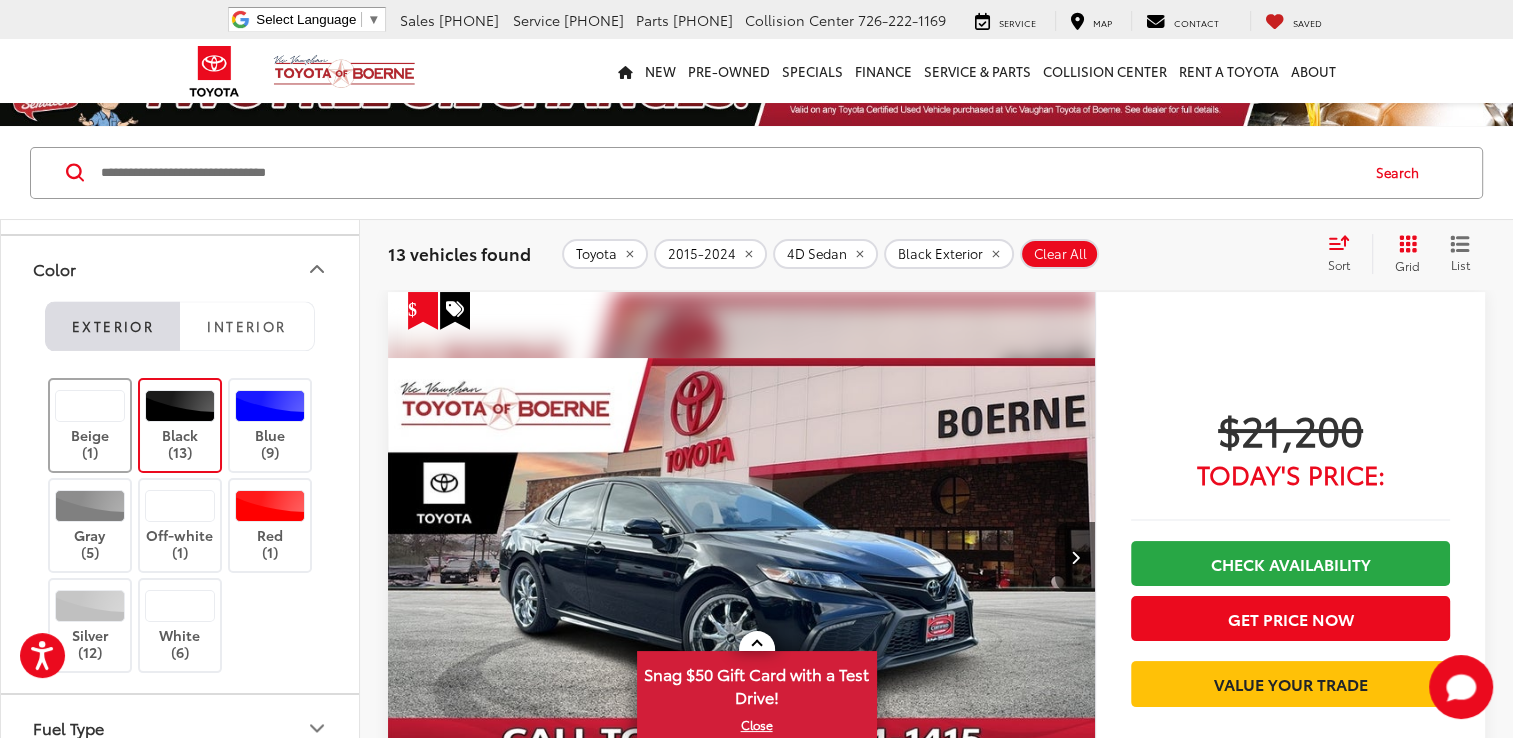 click at bounding box center (90, 406) 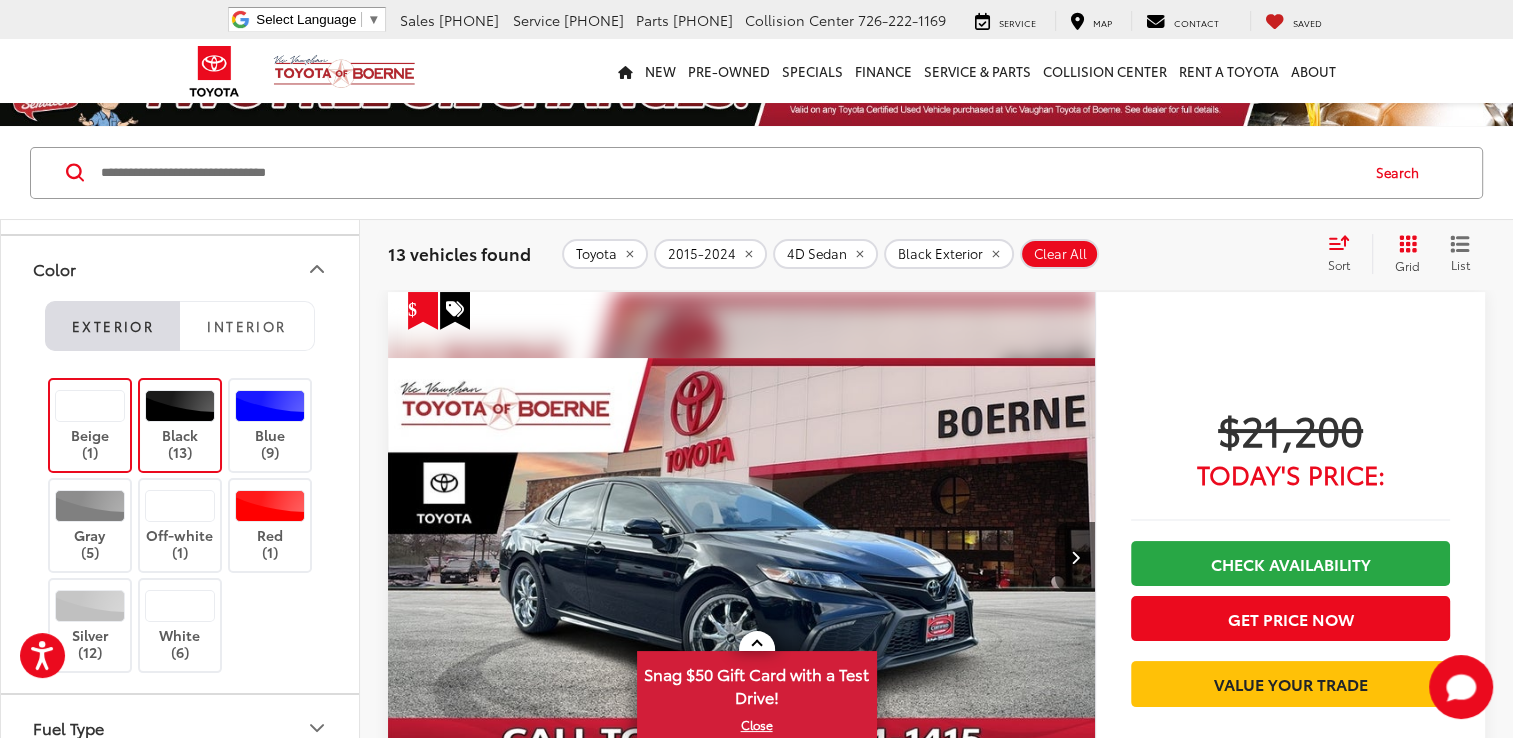click at bounding box center [180, 406] 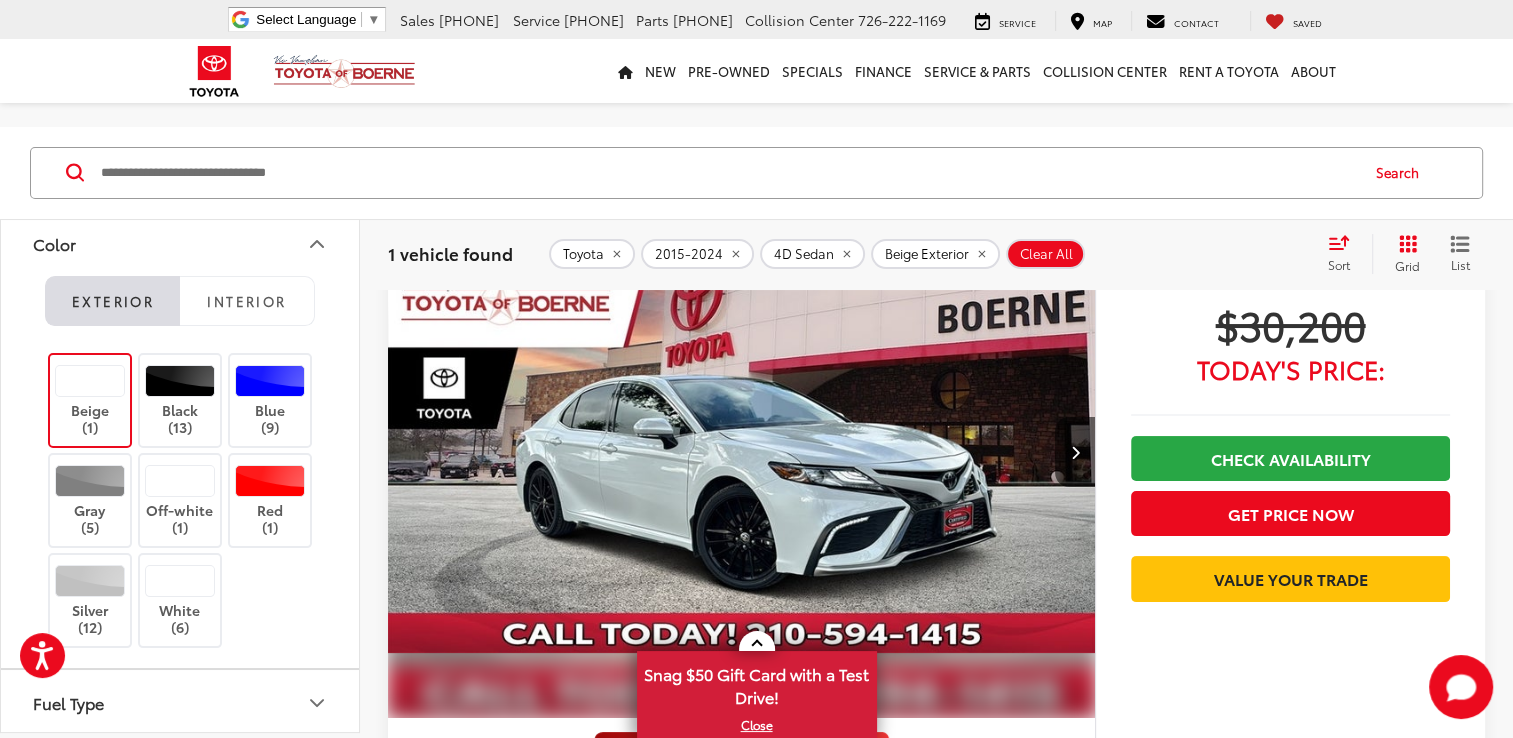 scroll, scrollTop: 154, scrollLeft: 0, axis: vertical 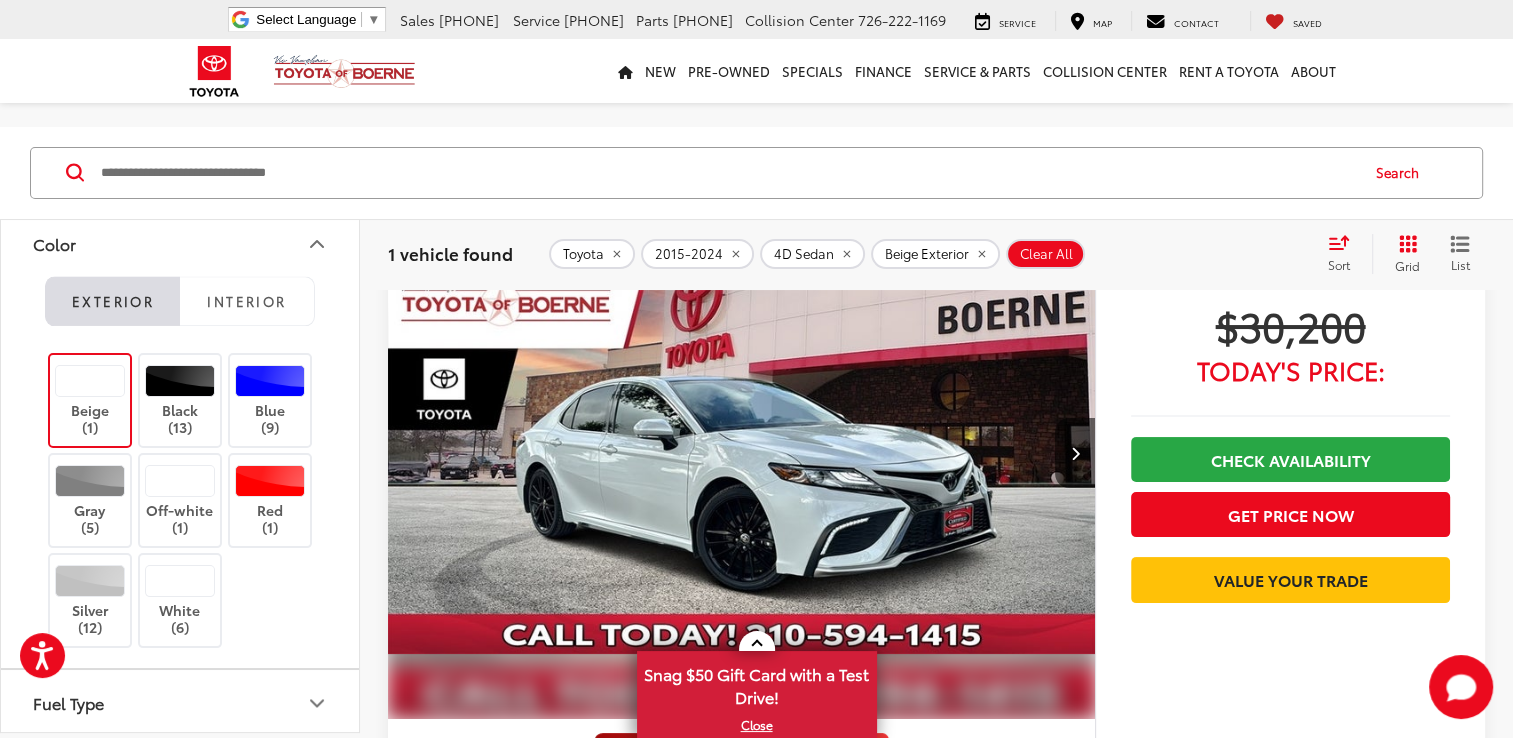 click on "Beige   (1)" at bounding box center (90, 401) 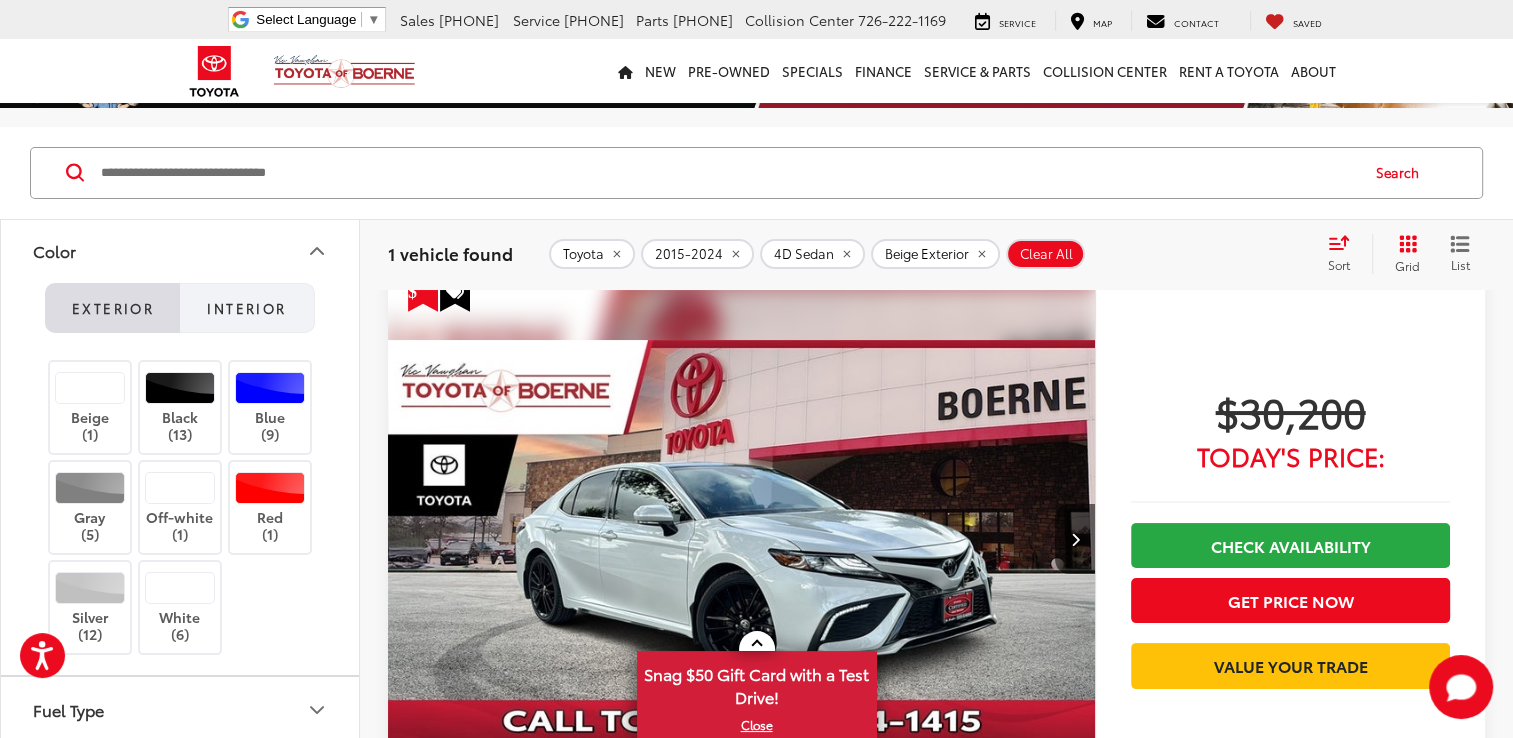 scroll, scrollTop: 50, scrollLeft: 0, axis: vertical 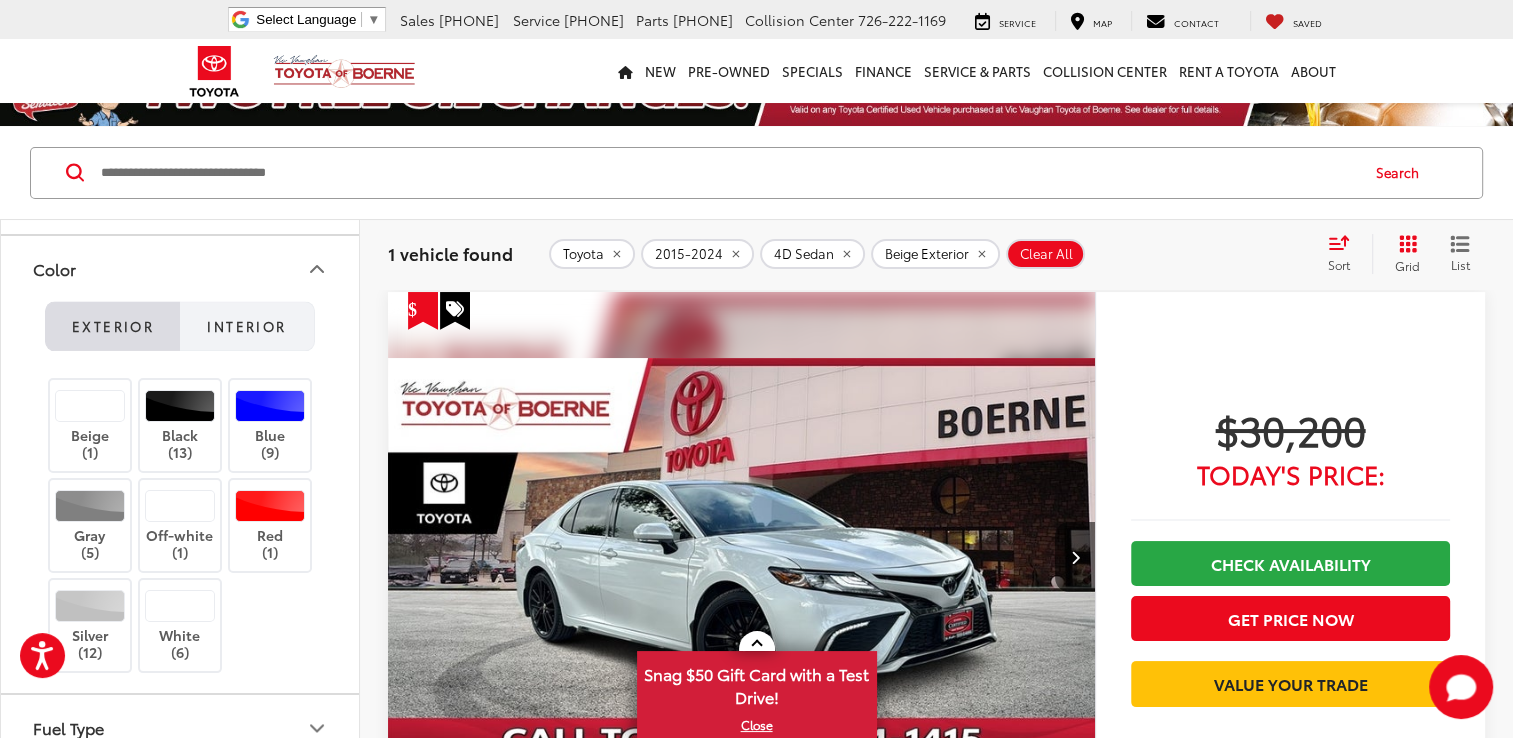 click on "Interior" at bounding box center (246, 326) 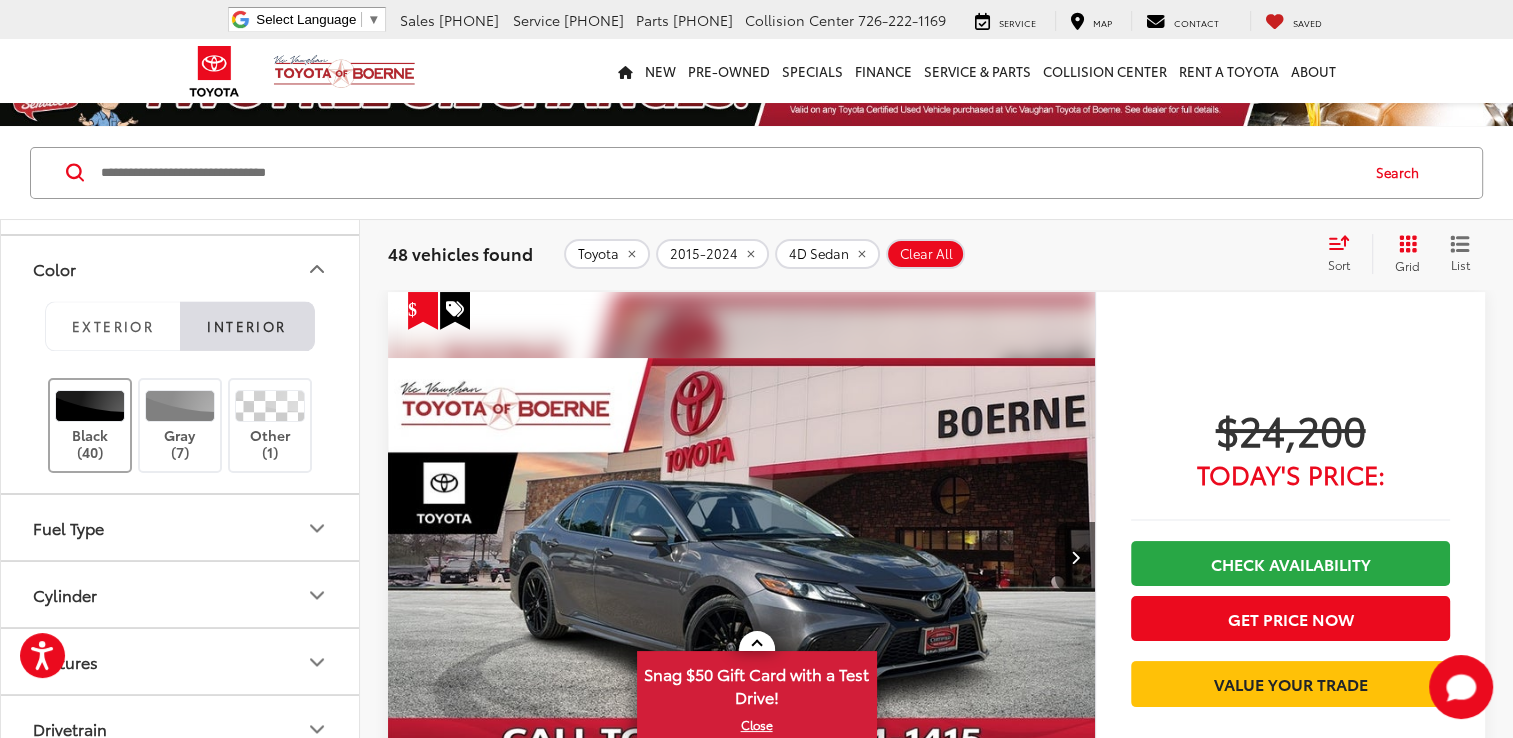 click on "Black   (40)" at bounding box center (90, 425) 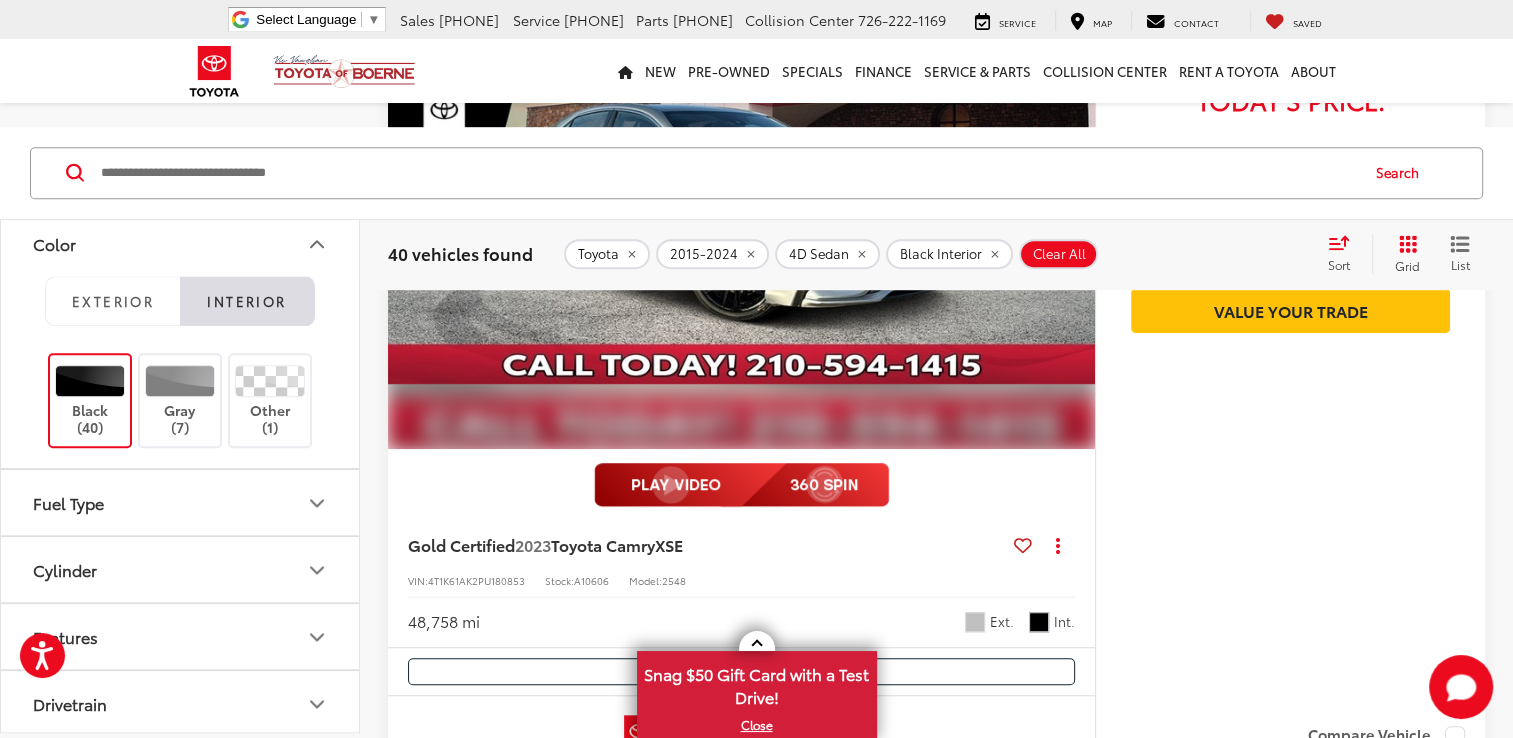 scroll, scrollTop: 1102, scrollLeft: 0, axis: vertical 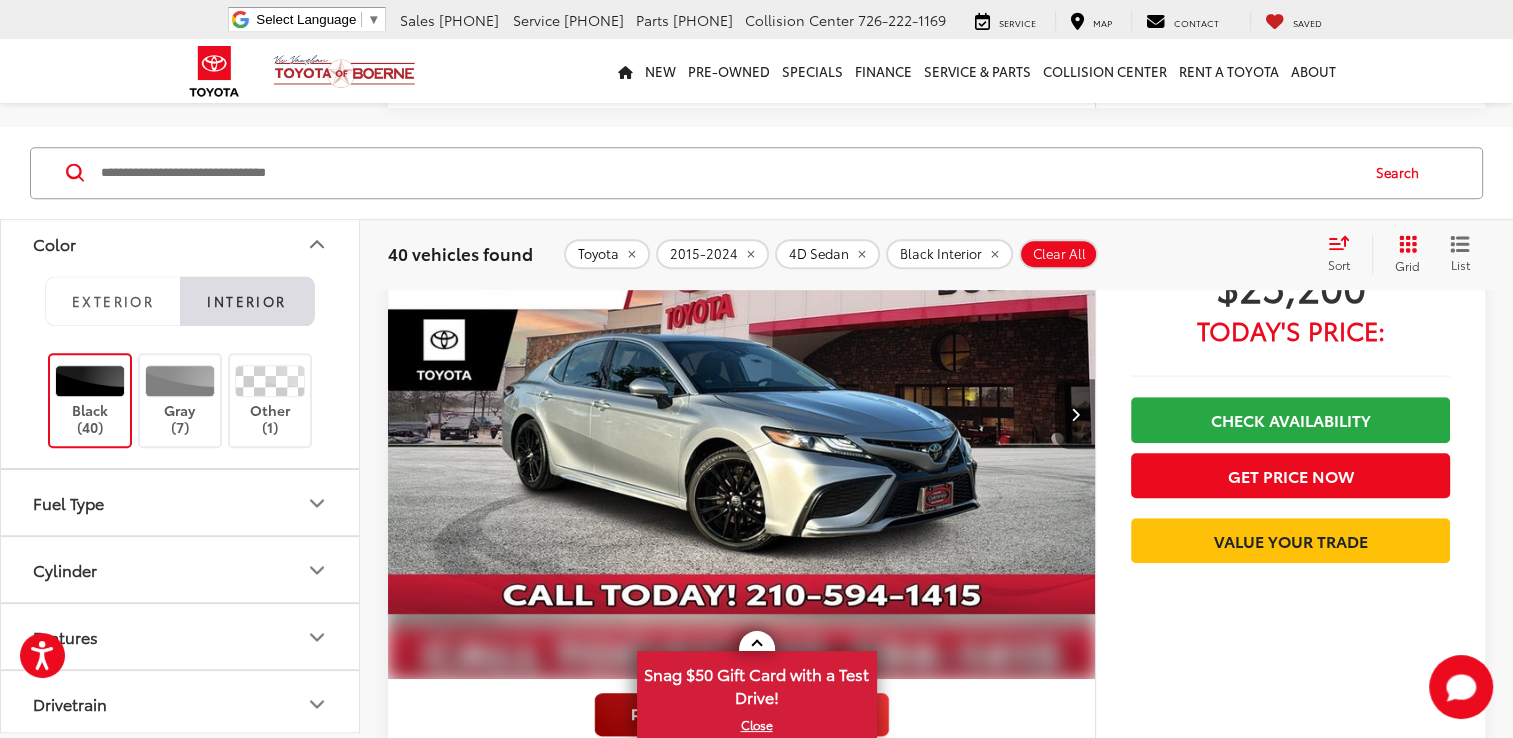 click at bounding box center [1075, 414] 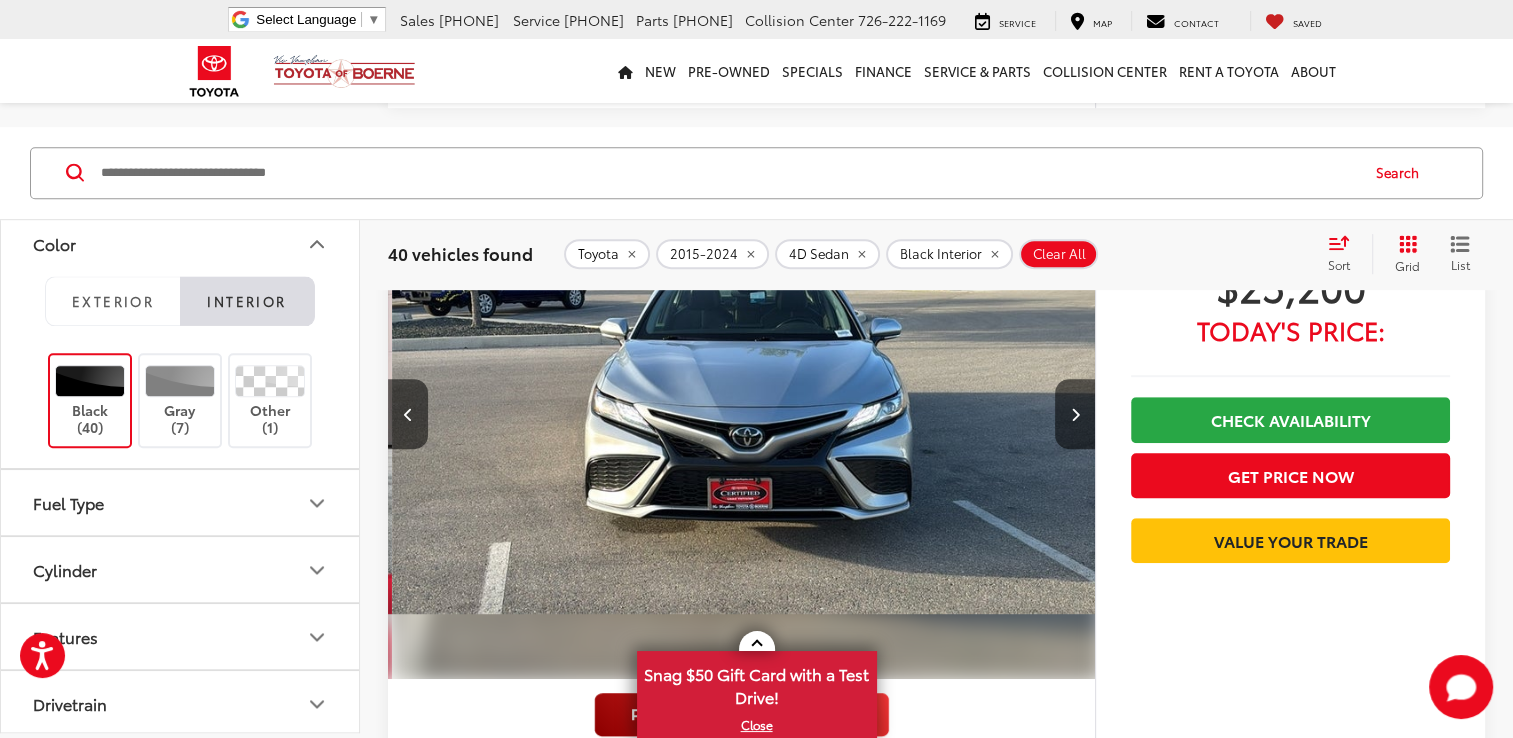 scroll, scrollTop: 0, scrollLeft: 710, axis: horizontal 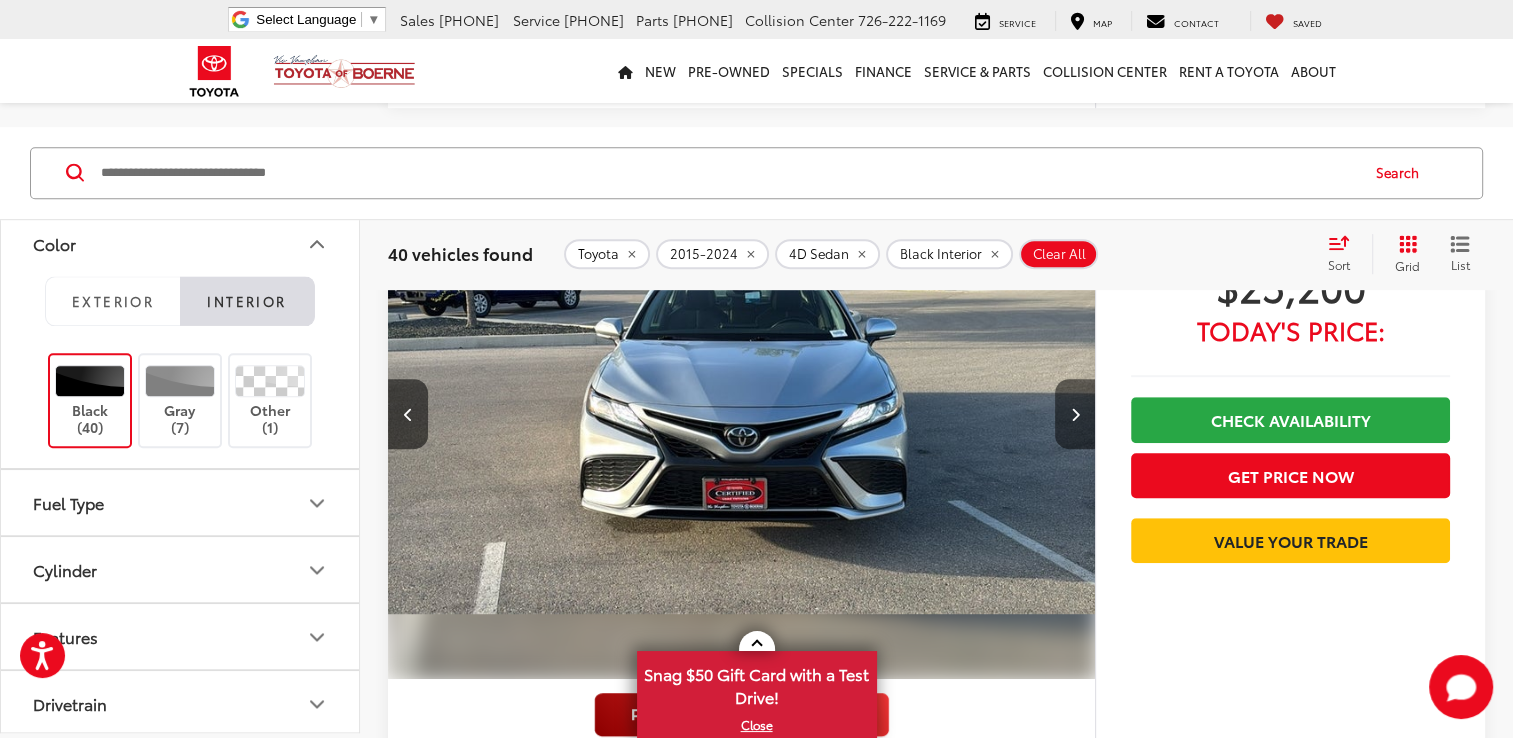 click at bounding box center (1075, 414) 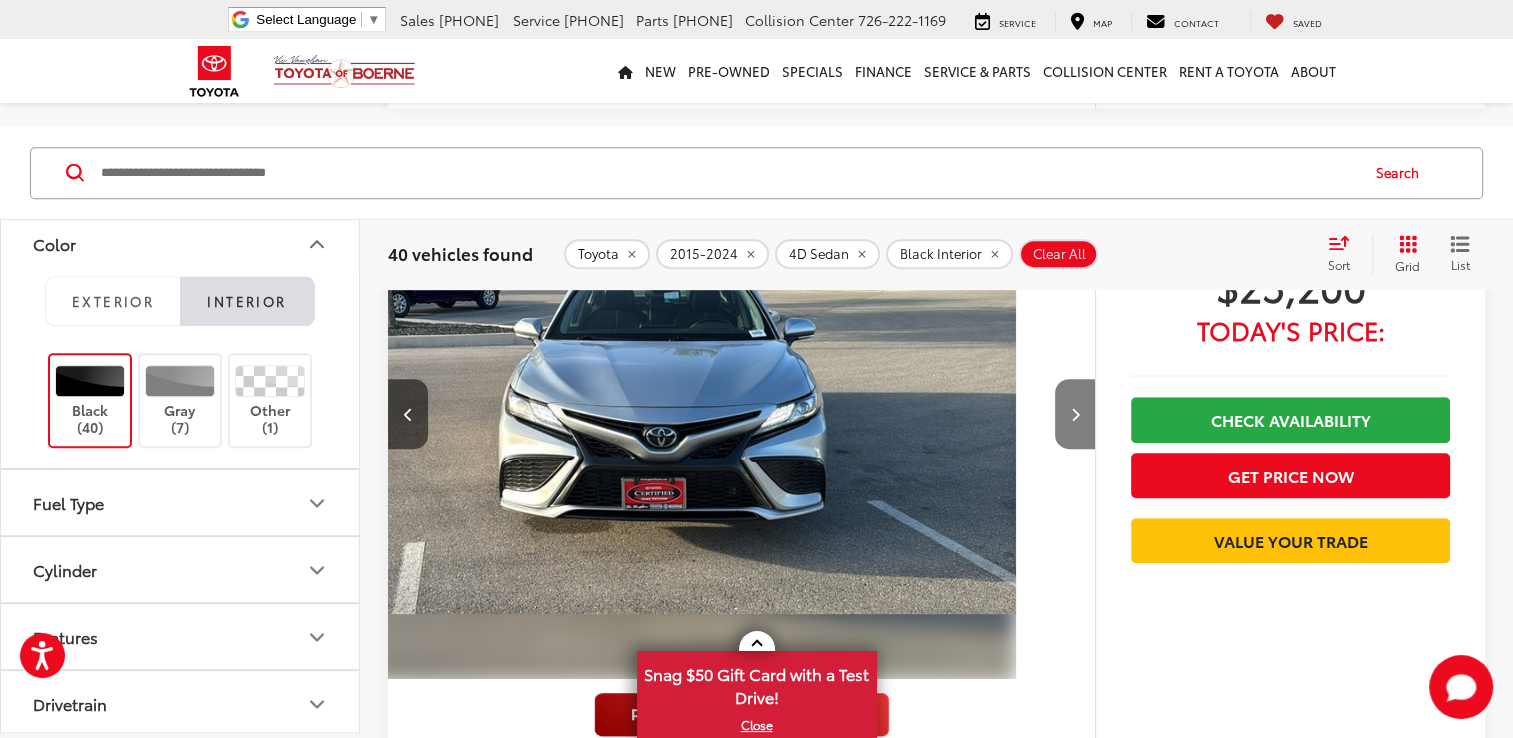 click at bounding box center [1075, 414] 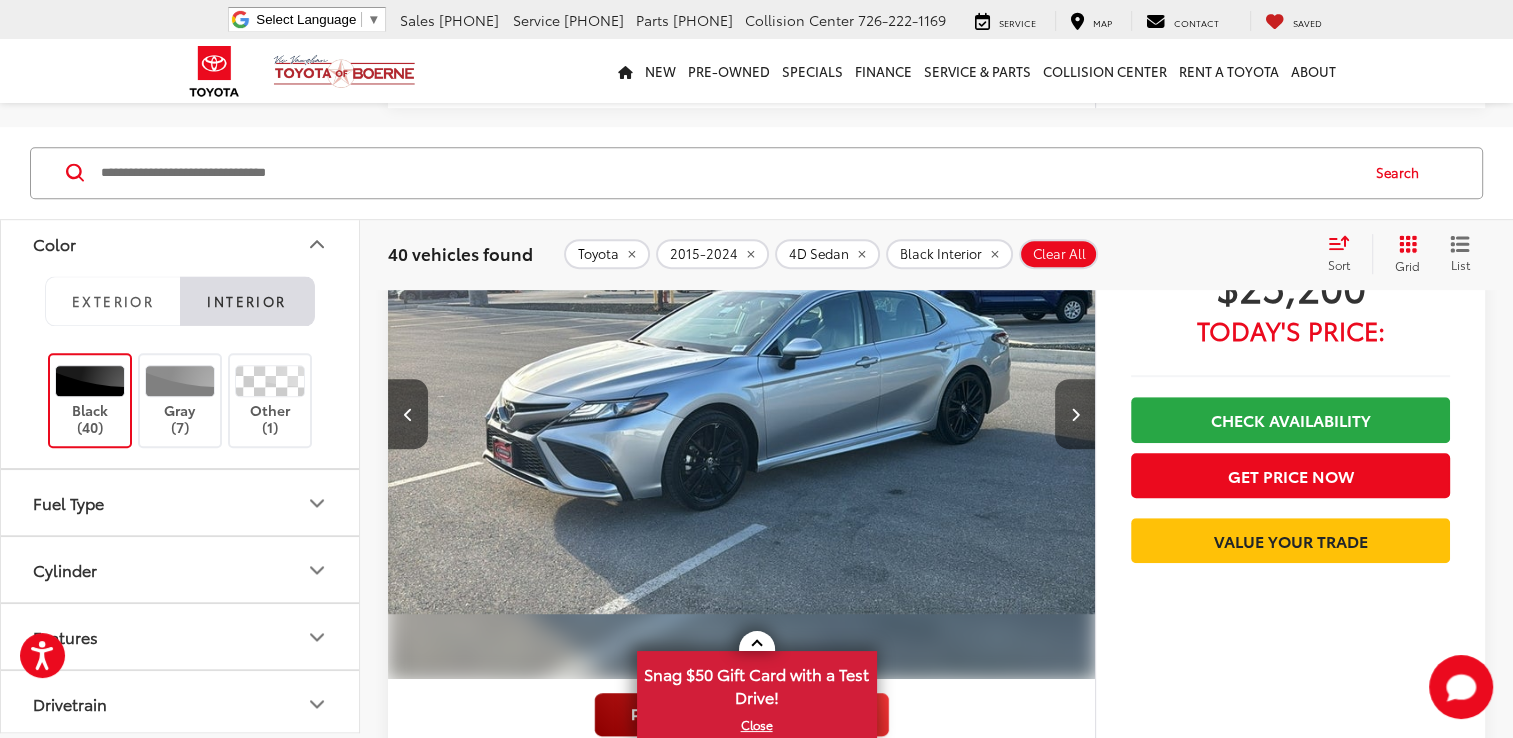 click at bounding box center [1075, 414] 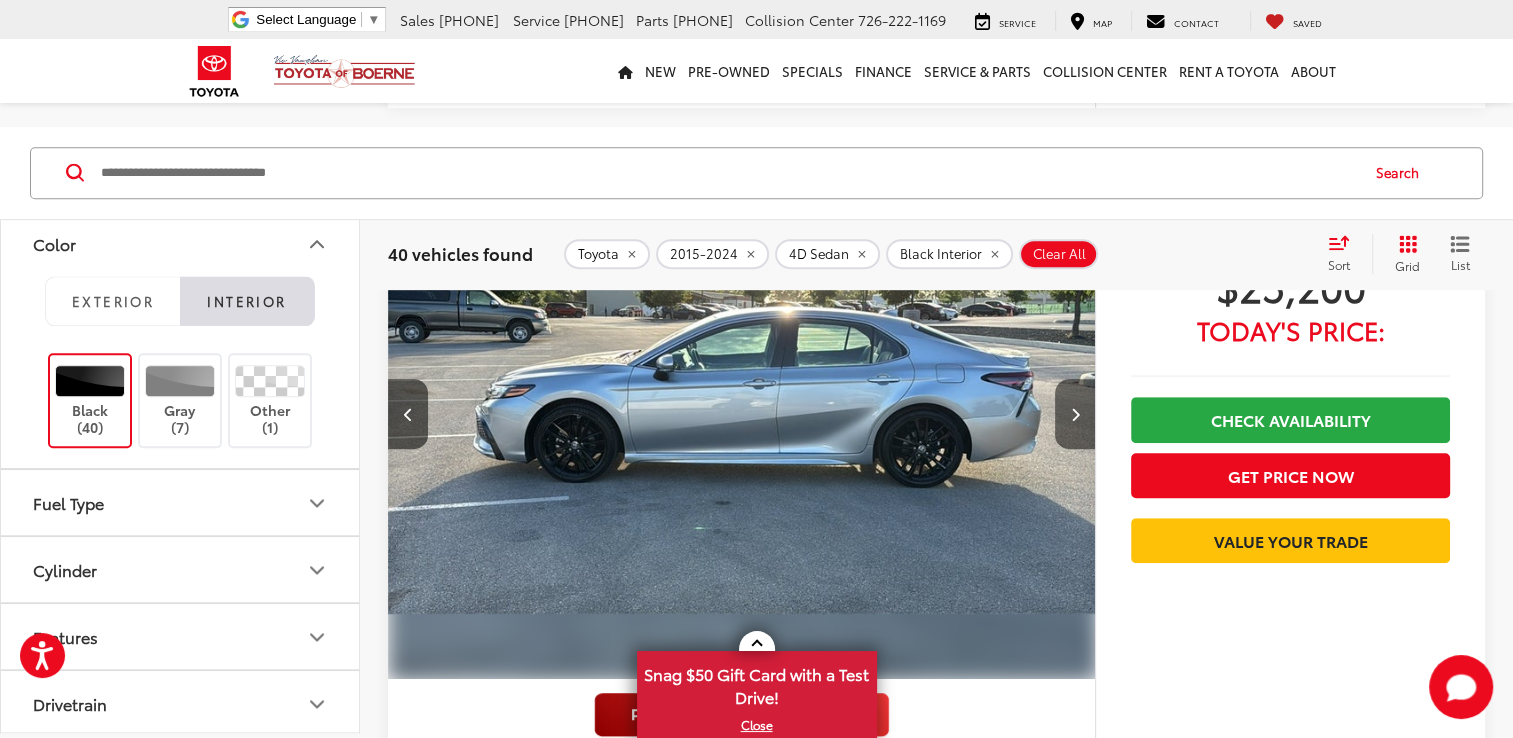 click at bounding box center [1075, 414] 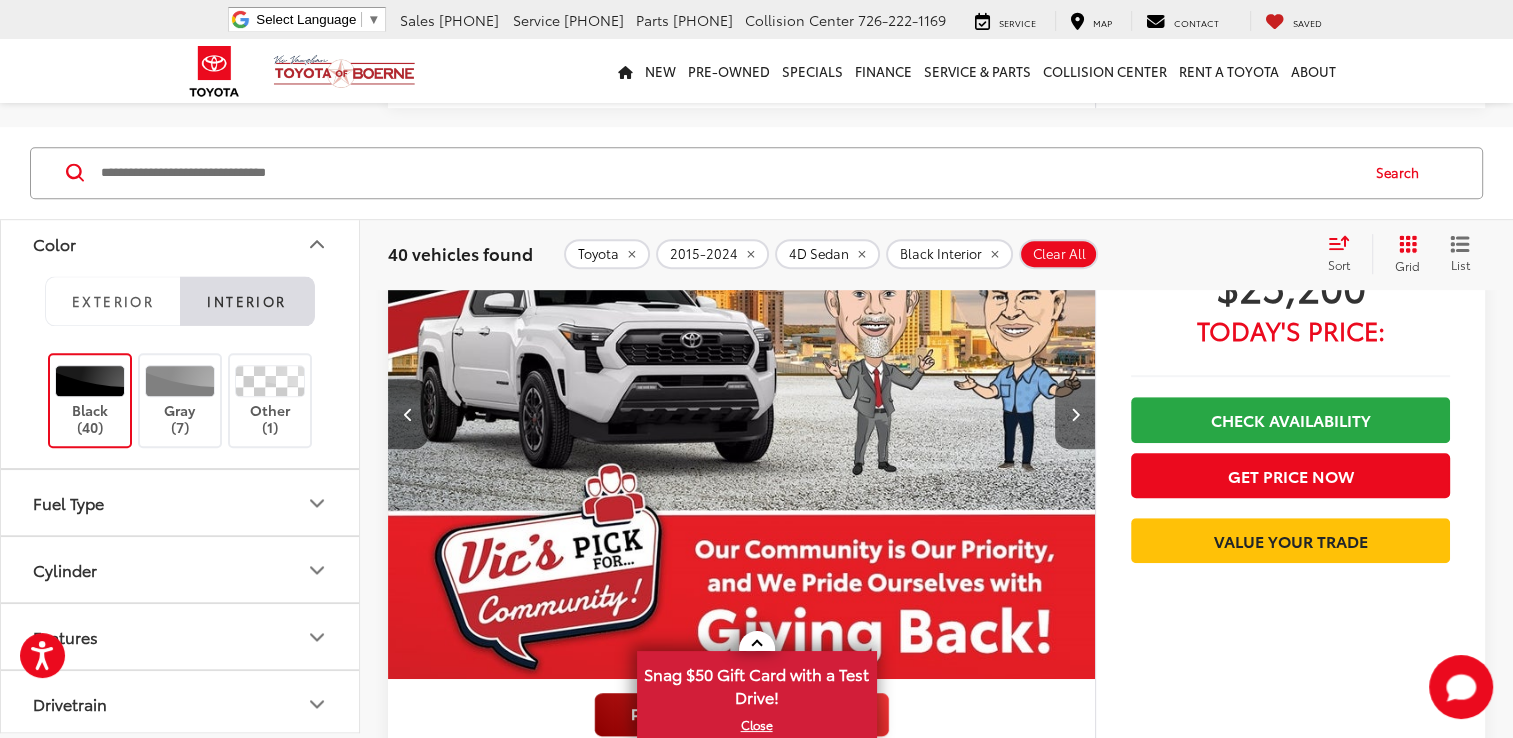 click at bounding box center (1075, 414) 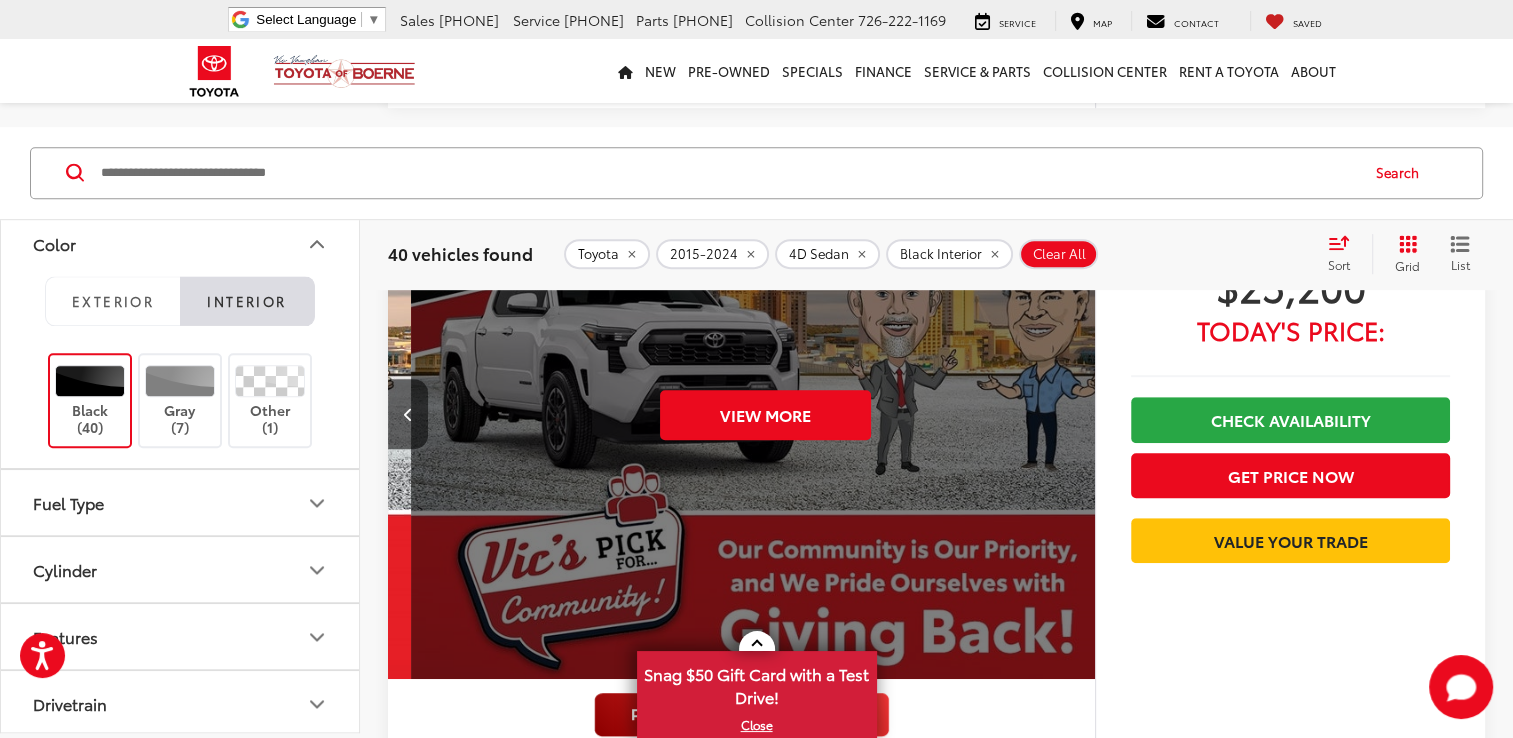 scroll, scrollTop: 0, scrollLeft: 3548, axis: horizontal 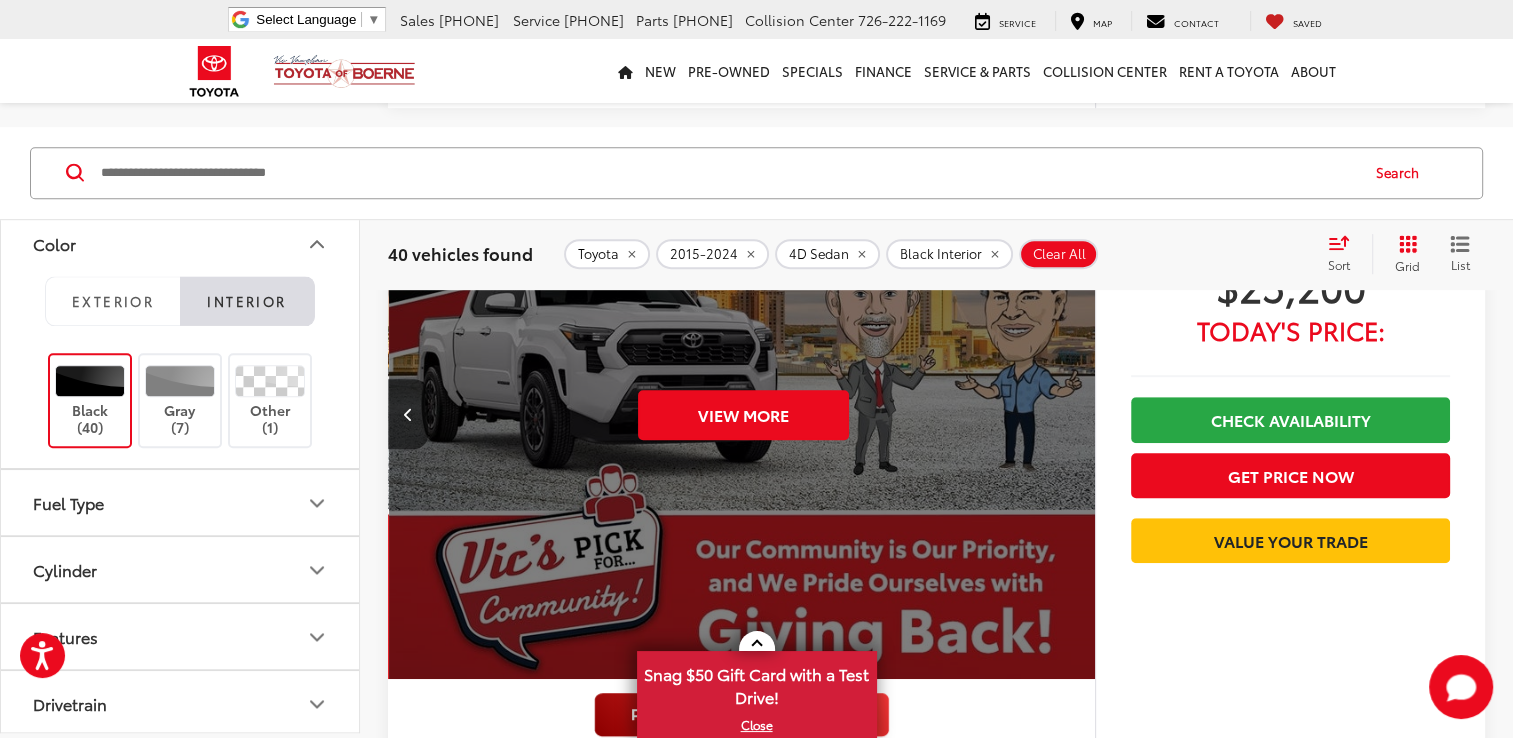 click on "View More" at bounding box center [744, 414] 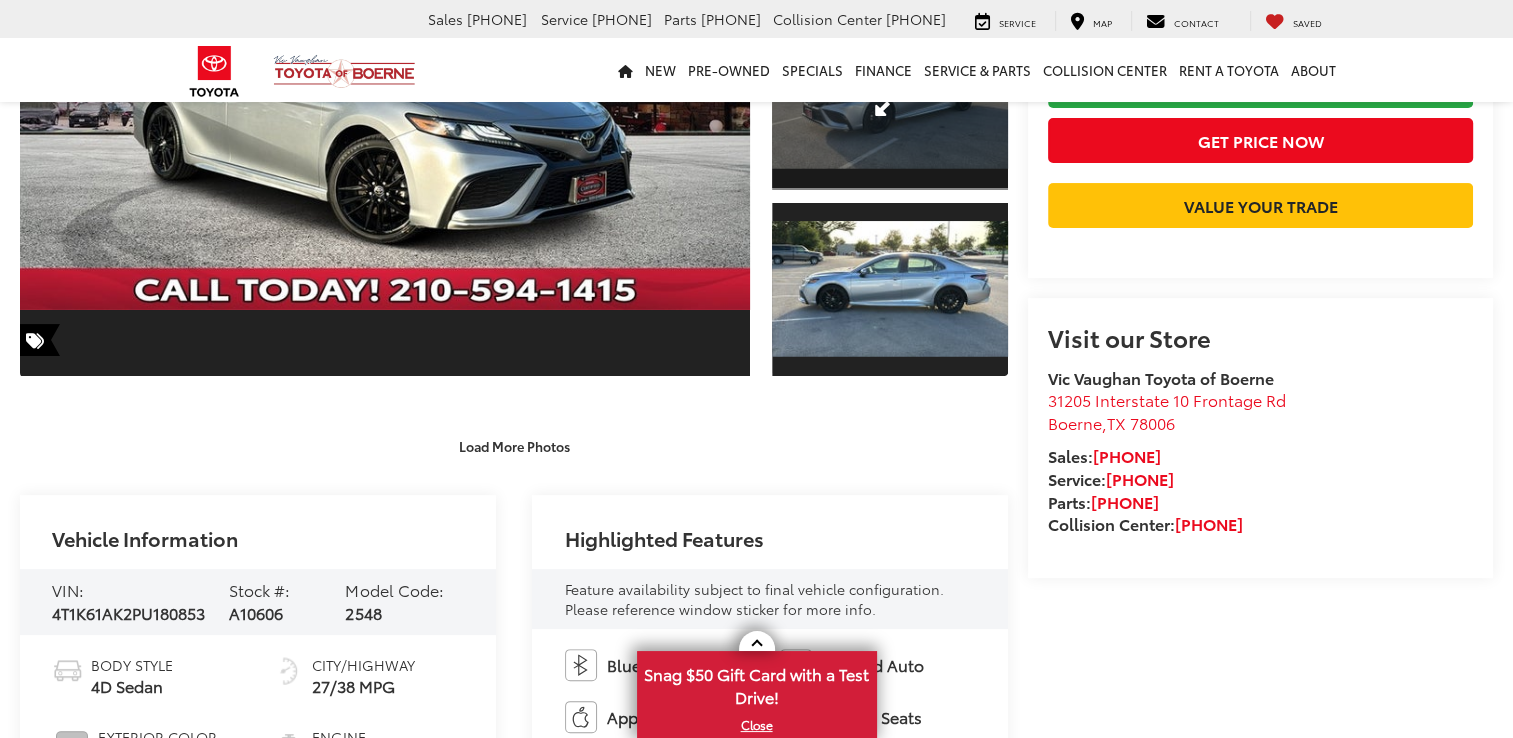 scroll, scrollTop: 671, scrollLeft: 0, axis: vertical 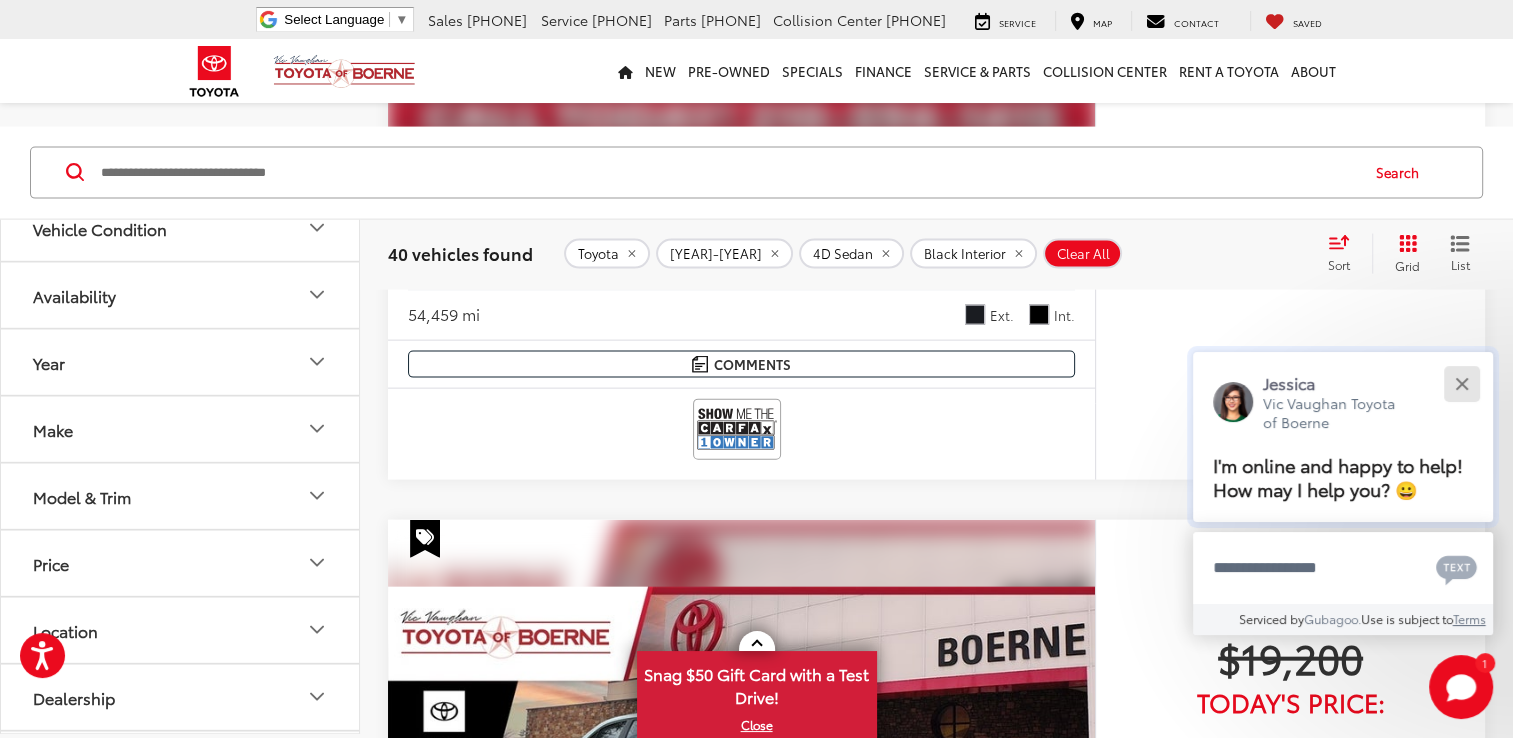 click at bounding box center (1461, 383) 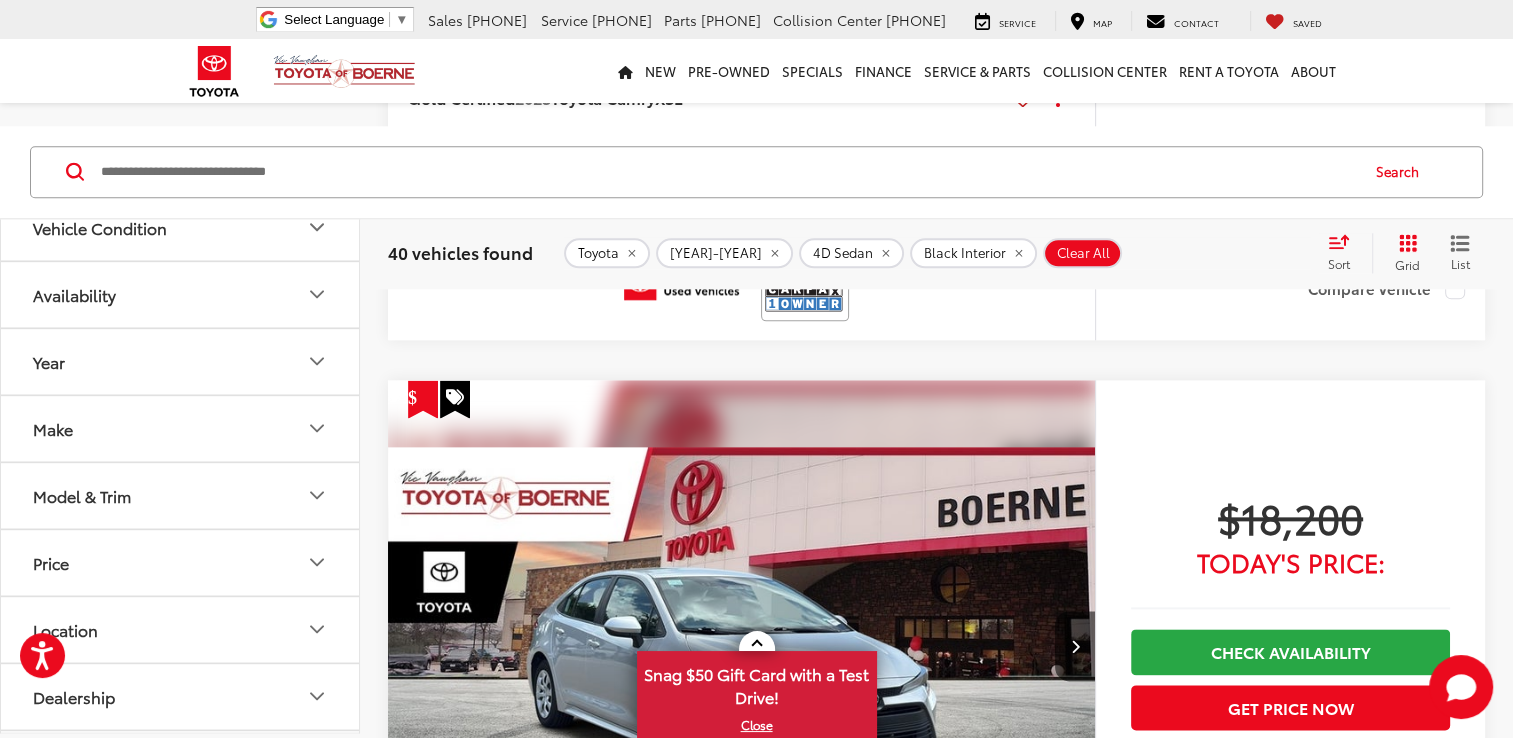 scroll, scrollTop: 9955, scrollLeft: 0, axis: vertical 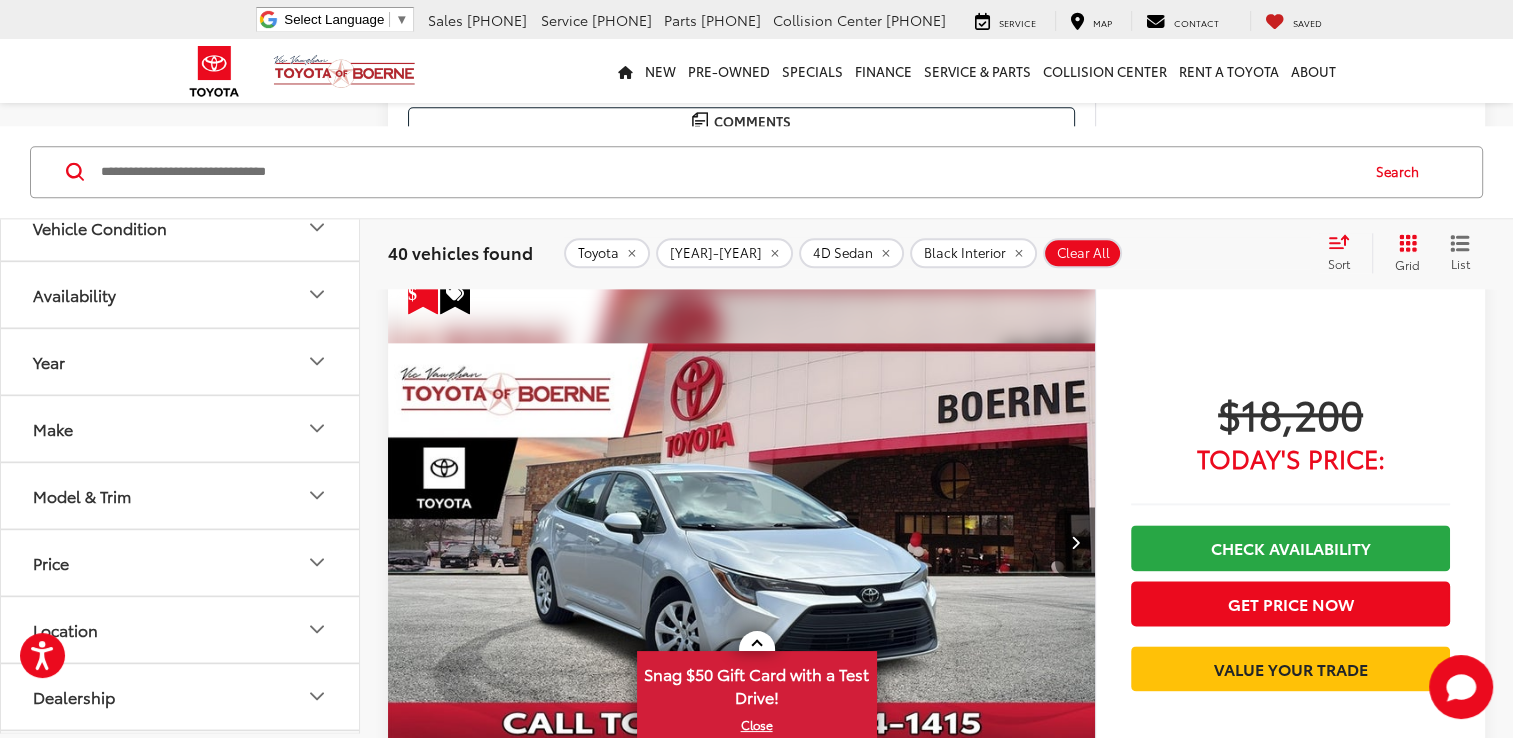 click on "Year" at bounding box center [181, 361] 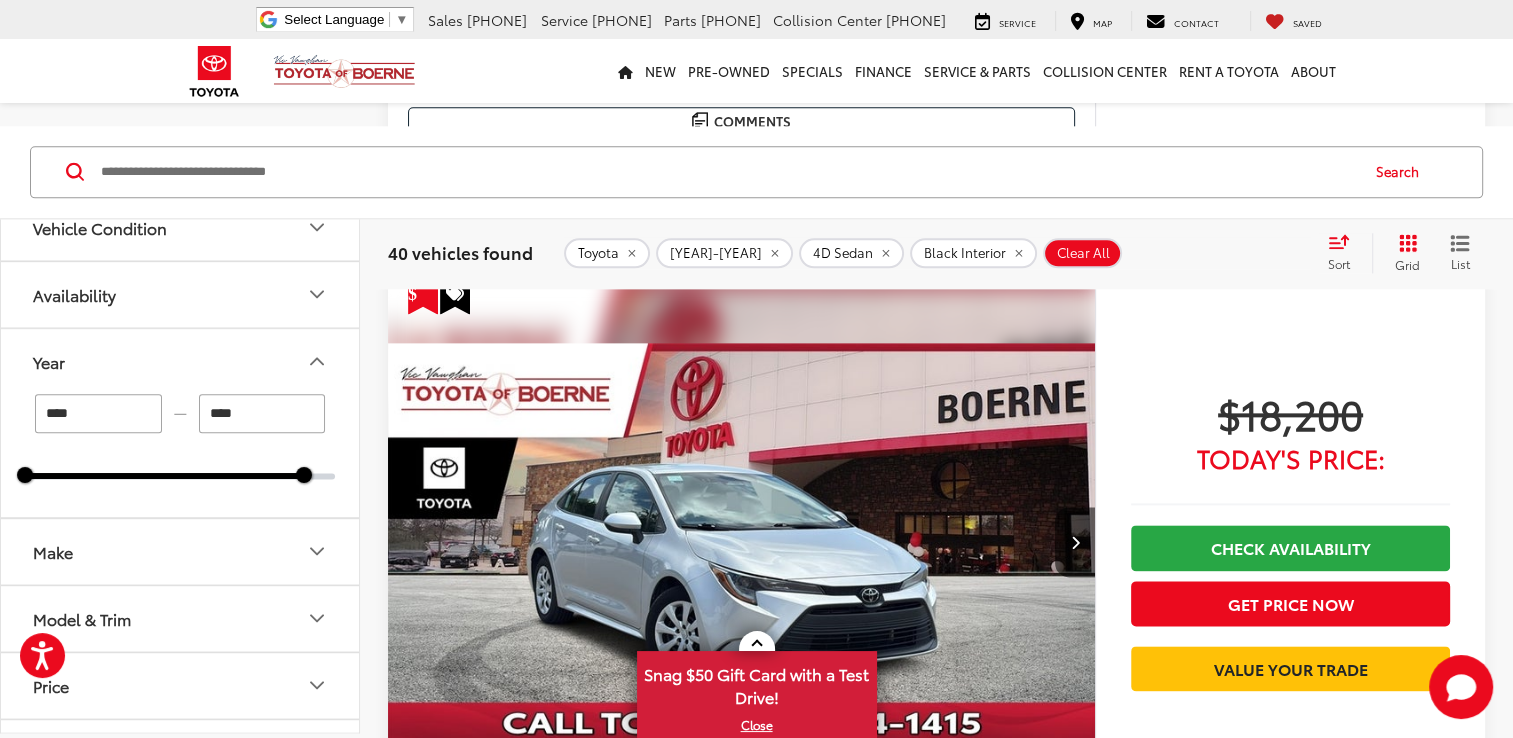 click on "**** — **** 2015 2024" at bounding box center [180, 436] 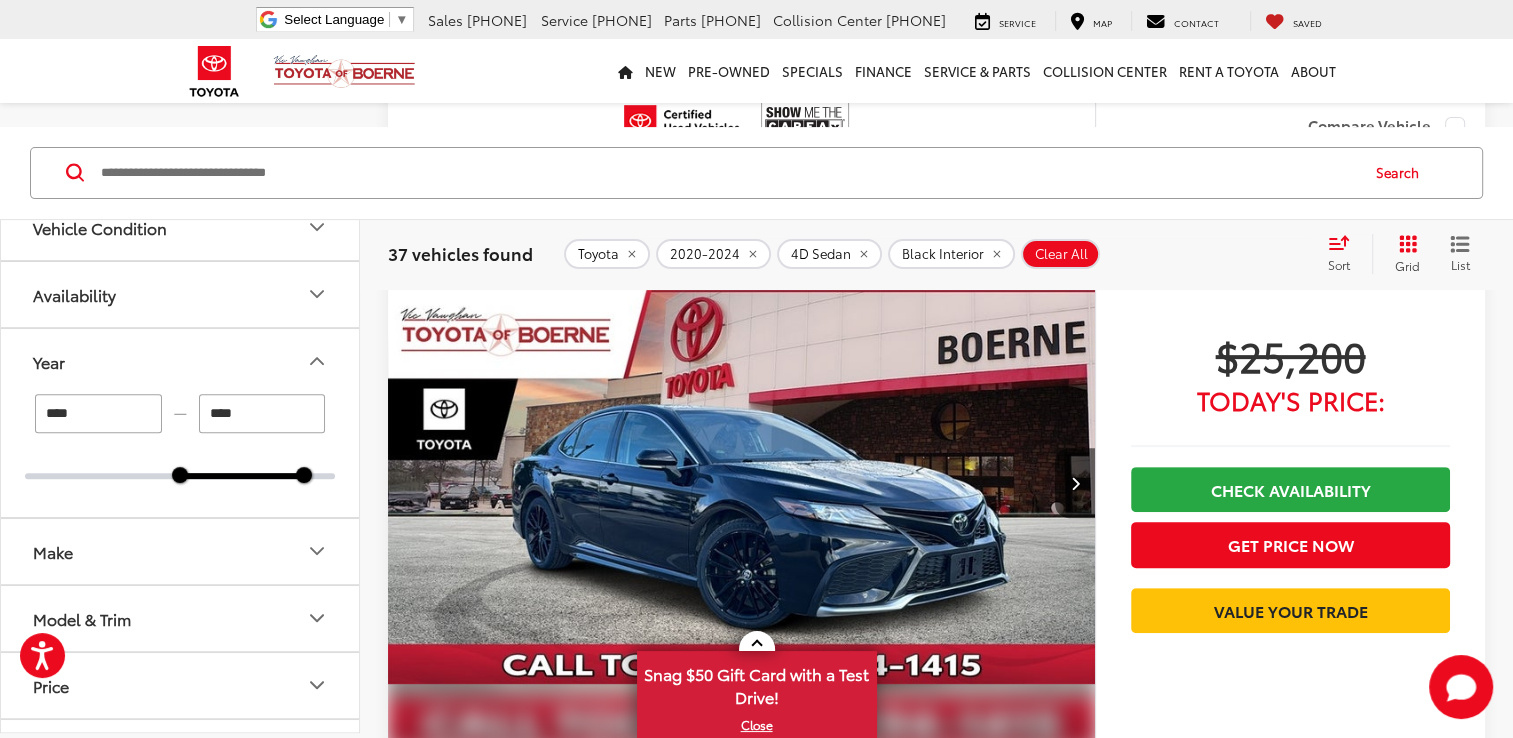scroll, scrollTop: 8225, scrollLeft: 0, axis: vertical 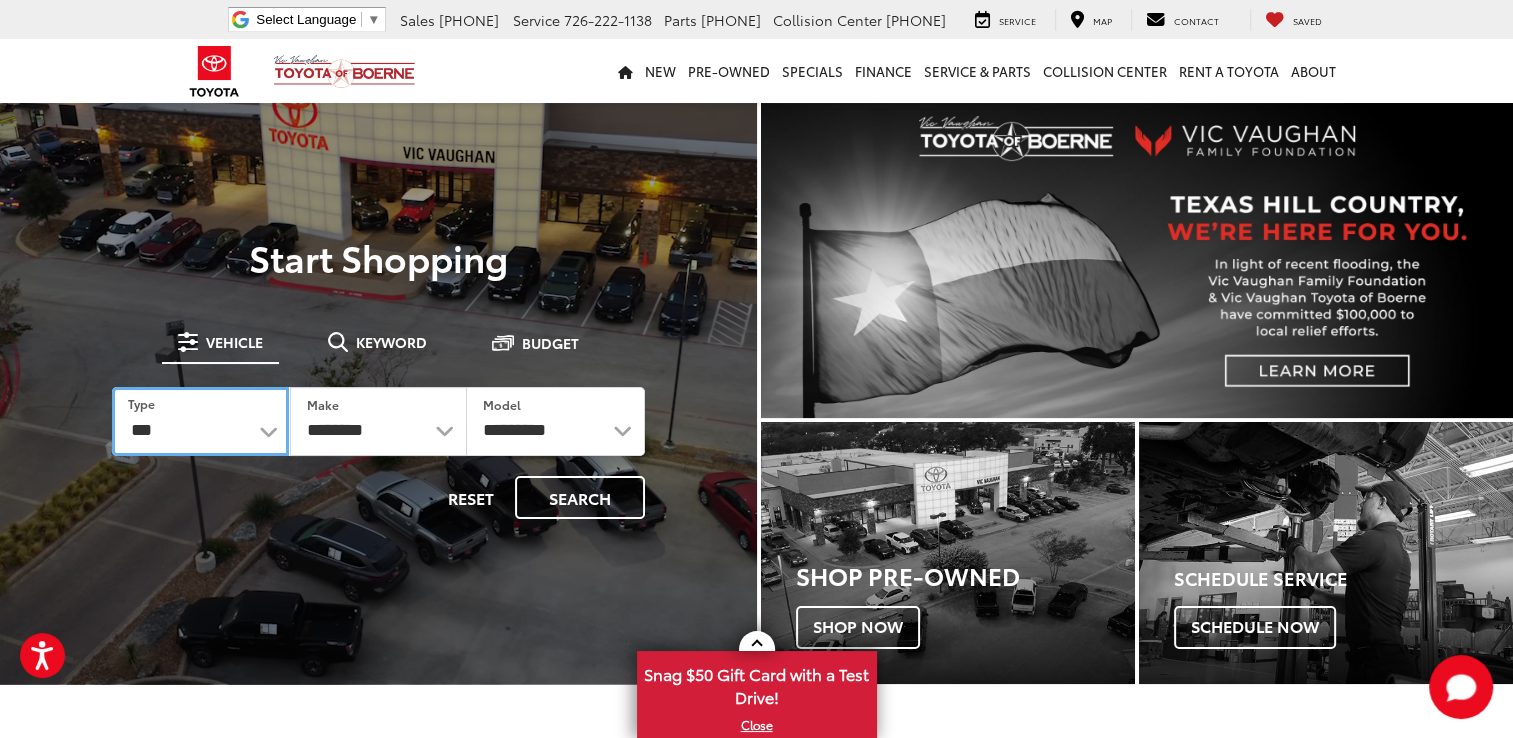 click on "***
***
****
*********" at bounding box center [200, 421] 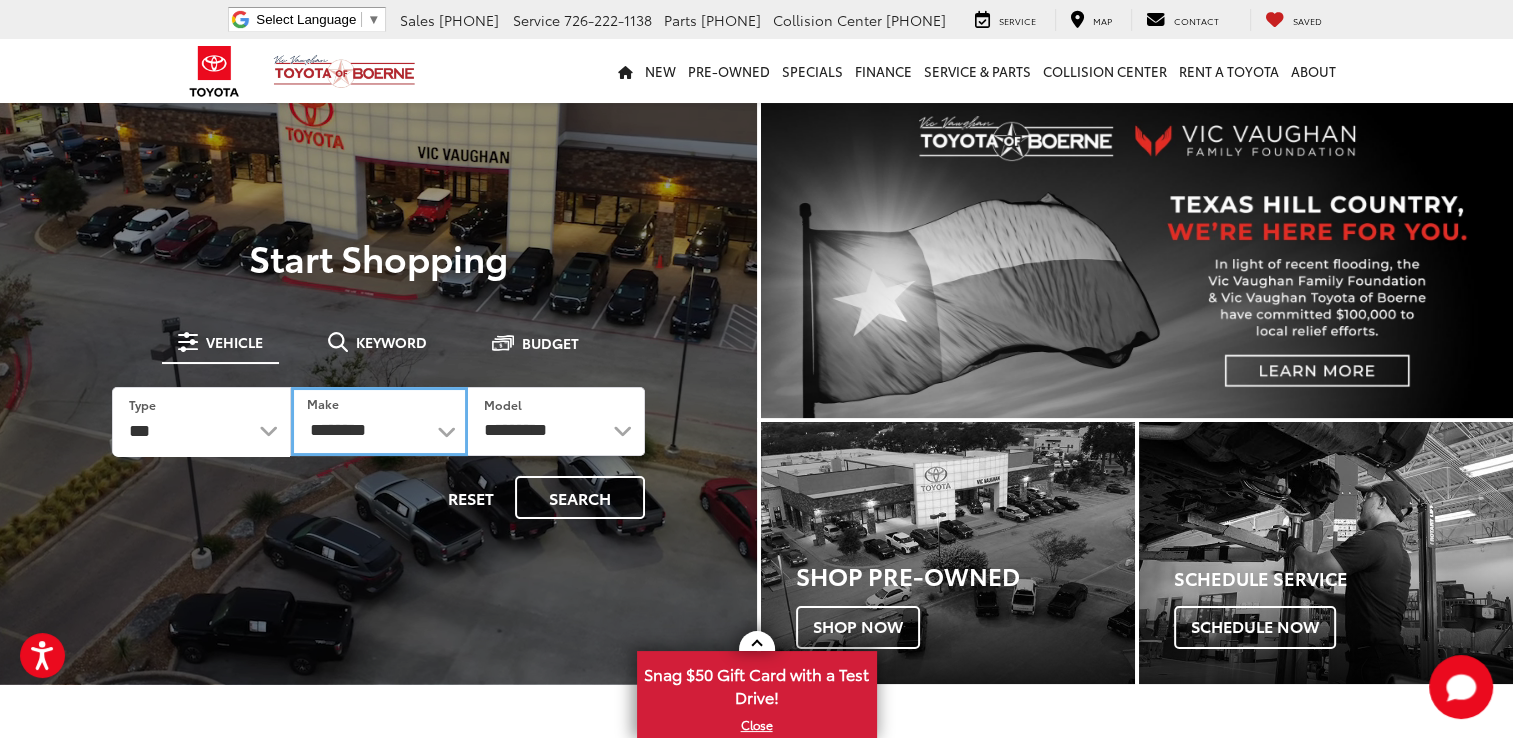 click on "**********" at bounding box center (379, 421) 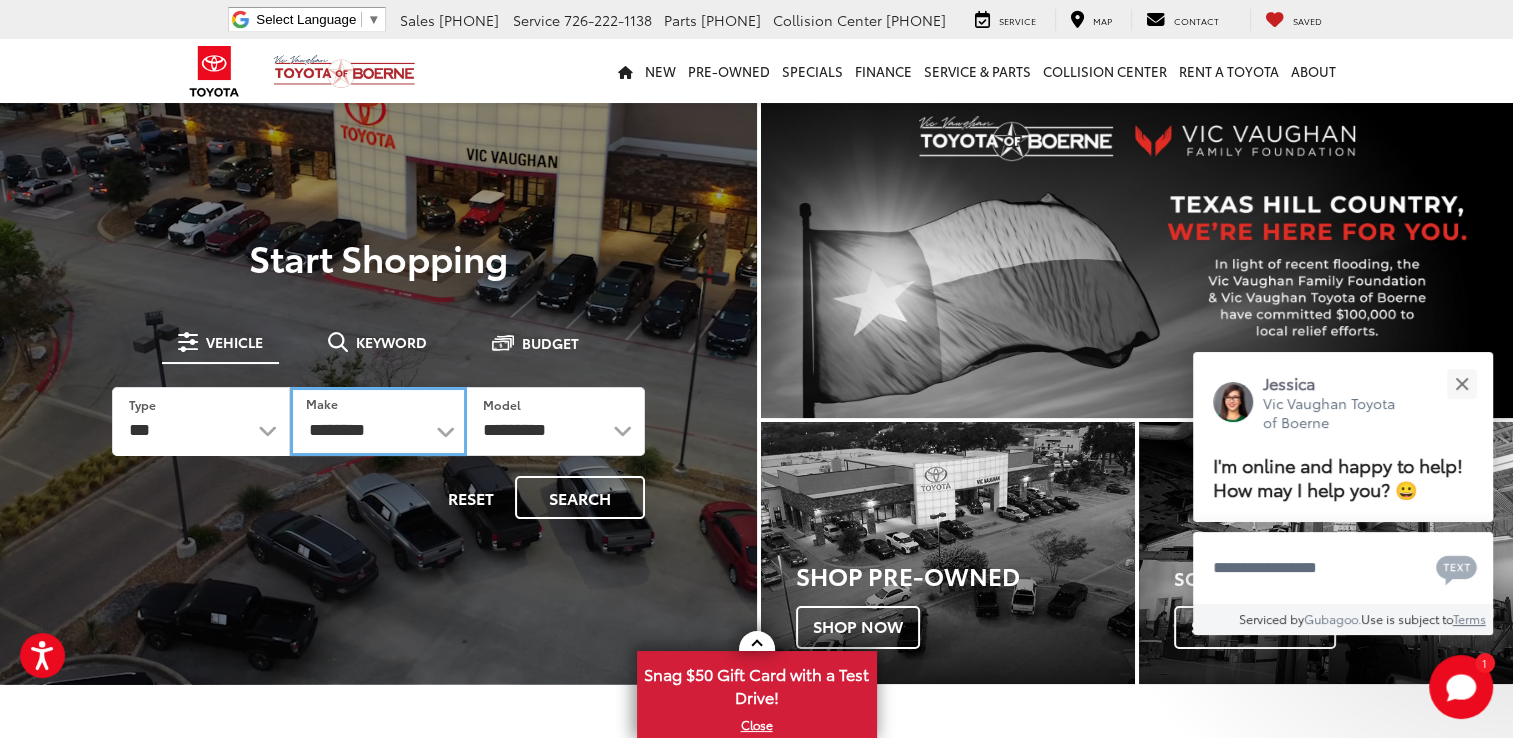 select on "******" 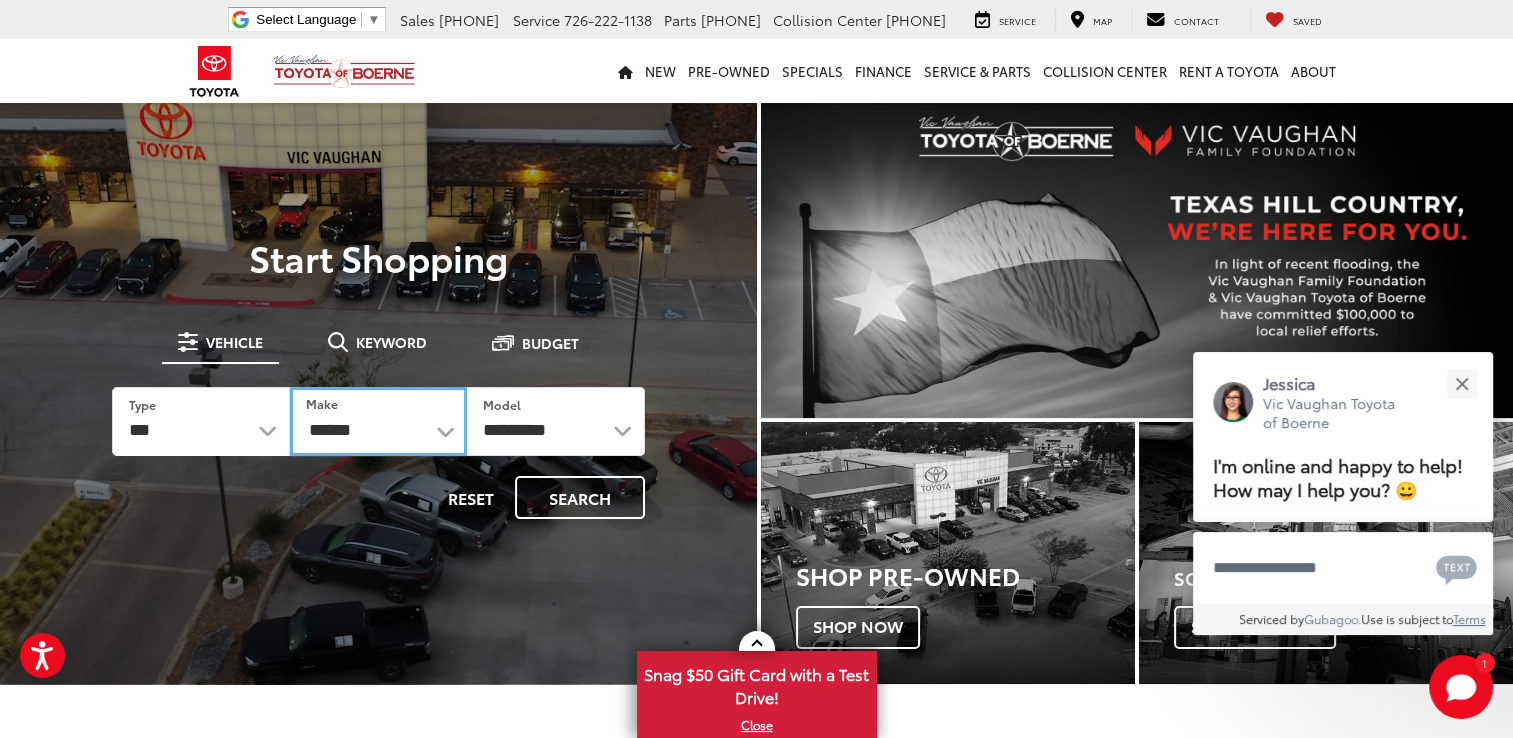 click on "**********" at bounding box center (378, 421) 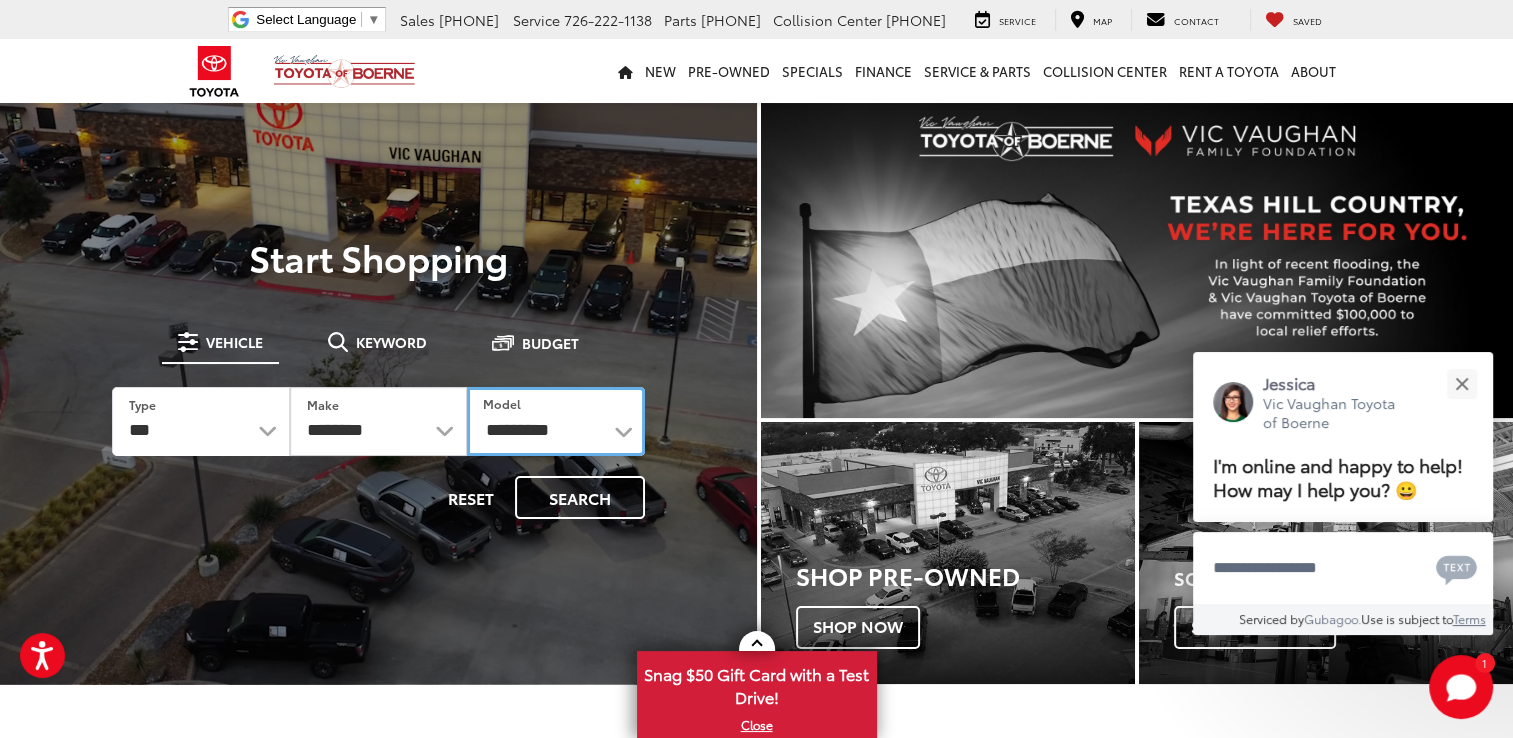 click on "**********" at bounding box center (555, 421) 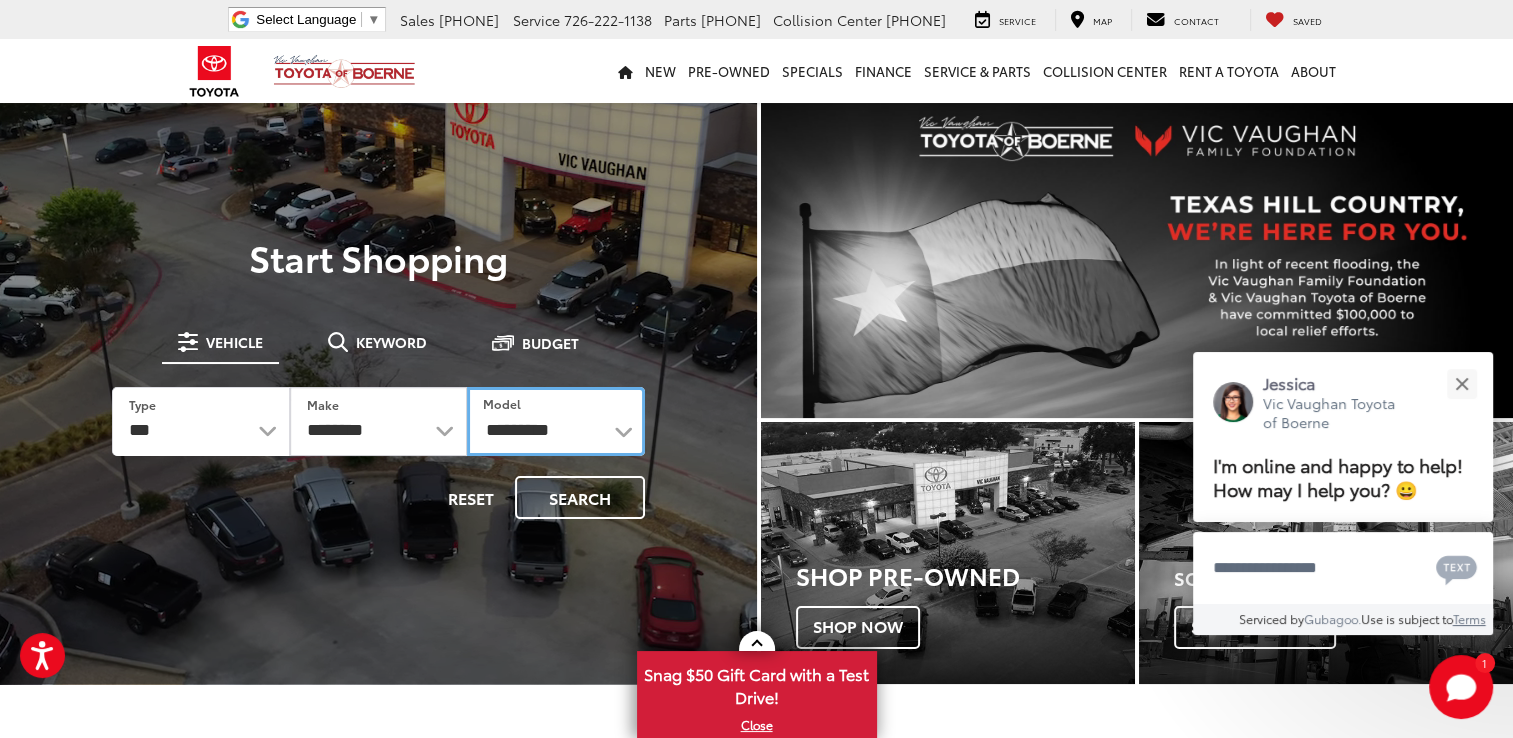 select on "*****" 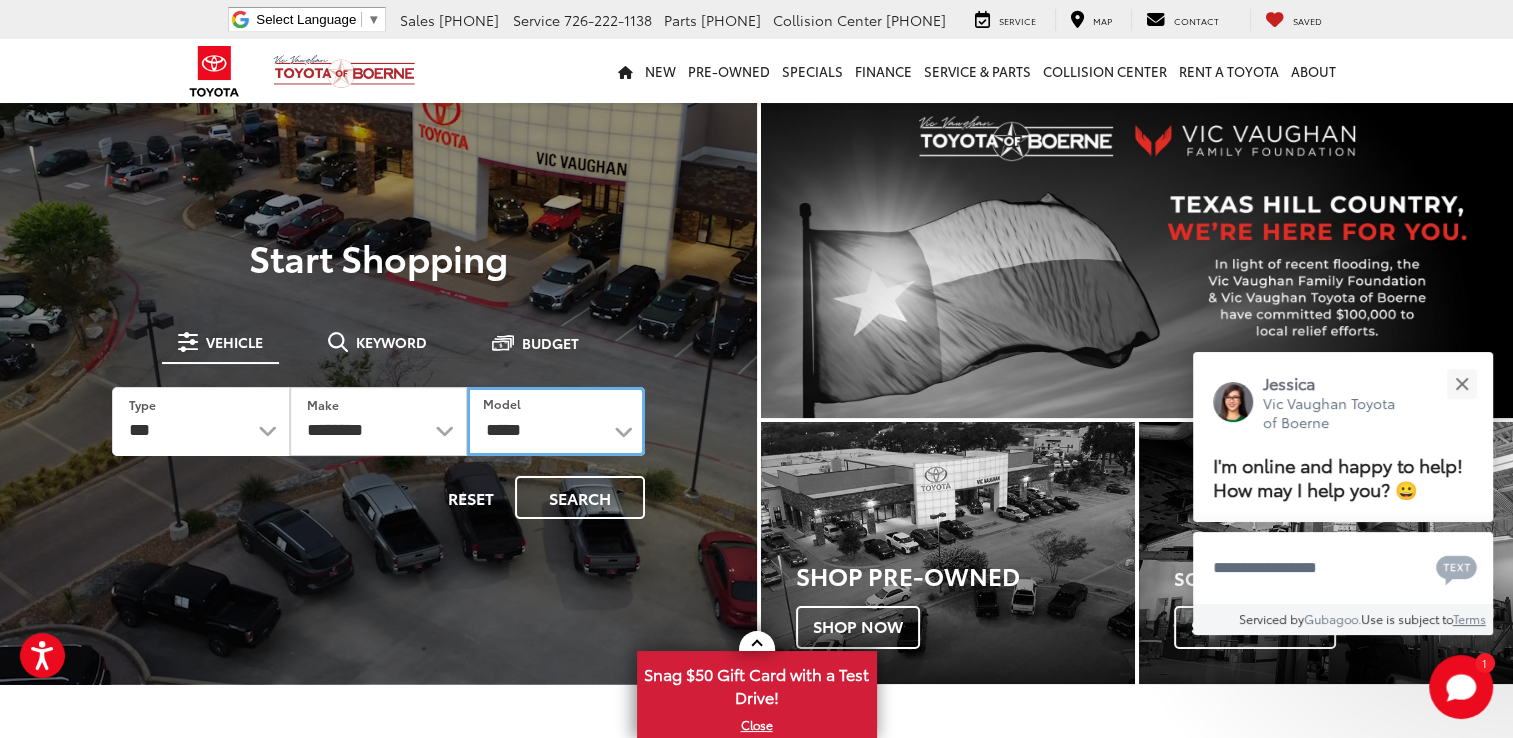 click on "**********" at bounding box center [555, 421] 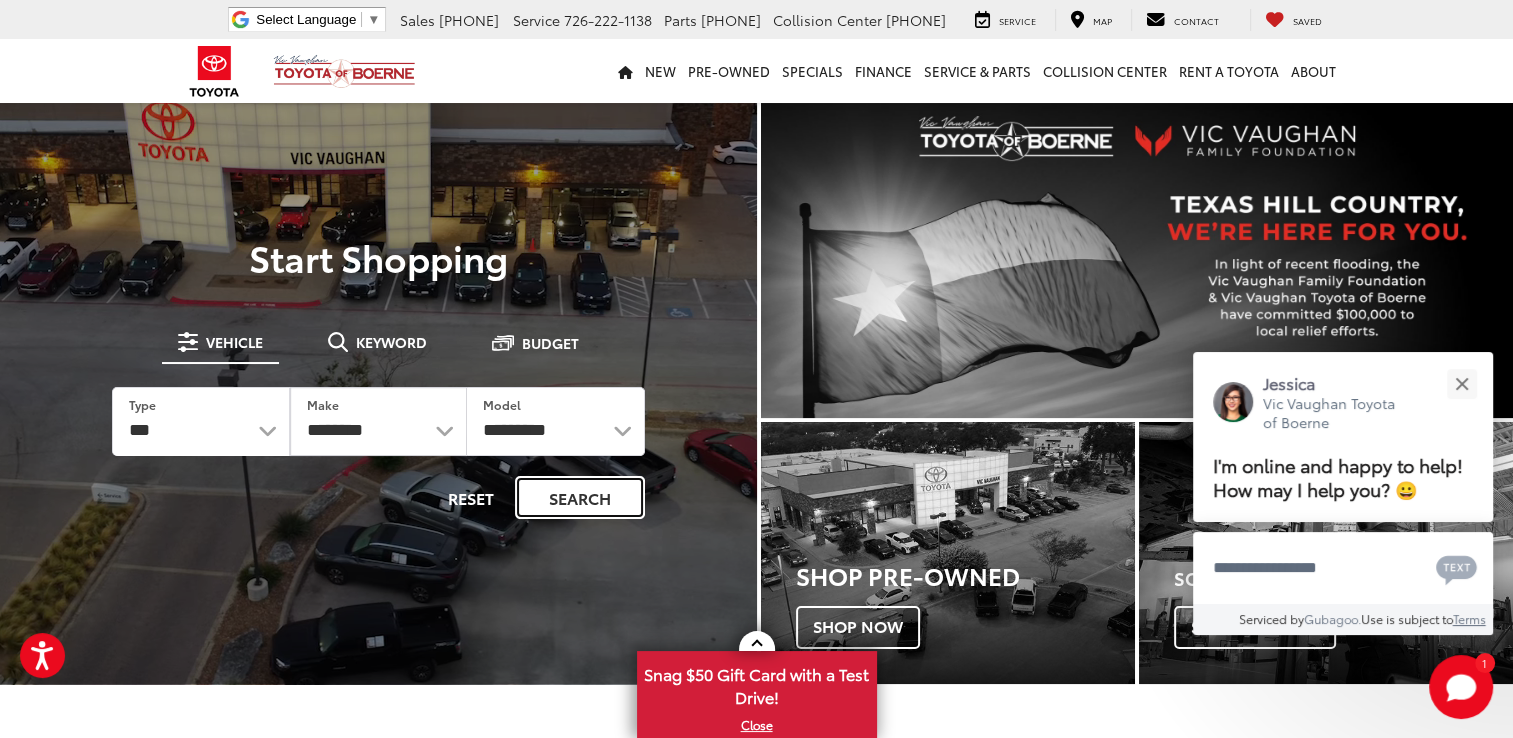 click on "Search" at bounding box center [580, 497] 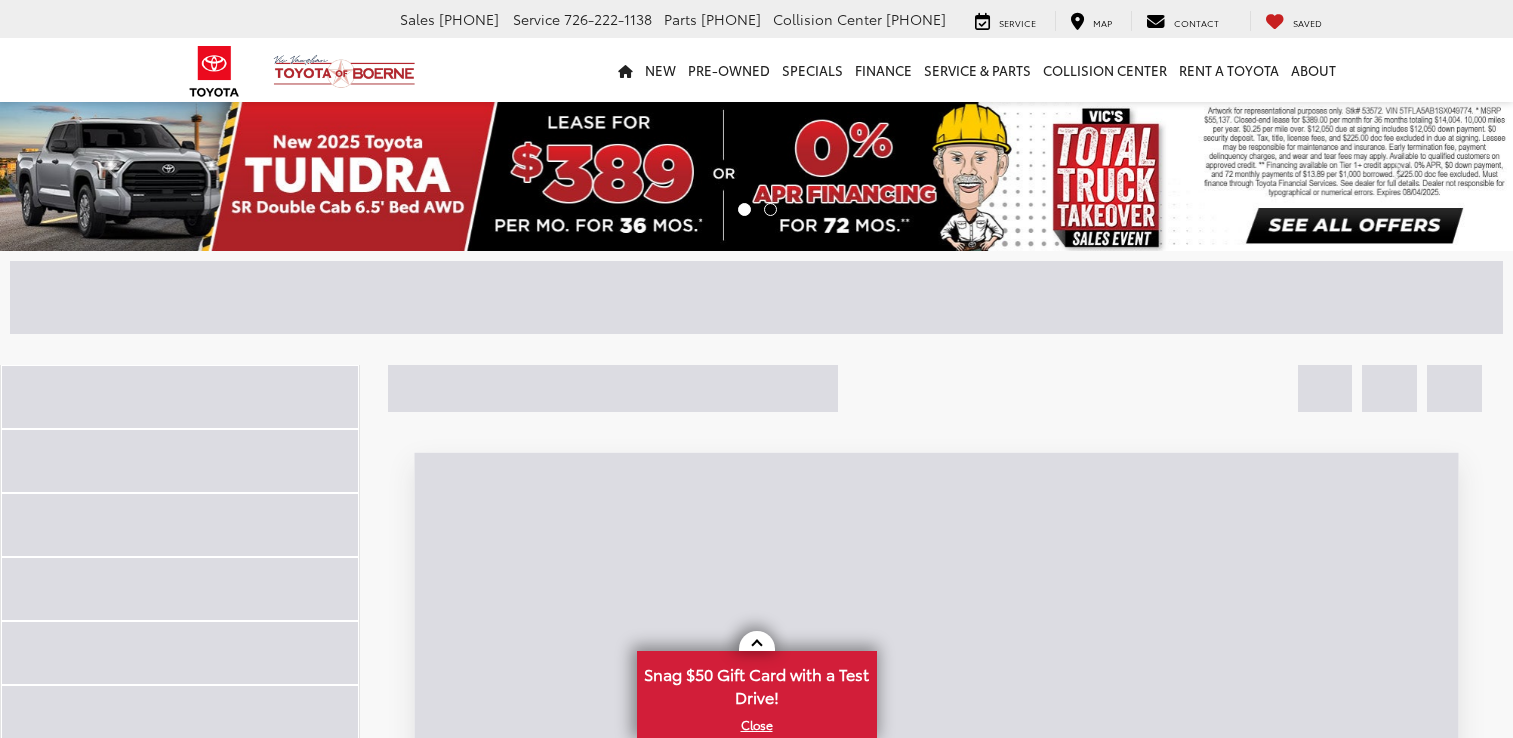 scroll, scrollTop: 0, scrollLeft: 0, axis: both 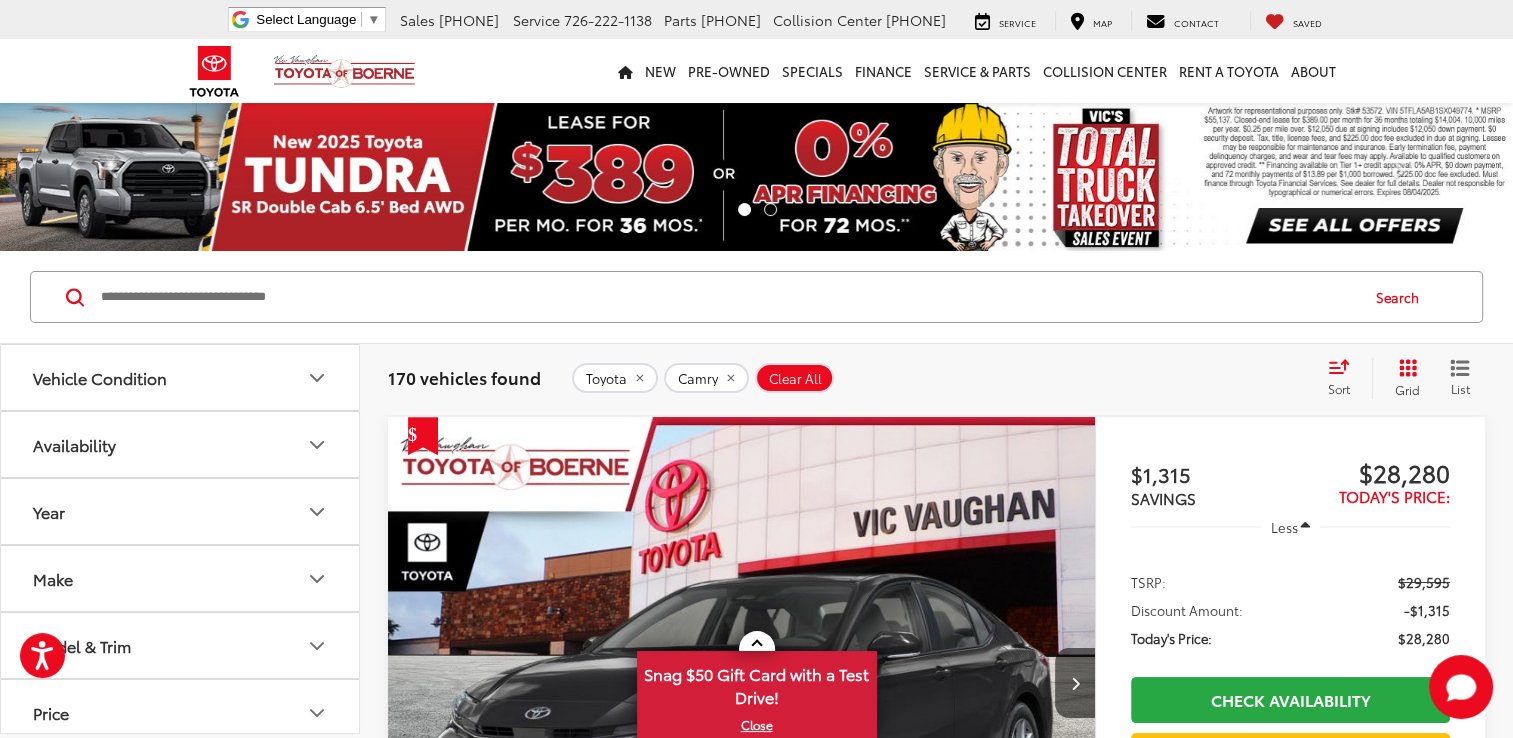 click on "Year" at bounding box center (181, 511) 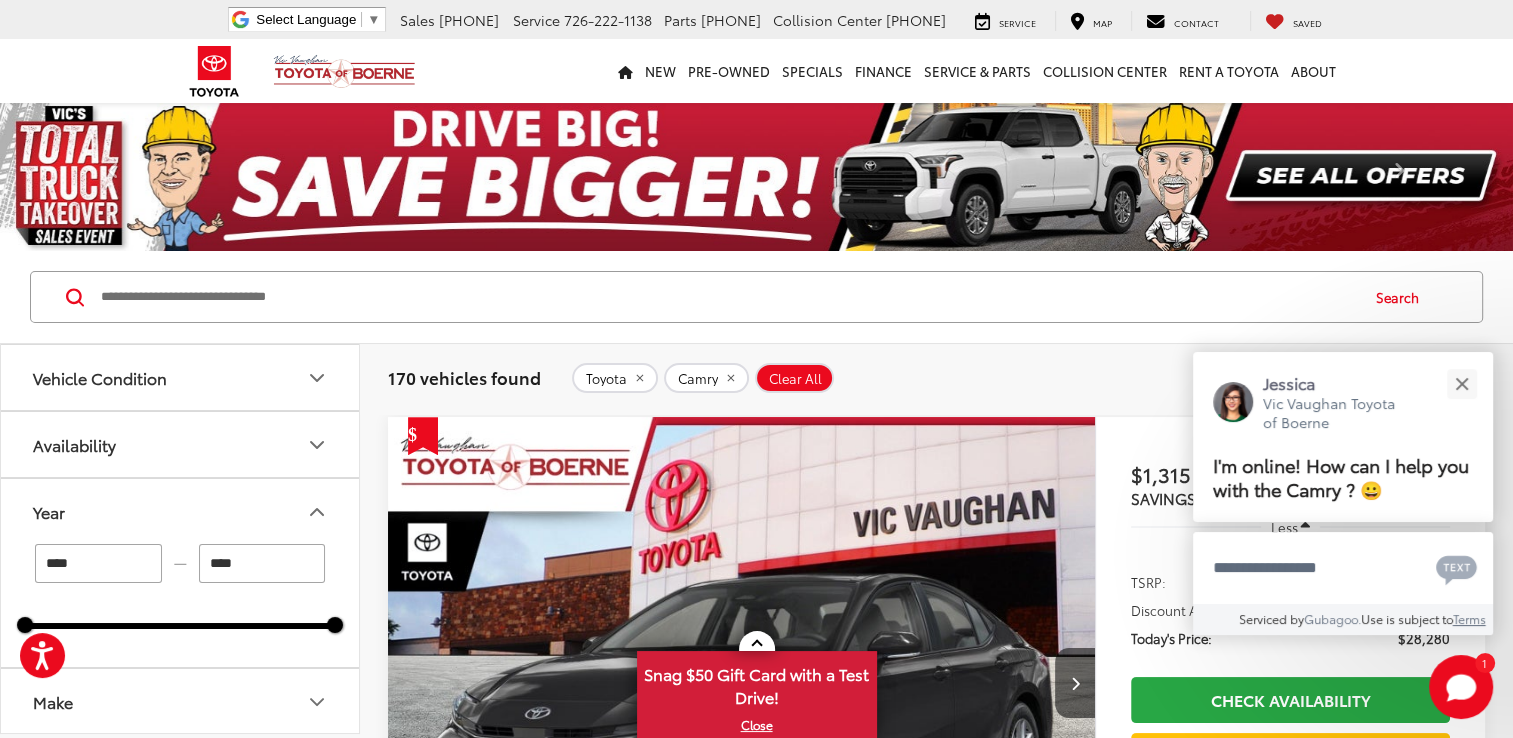 click on "****" at bounding box center [98, 563] 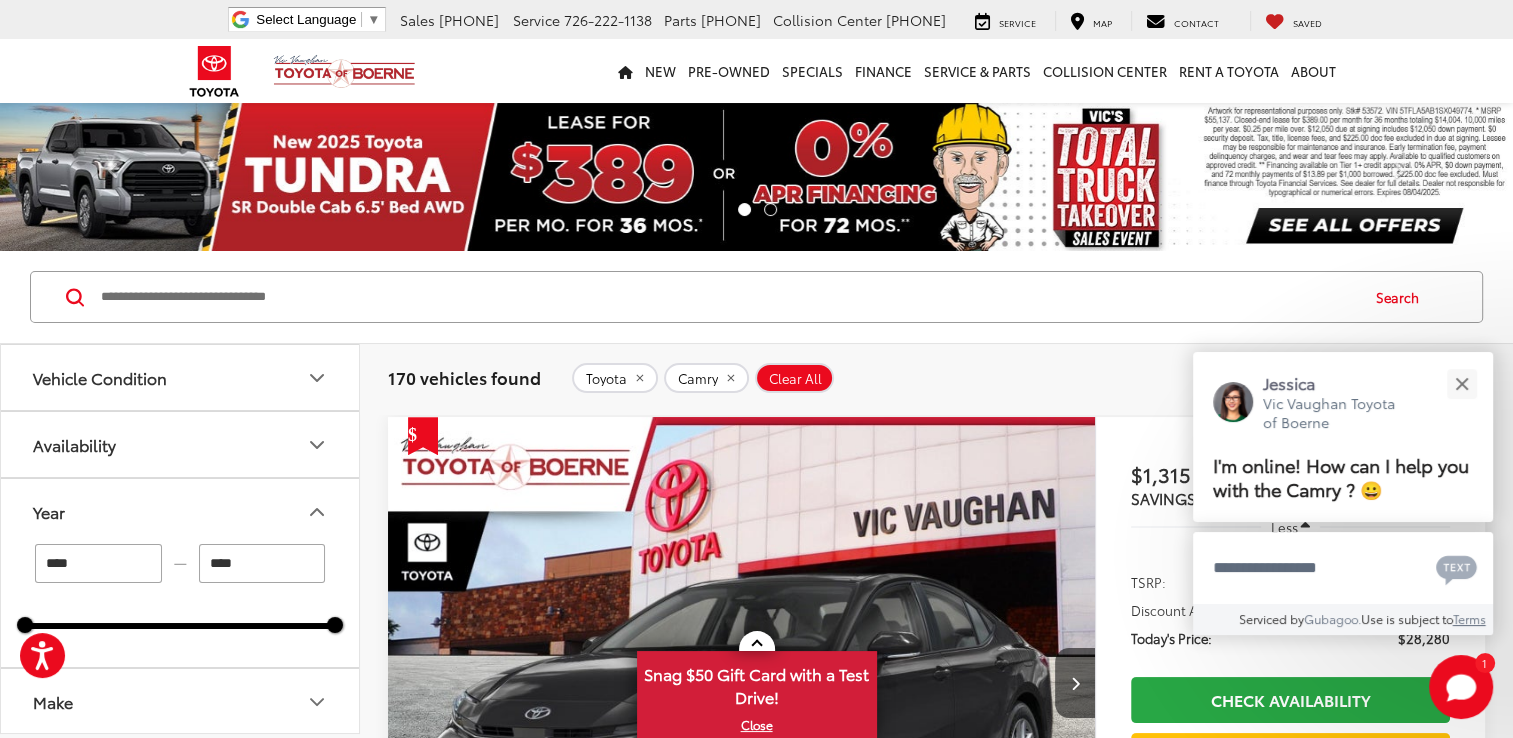 type on "****" 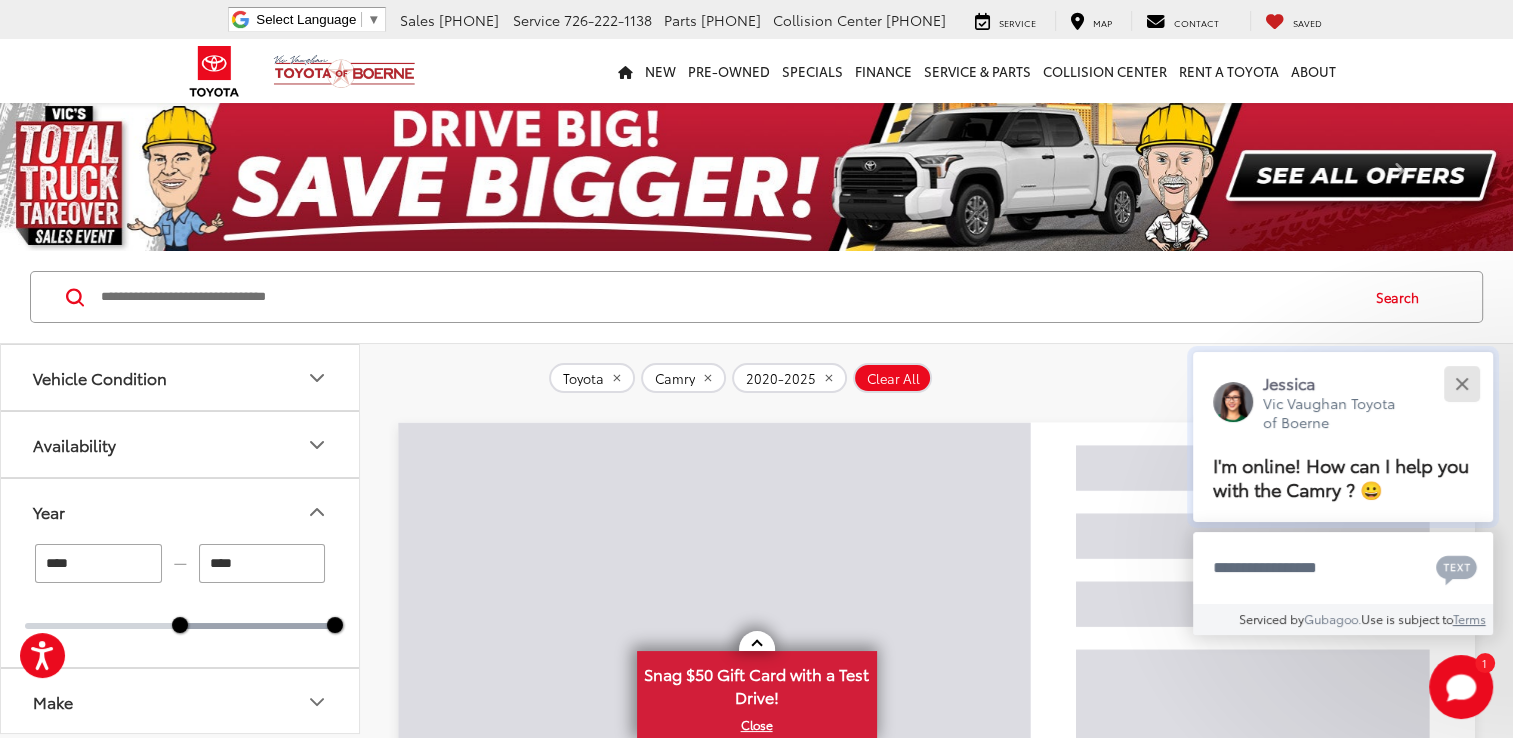 click at bounding box center [1461, 383] 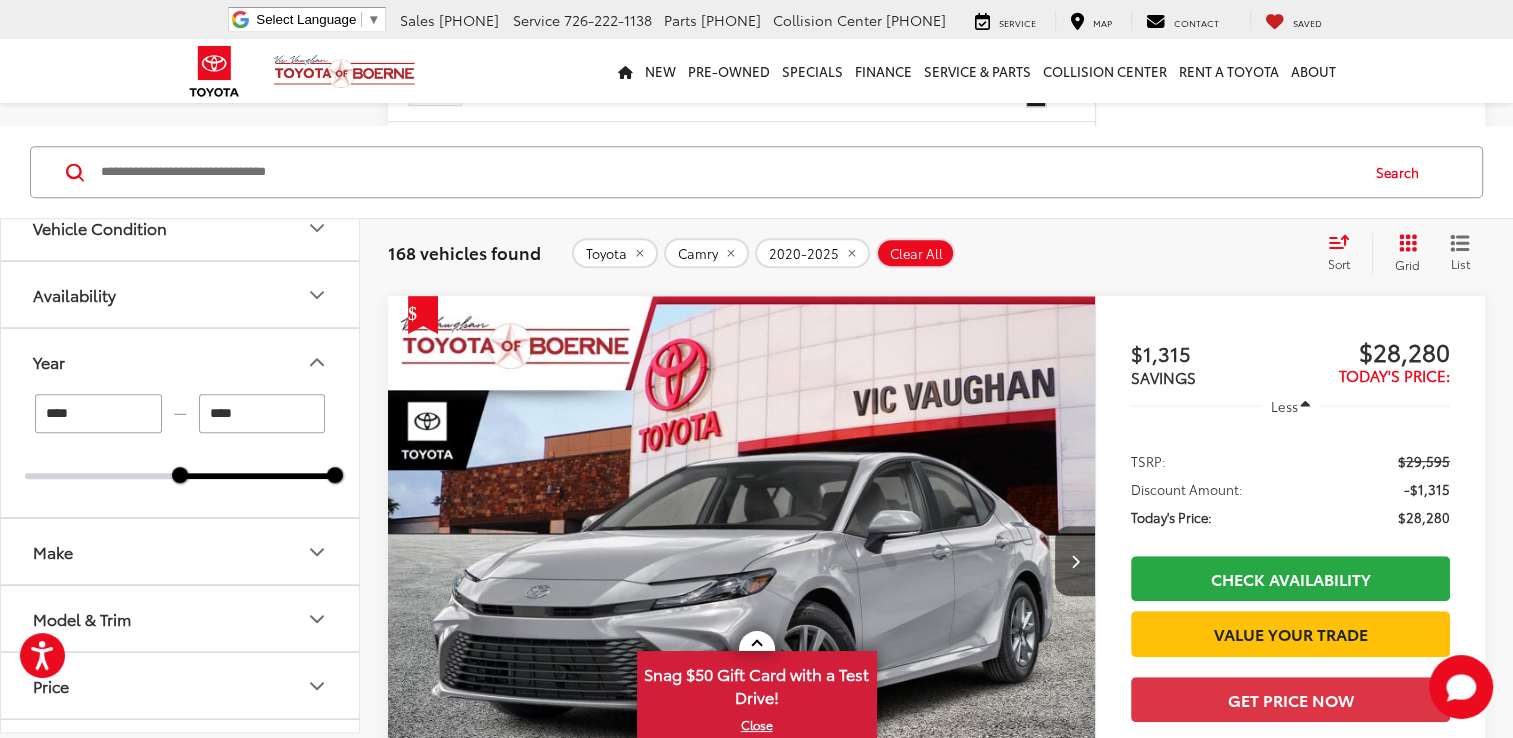 scroll, scrollTop: 971, scrollLeft: 0, axis: vertical 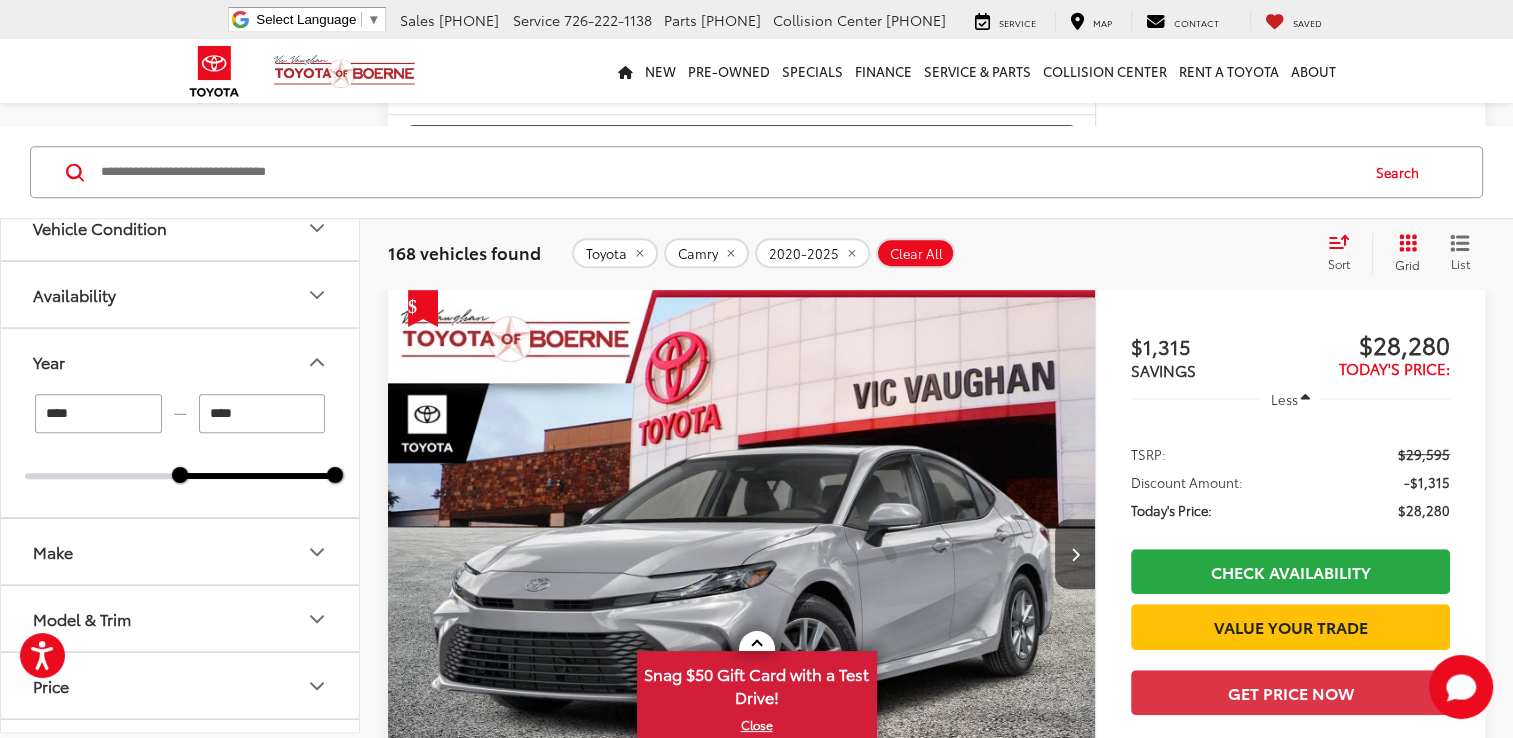 click on "****" at bounding box center [262, 413] 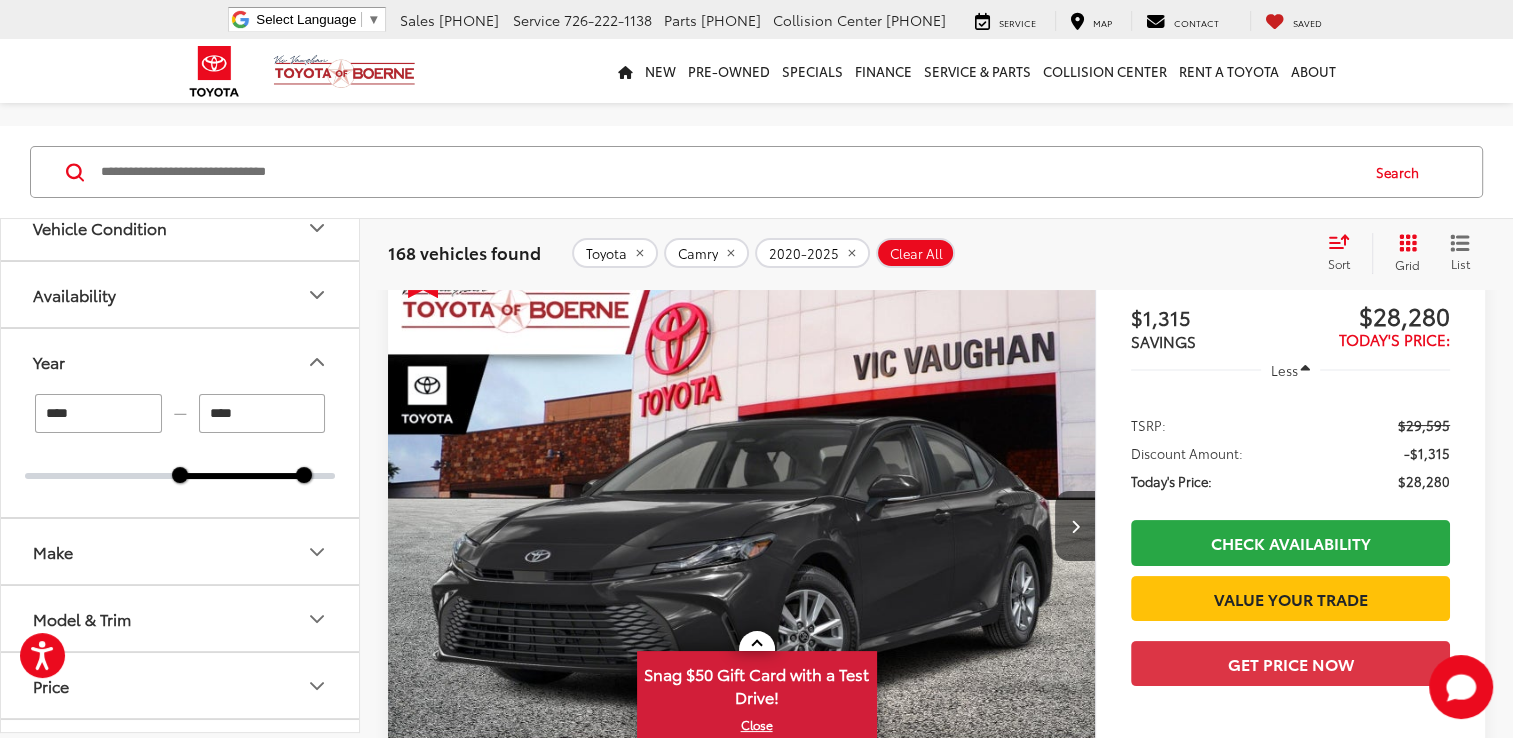 scroll, scrollTop: 124, scrollLeft: 0, axis: vertical 